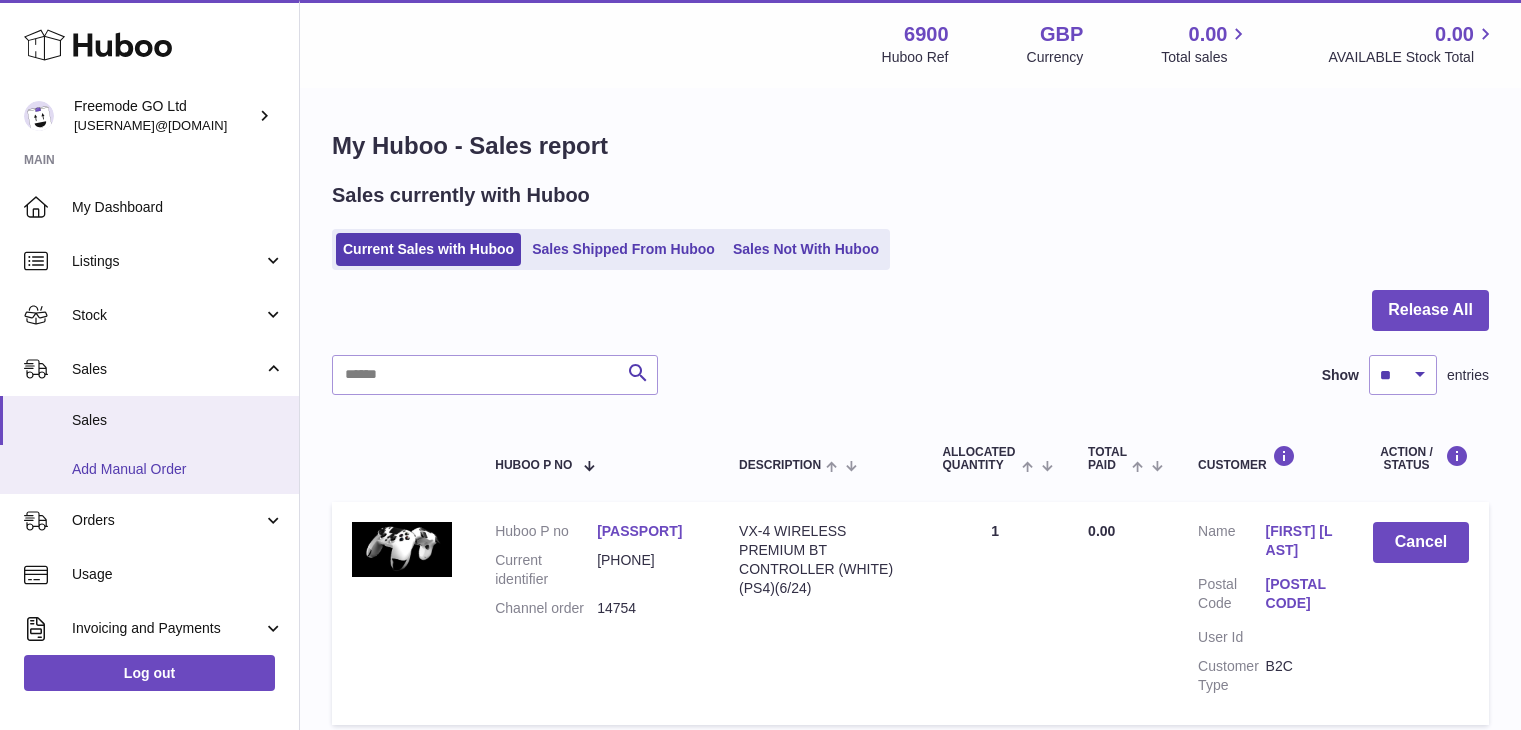 scroll, scrollTop: 0, scrollLeft: 0, axis: both 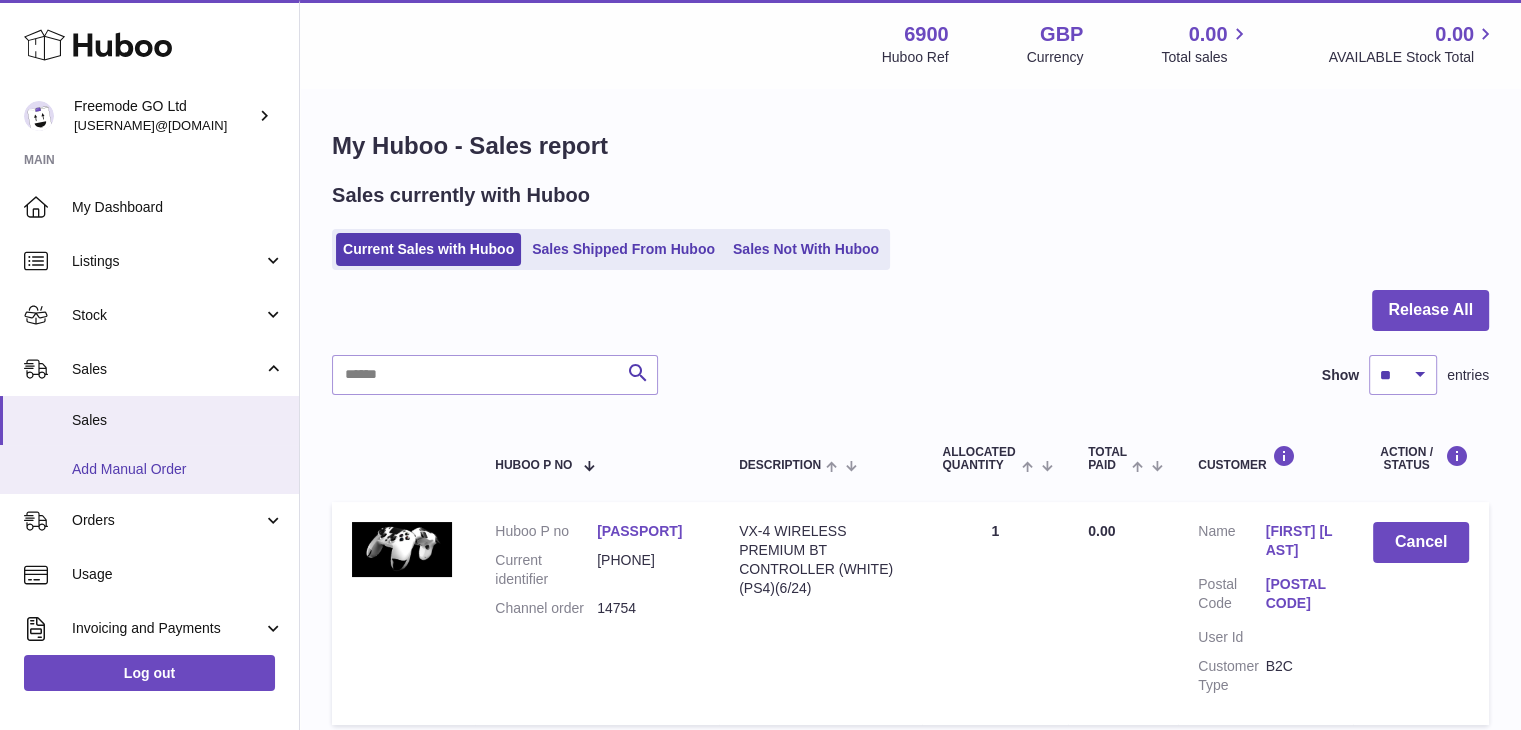 click on "Add Manual Order" at bounding box center [178, 469] 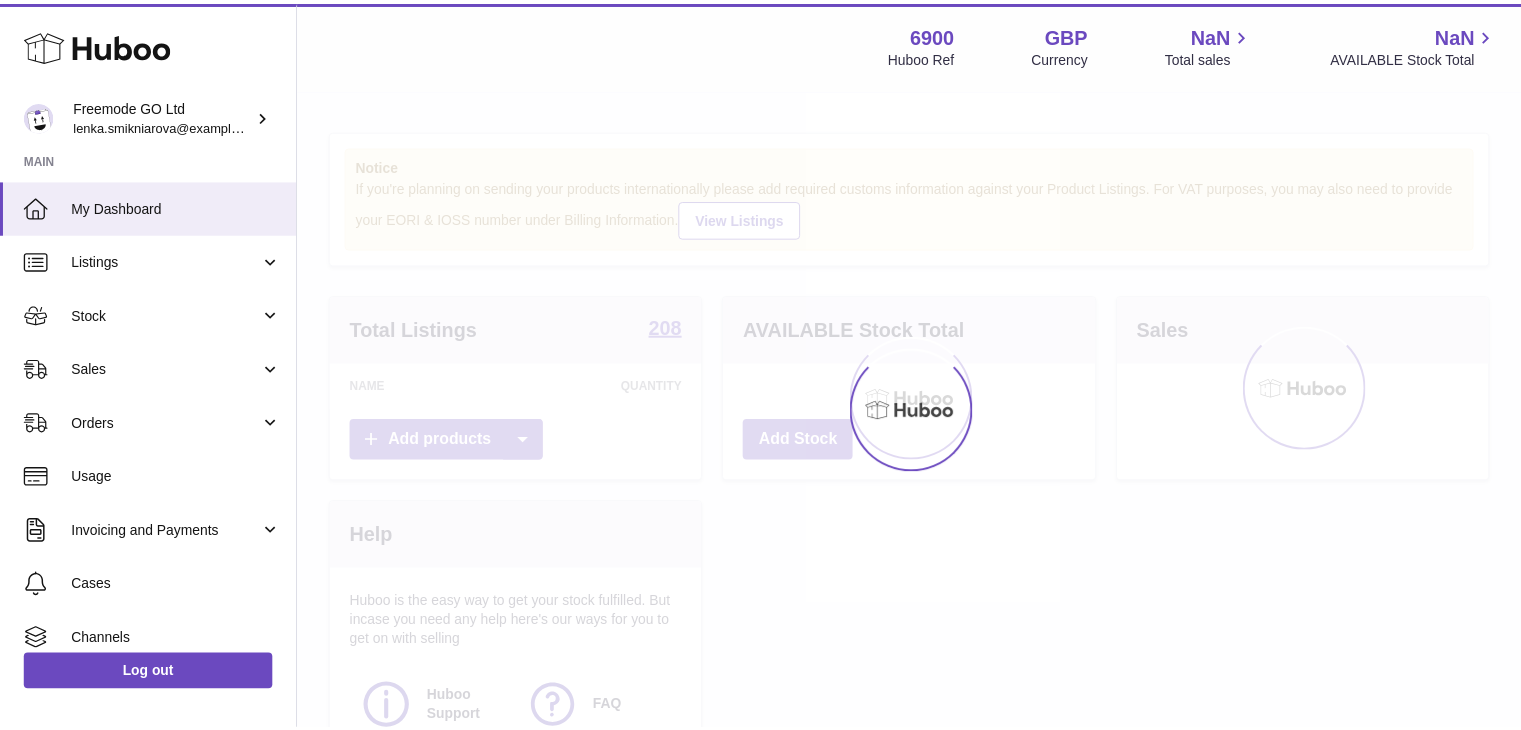 scroll, scrollTop: 0, scrollLeft: 0, axis: both 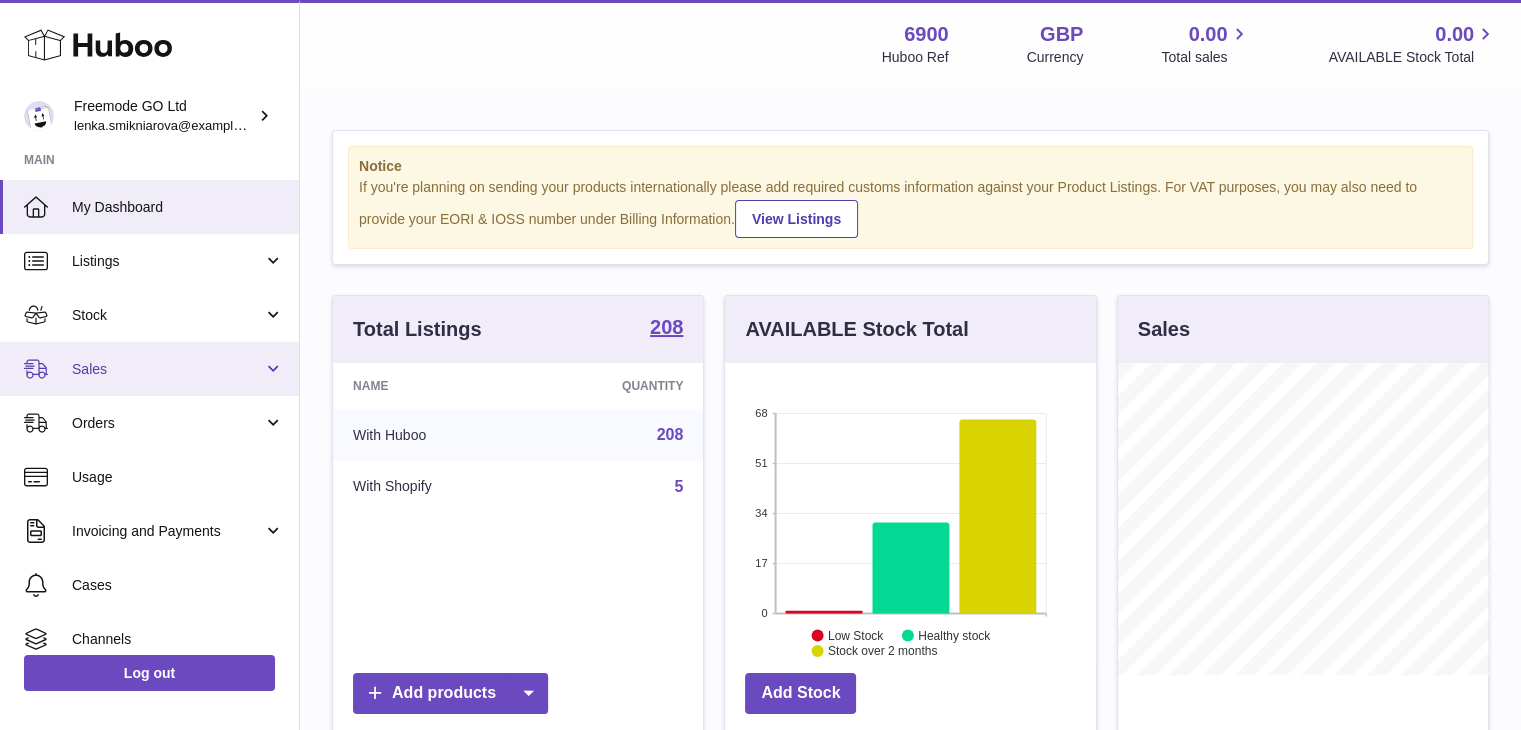 click on "Sales" at bounding box center (149, 369) 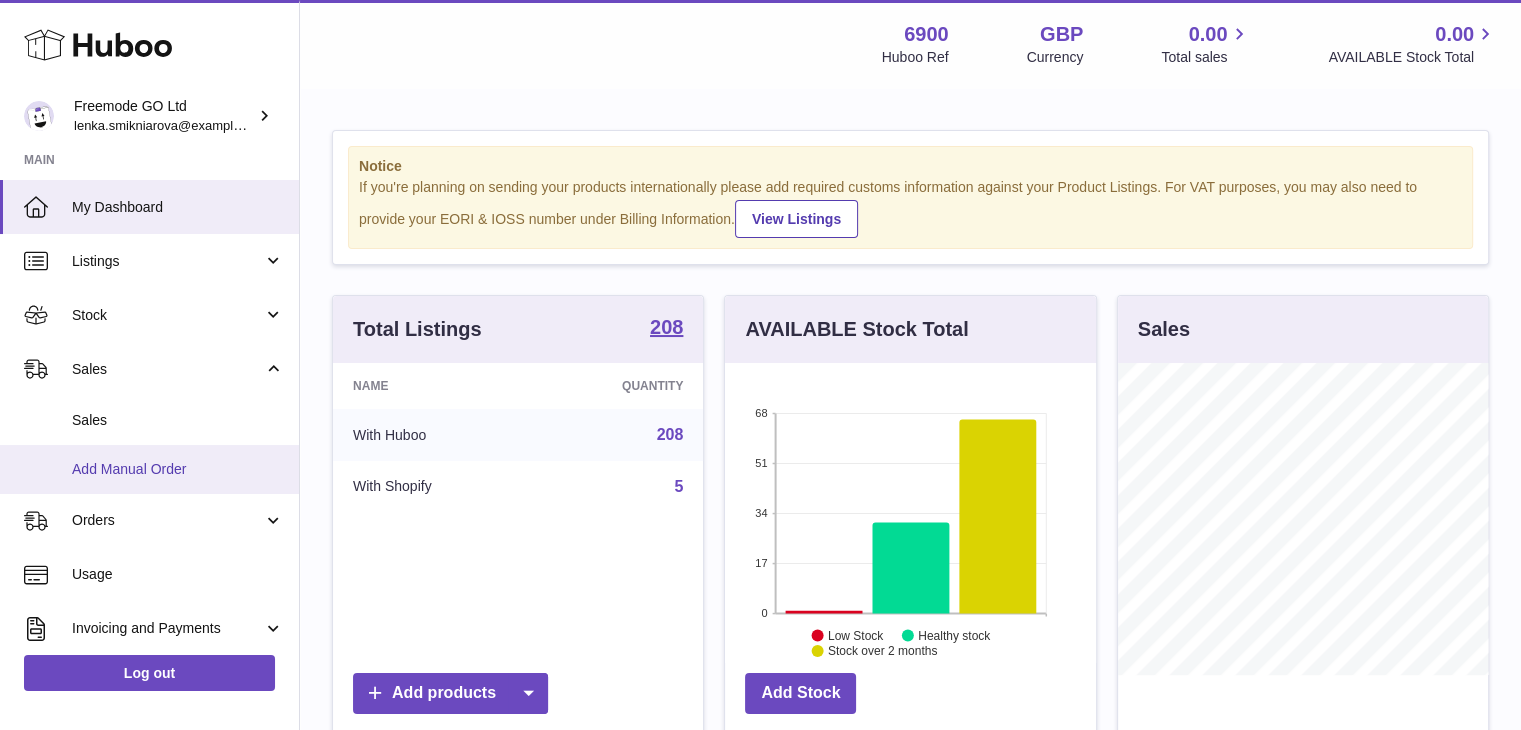 click on "Add Manual Order" at bounding box center (149, 469) 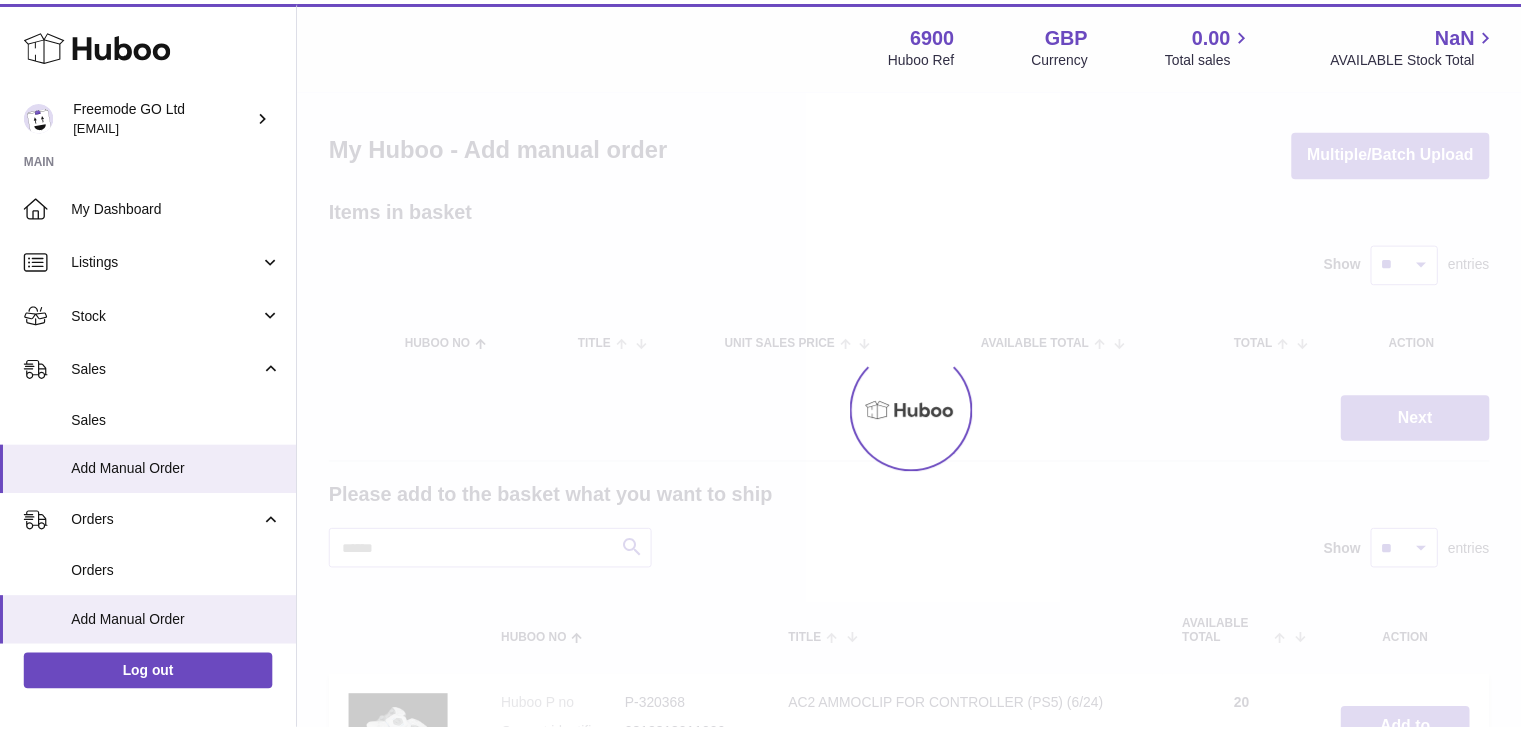 scroll, scrollTop: 0, scrollLeft: 0, axis: both 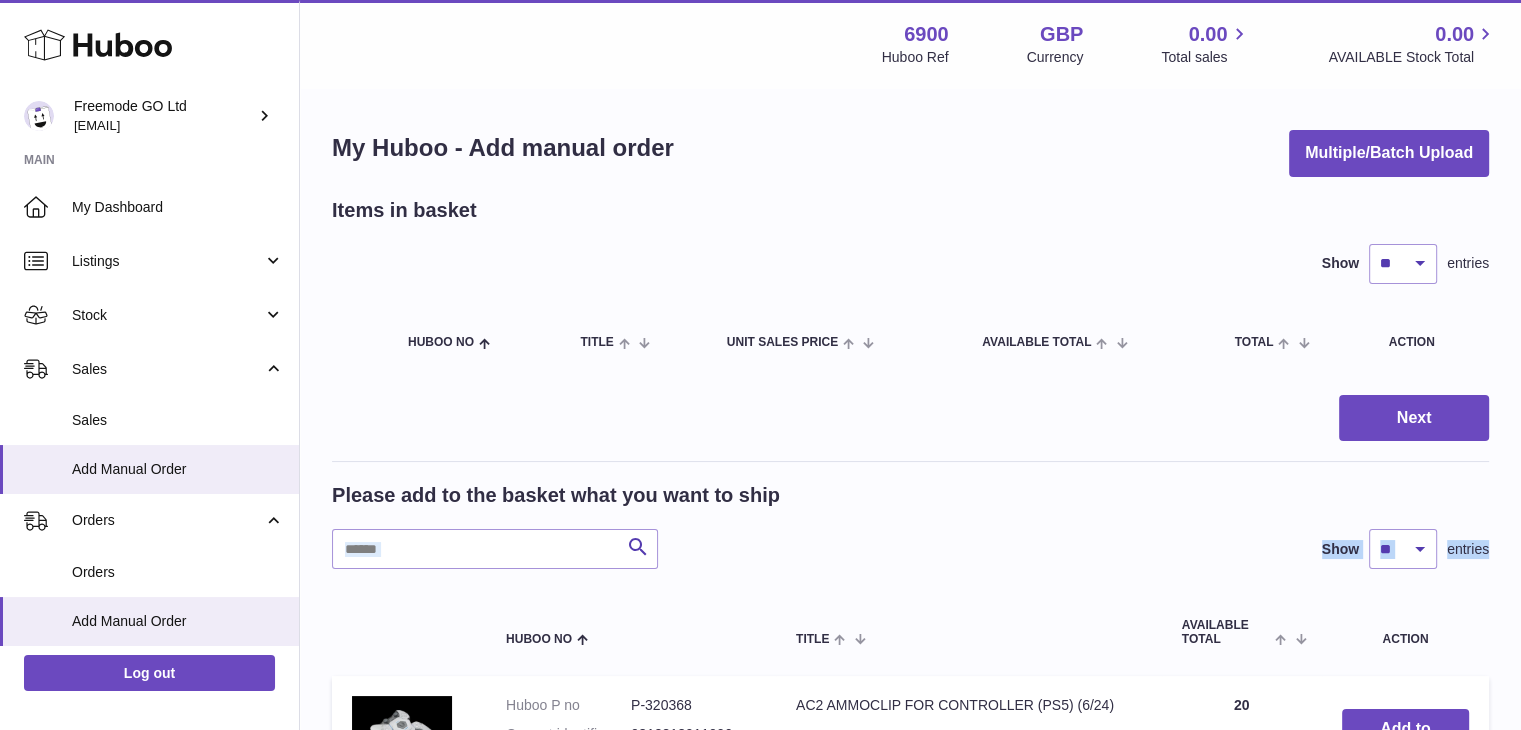 drag, startPoint x: 419, startPoint y: 574, endPoint x: 486, endPoint y: 525, distance: 83.00603 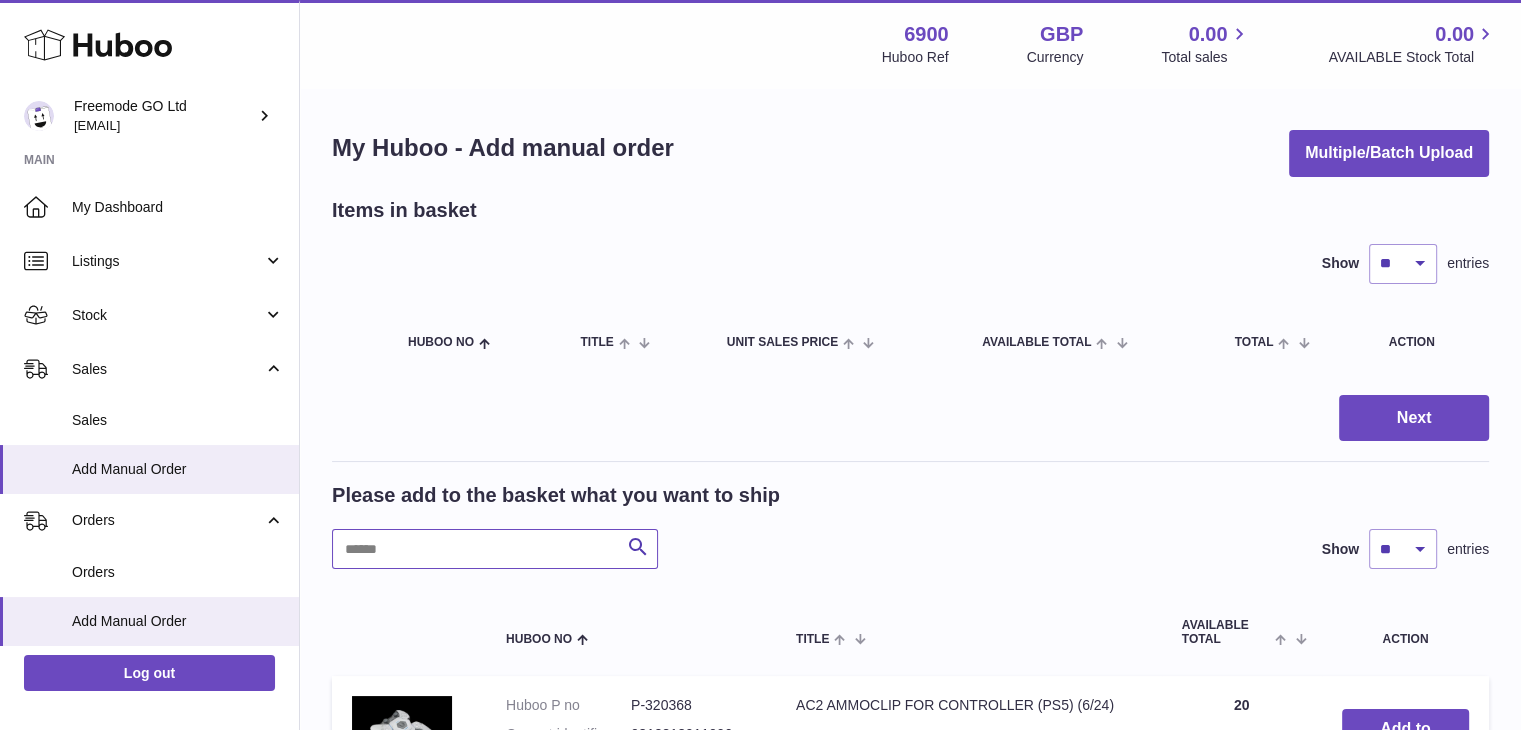 click at bounding box center [495, 549] 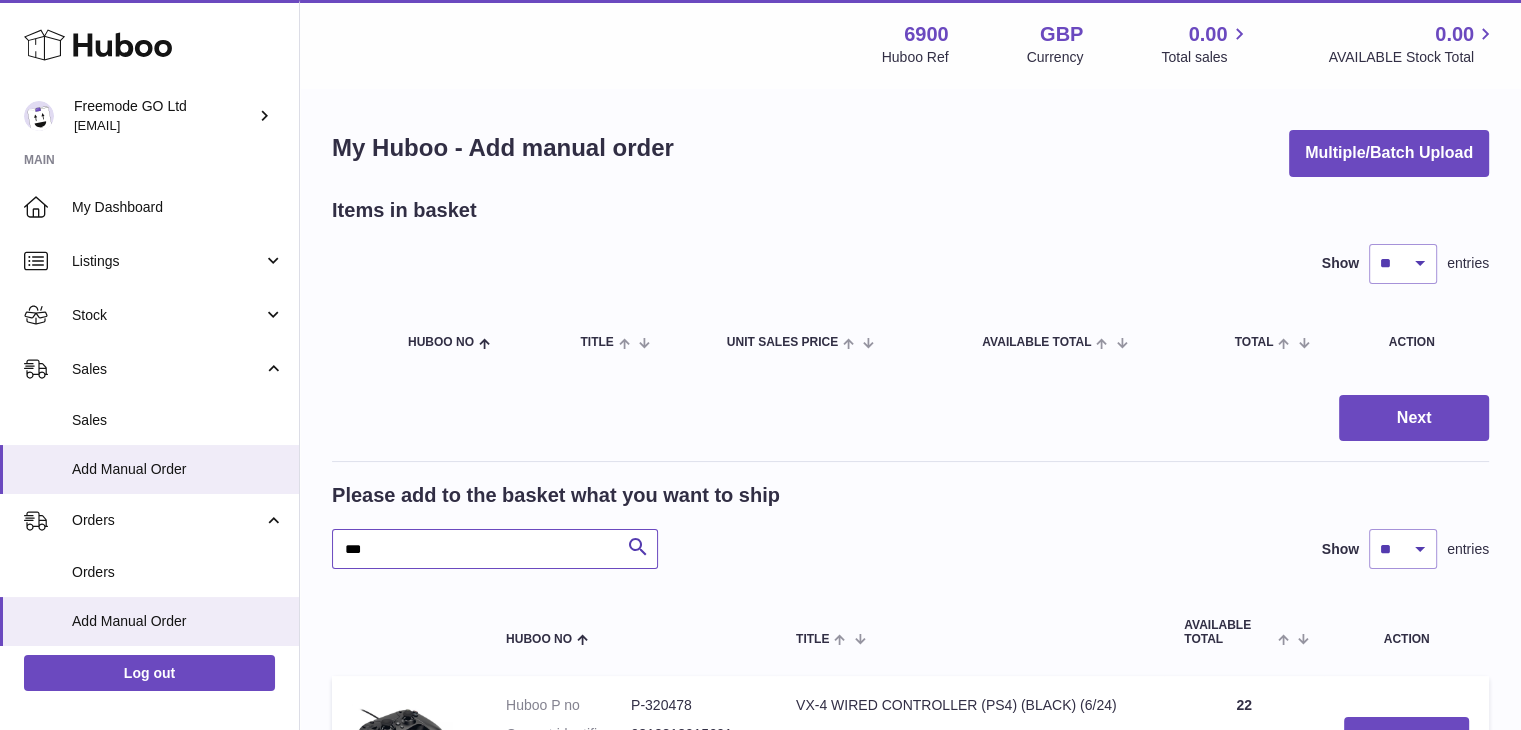 type on "***" 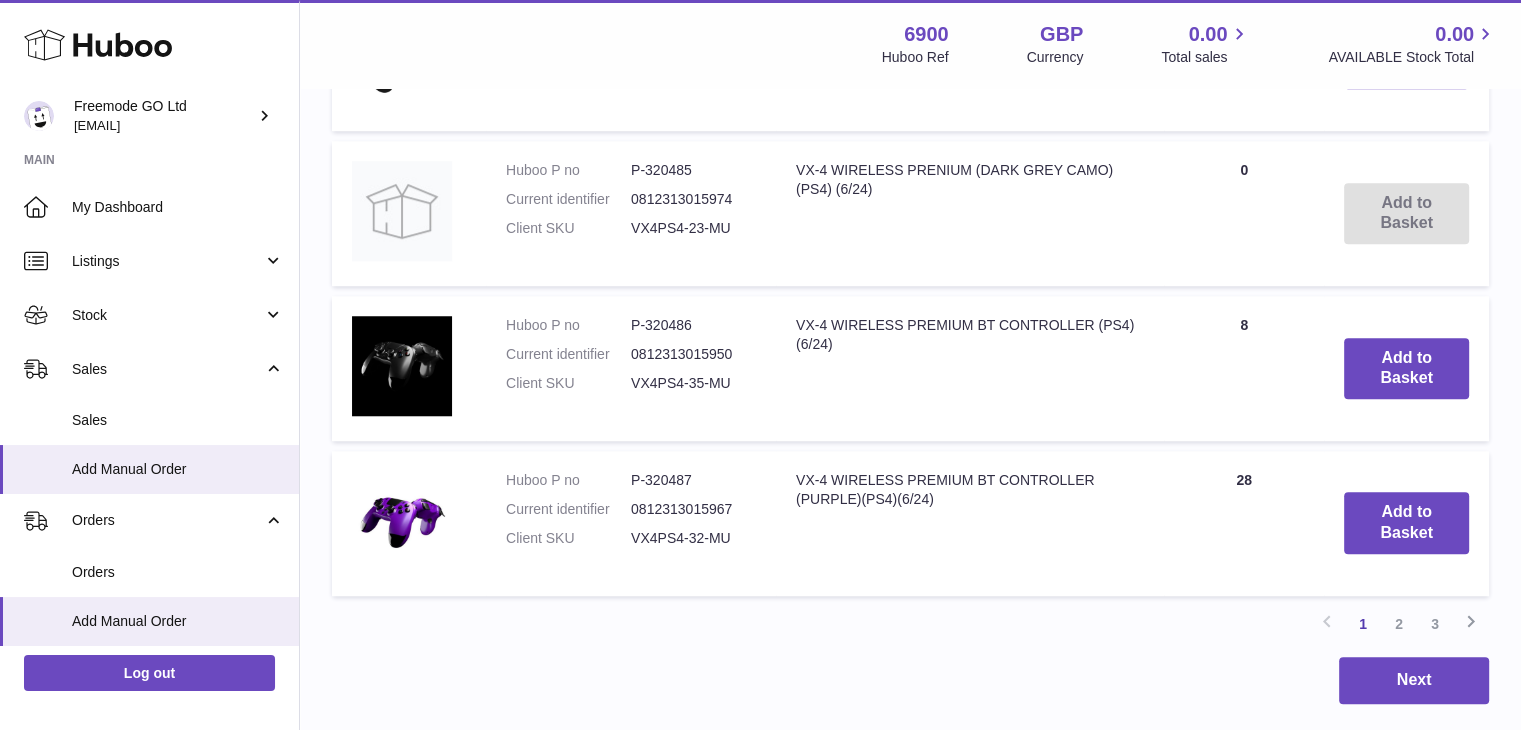 scroll, scrollTop: 1716, scrollLeft: 0, axis: vertical 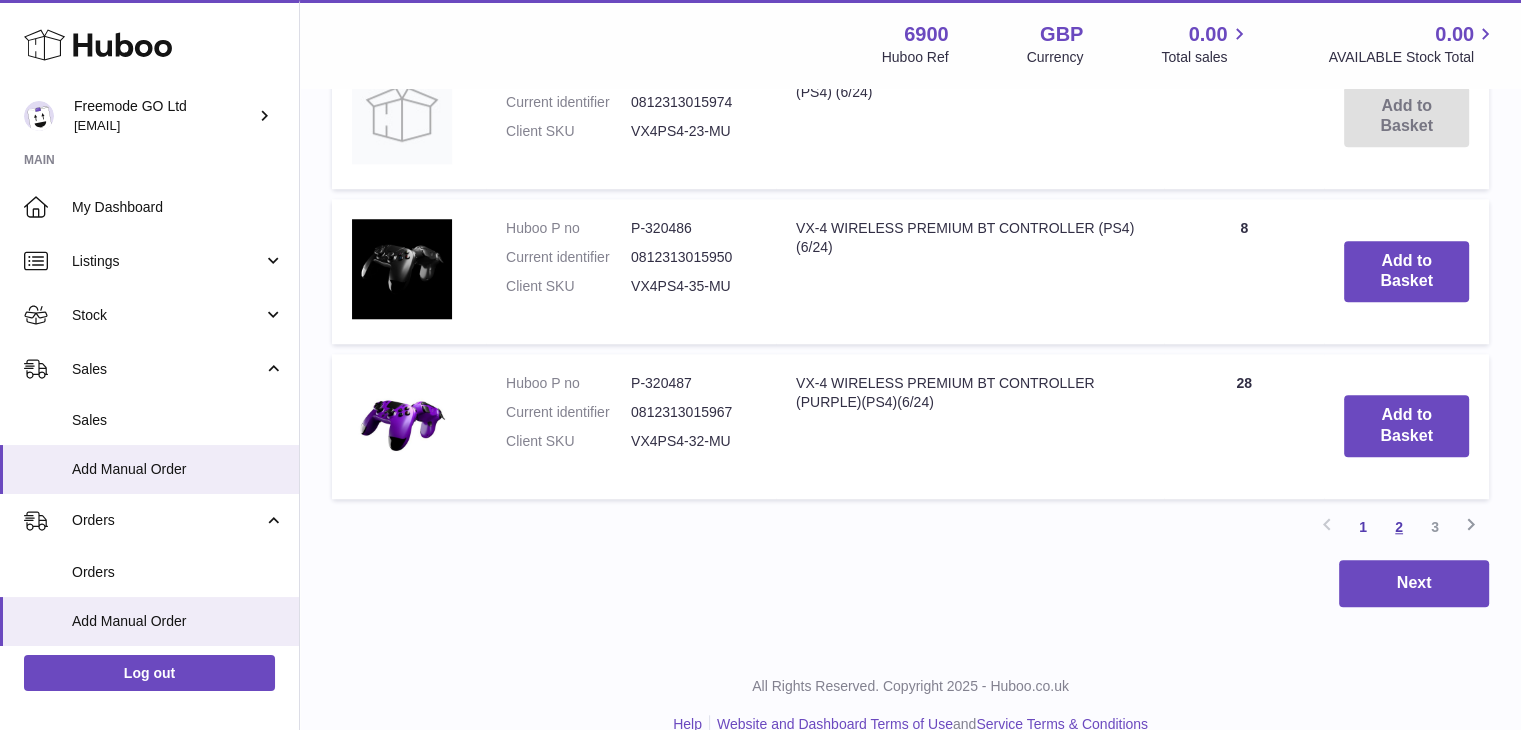 click on "2" at bounding box center (1399, 527) 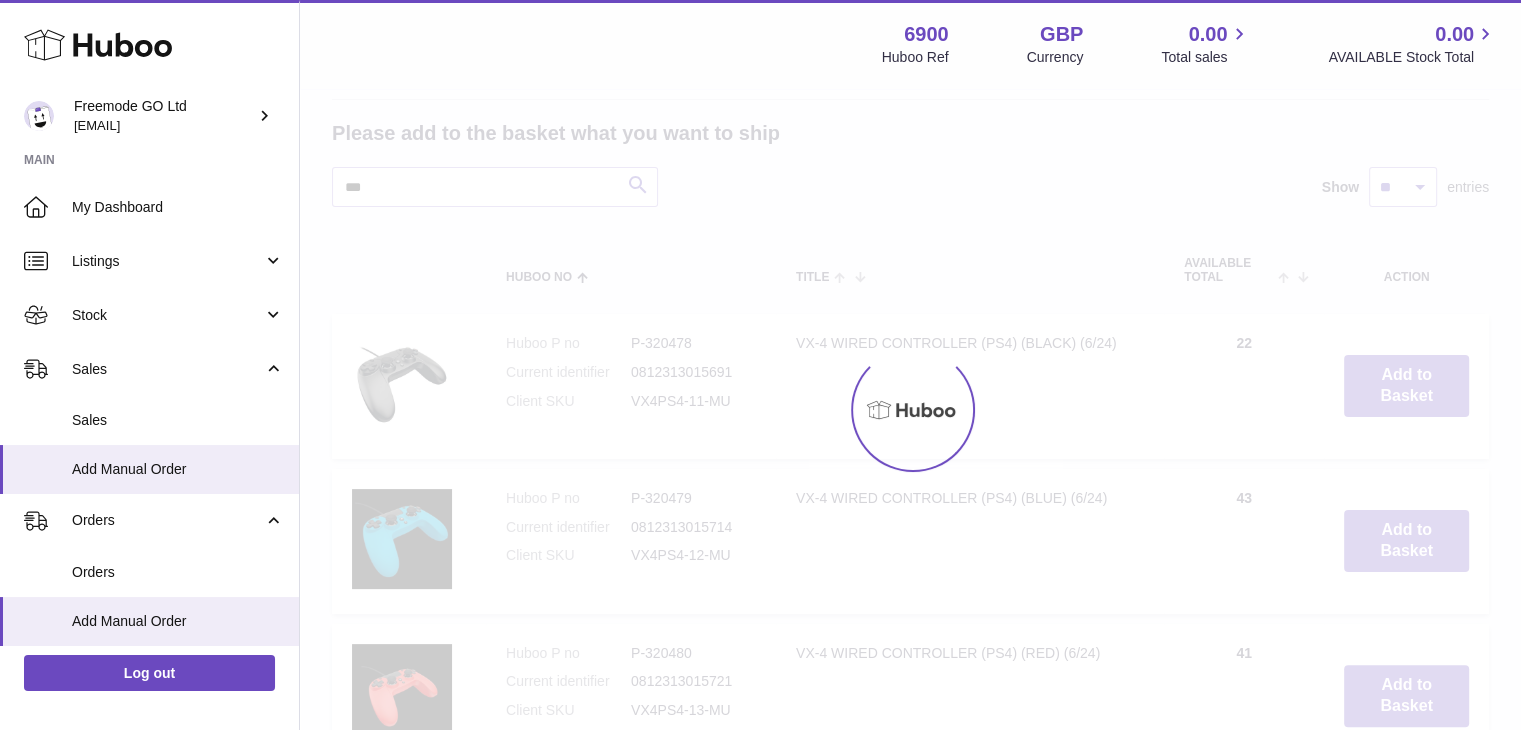 scroll, scrollTop: 90, scrollLeft: 0, axis: vertical 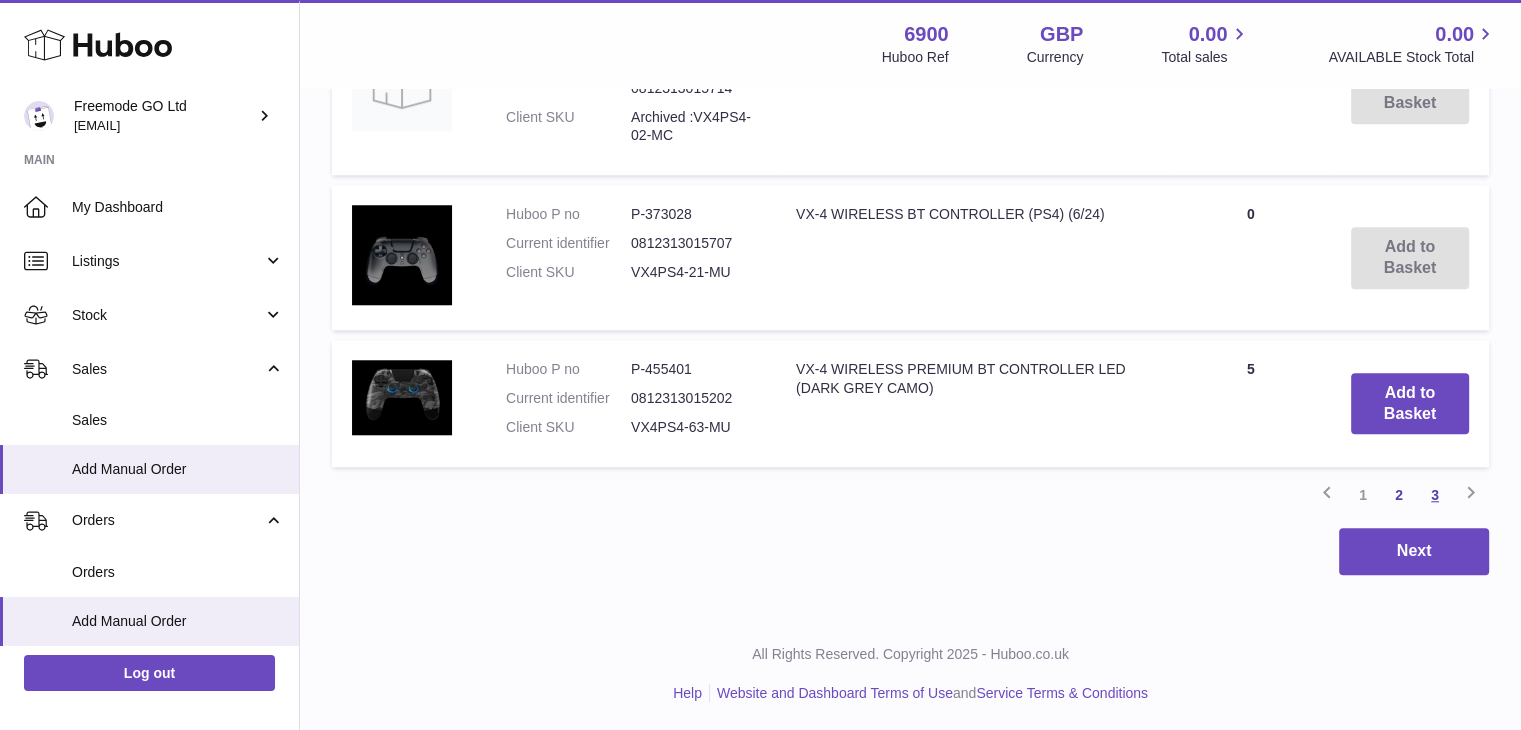 click on "3" at bounding box center [1435, 495] 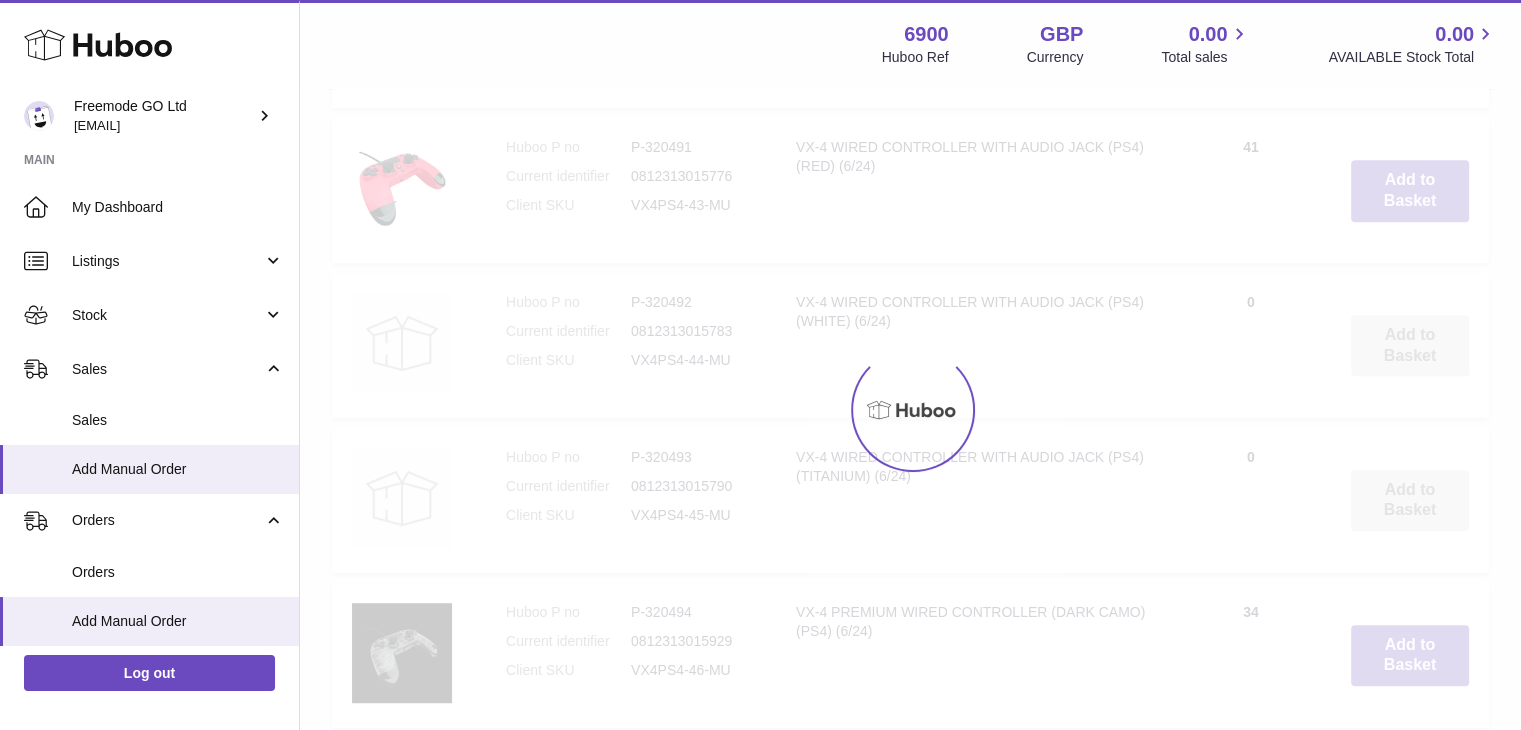 scroll, scrollTop: 90, scrollLeft: 0, axis: vertical 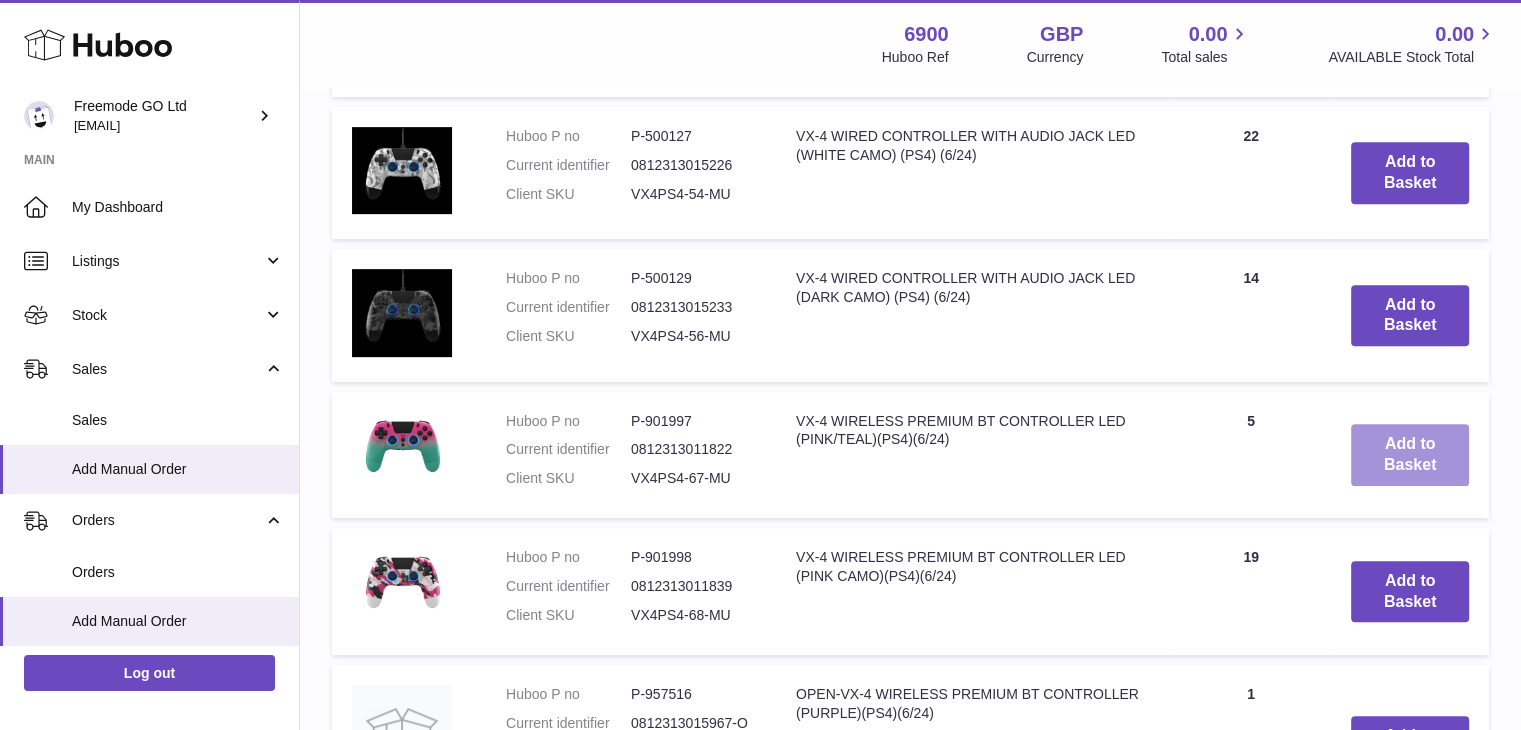 click on "Add to Basket" at bounding box center (1410, 455) 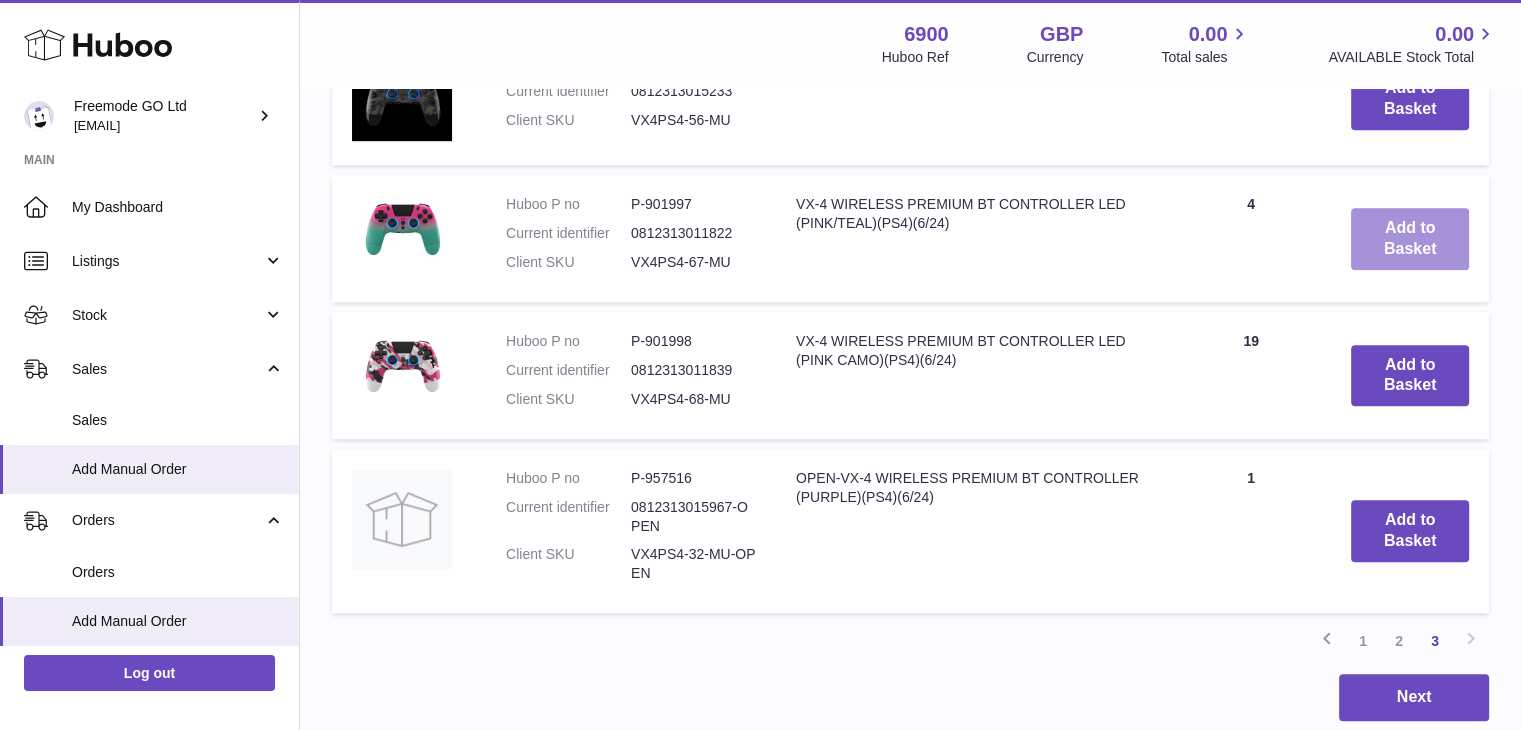 scroll, scrollTop: 1377, scrollLeft: 0, axis: vertical 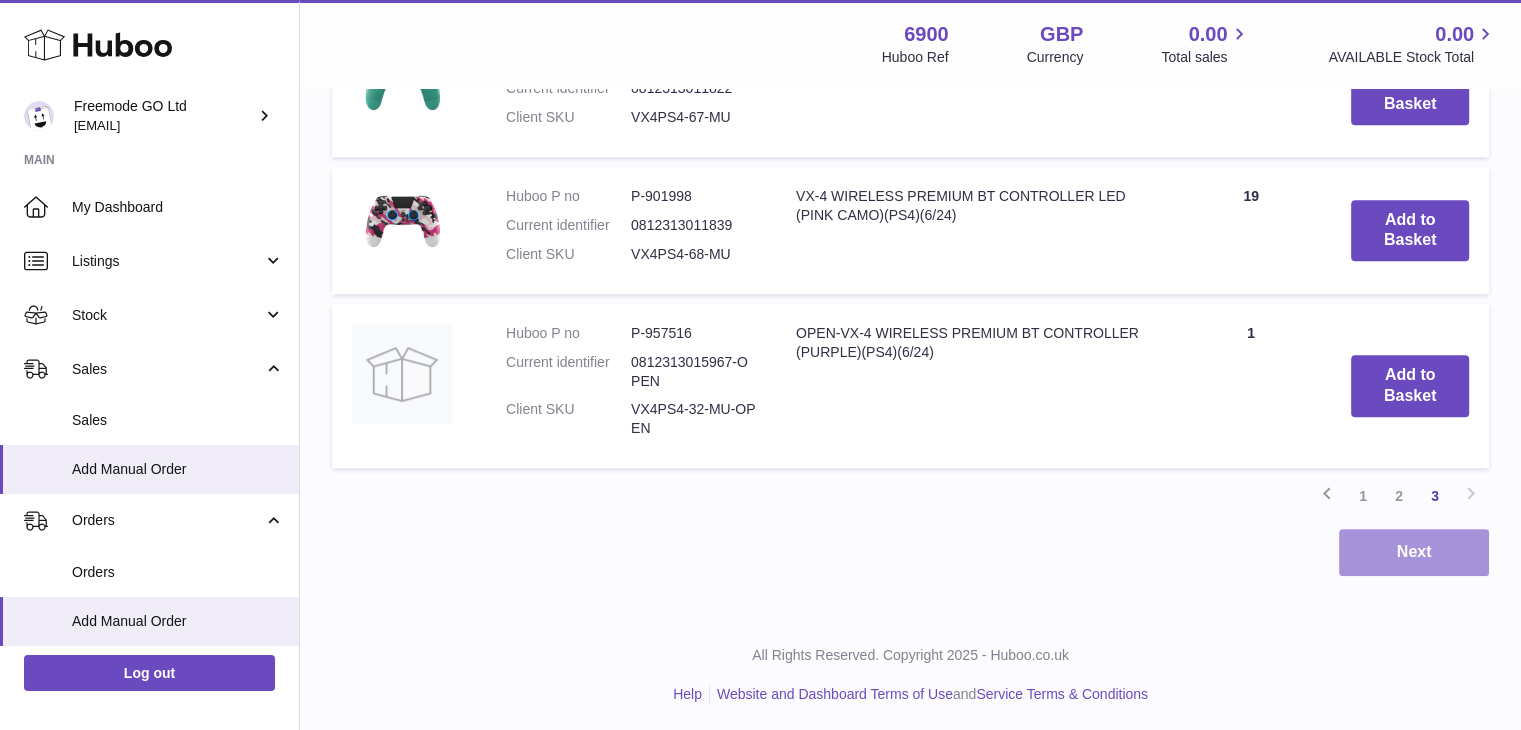 click on "Next" at bounding box center [1414, 552] 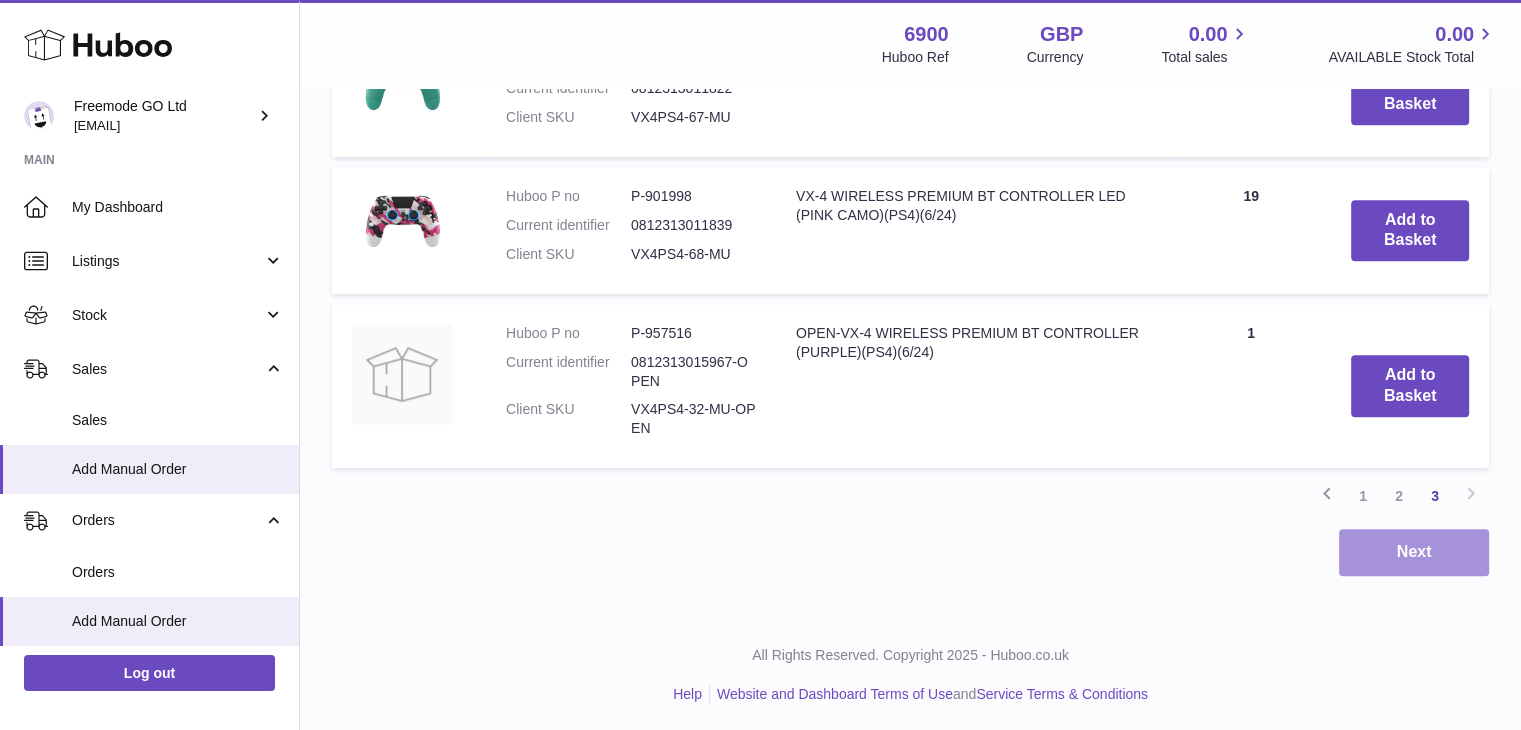 scroll, scrollTop: 0, scrollLeft: 0, axis: both 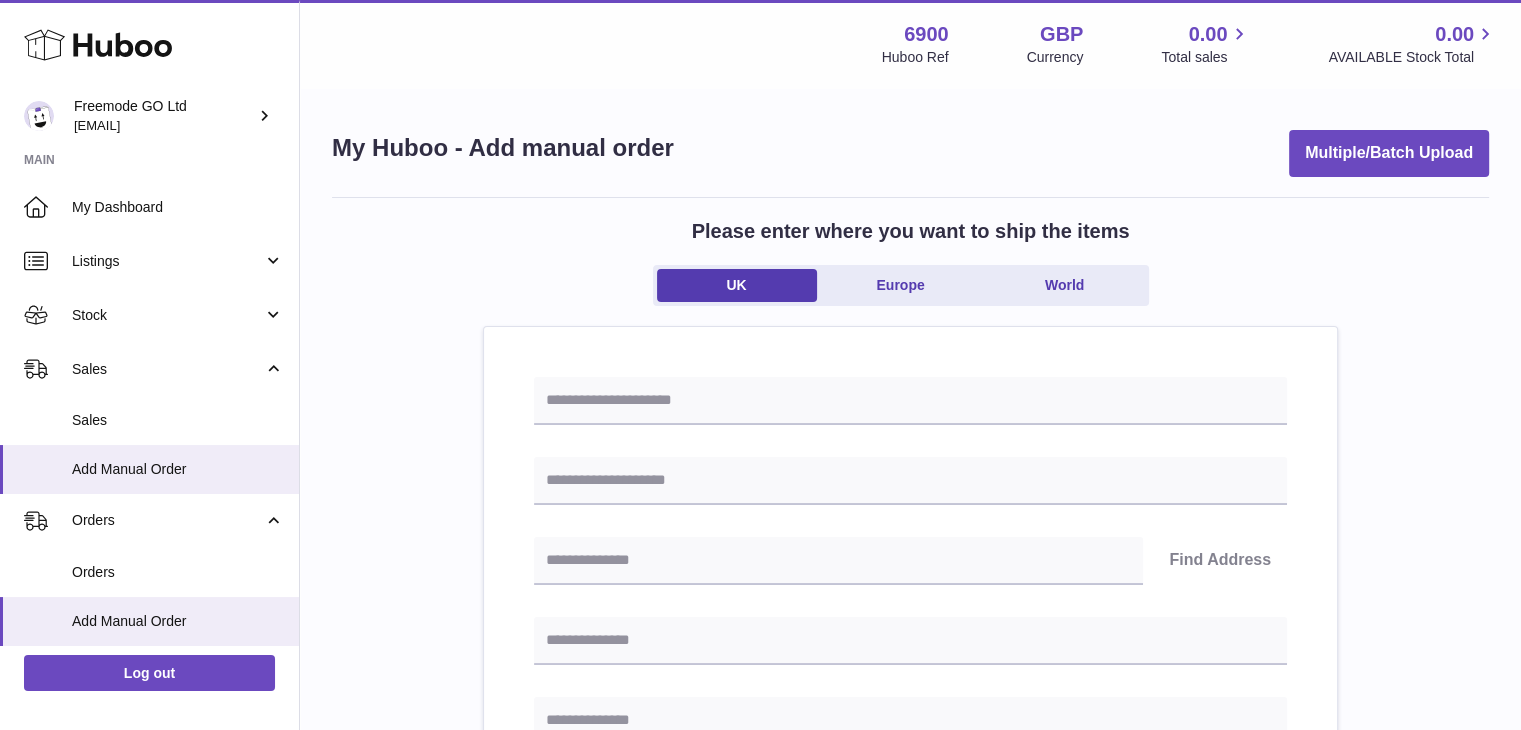 click on "Find Address
Please enter how you want to ship             Loading...
You require an order to be fulfilled which is going directly to another business or retailer rather than directly to a consumer. Please ensure you have contacted our customer service department for further information relating to any associated costs and (order completion) timescales, before proceeding.
Optional extra fields             Loading...       This will appear on the packing slip. e.g. 'Please contact us through Amazon'
B2C
Loading...
Back" at bounding box center (910, 958) 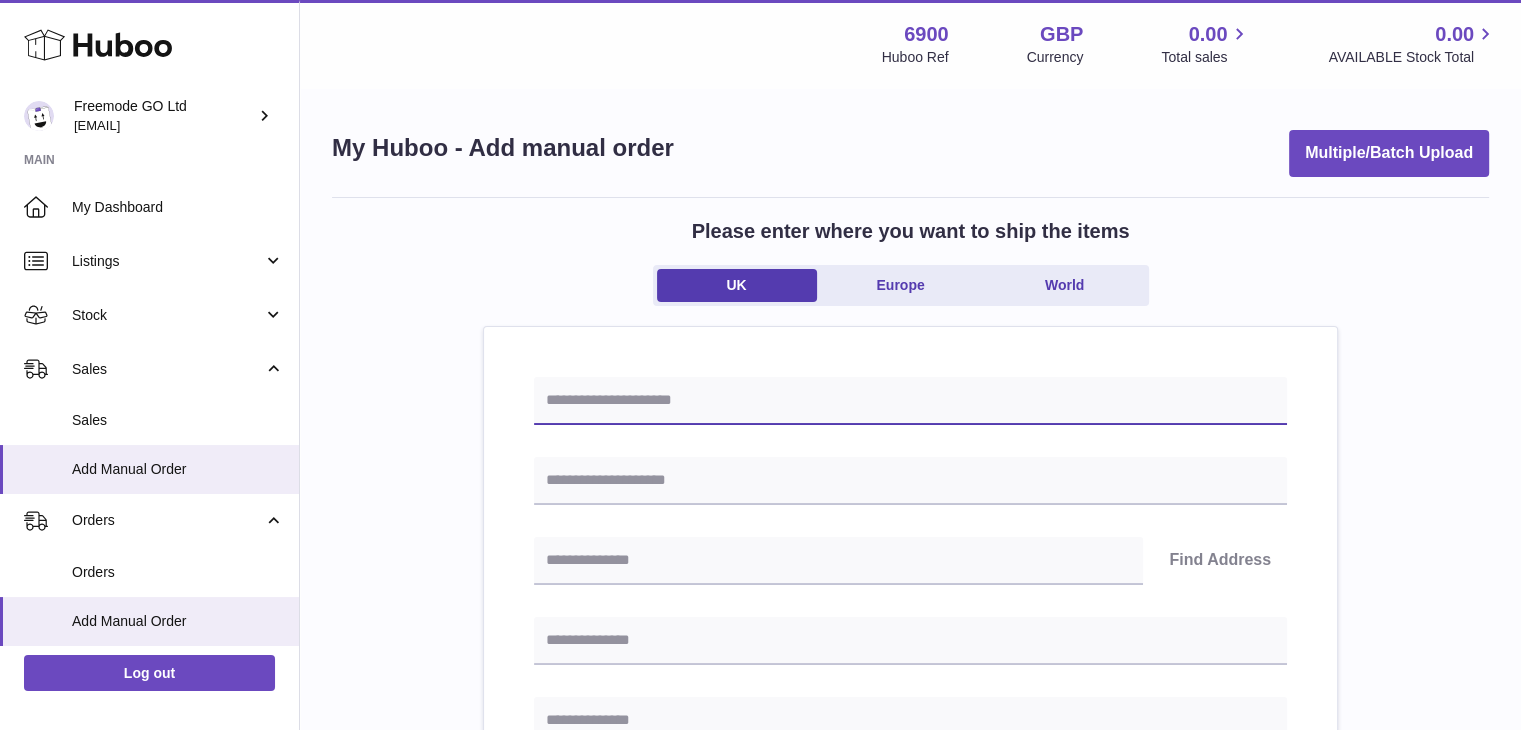 click at bounding box center (910, 401) 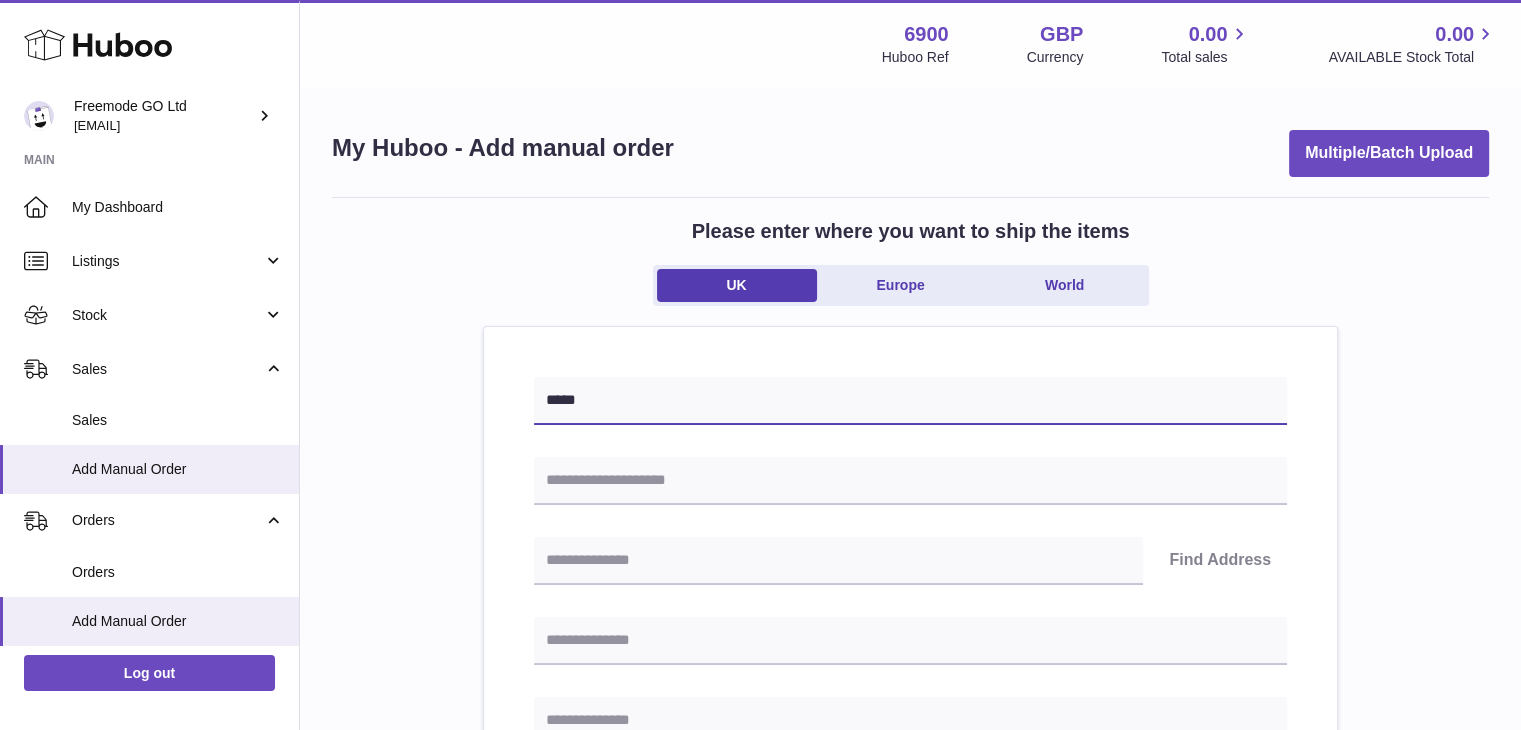 type on "*****" 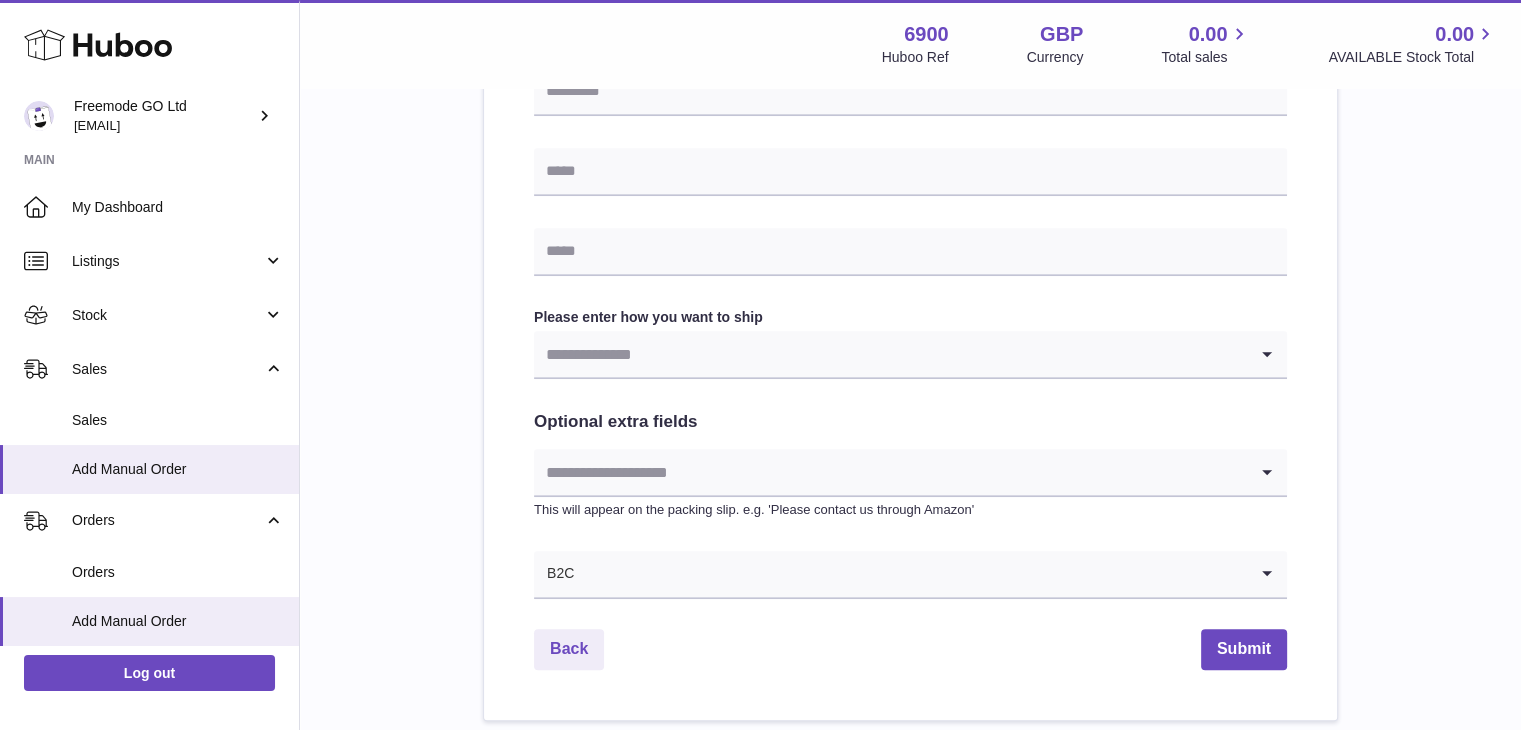 scroll, scrollTop: 942, scrollLeft: 0, axis: vertical 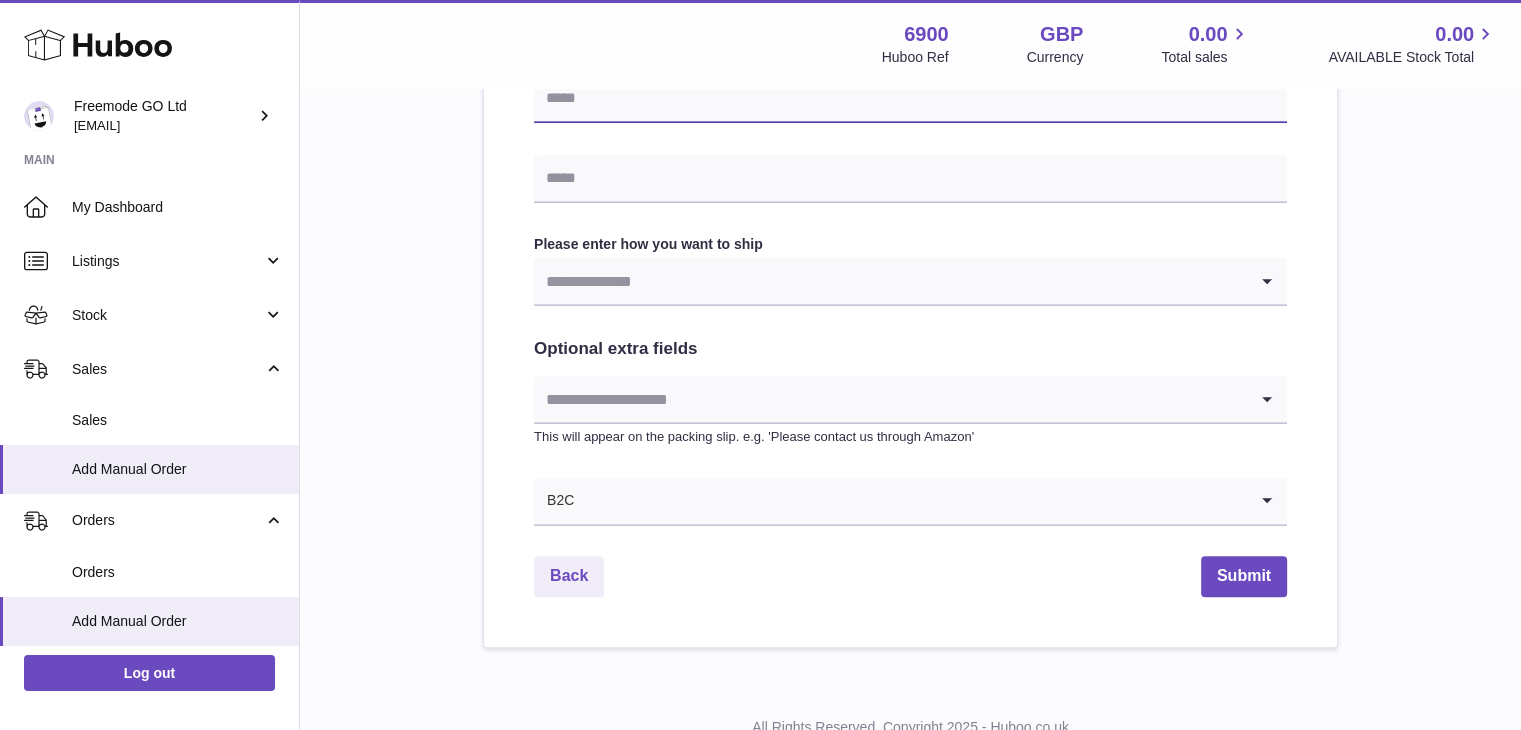 click at bounding box center [910, 99] 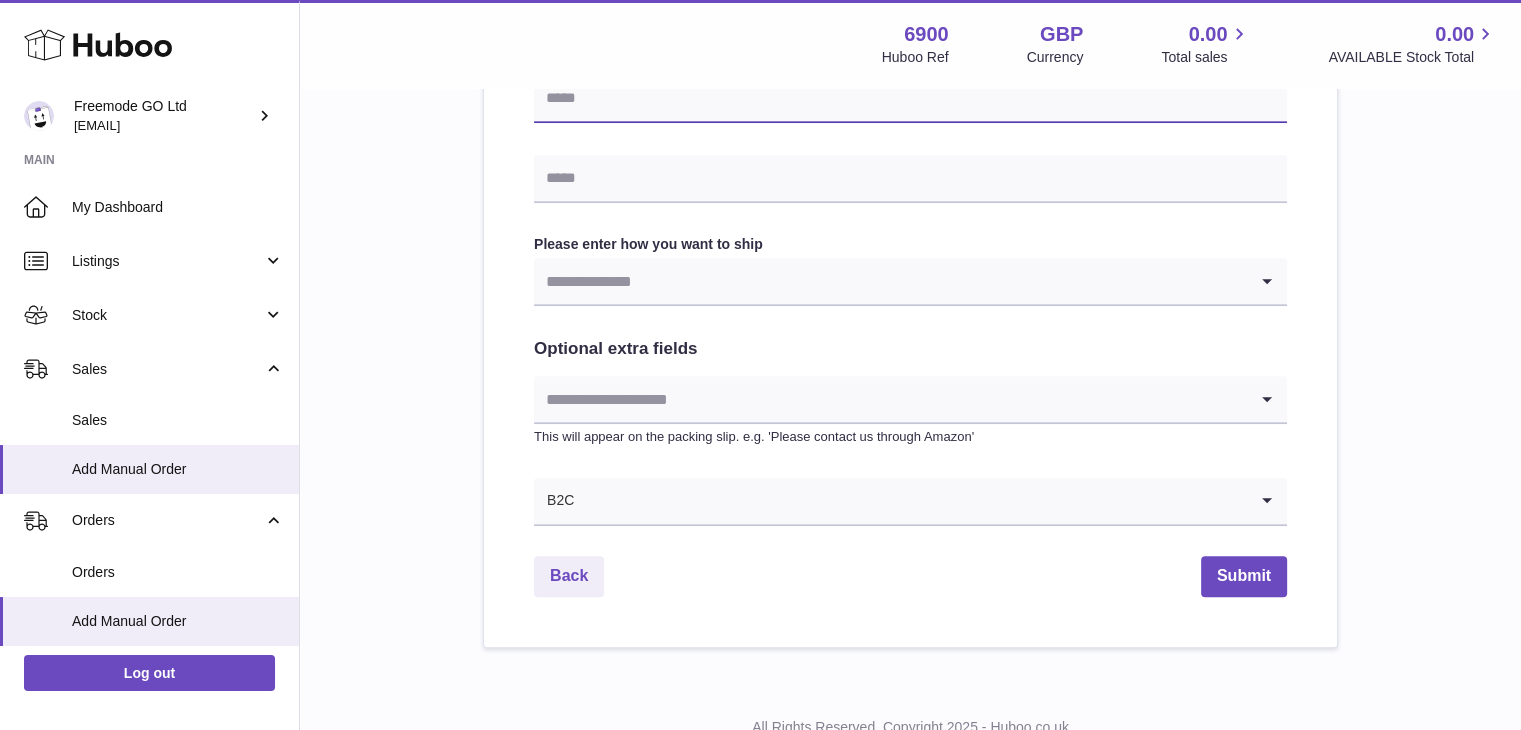 paste on "**********" 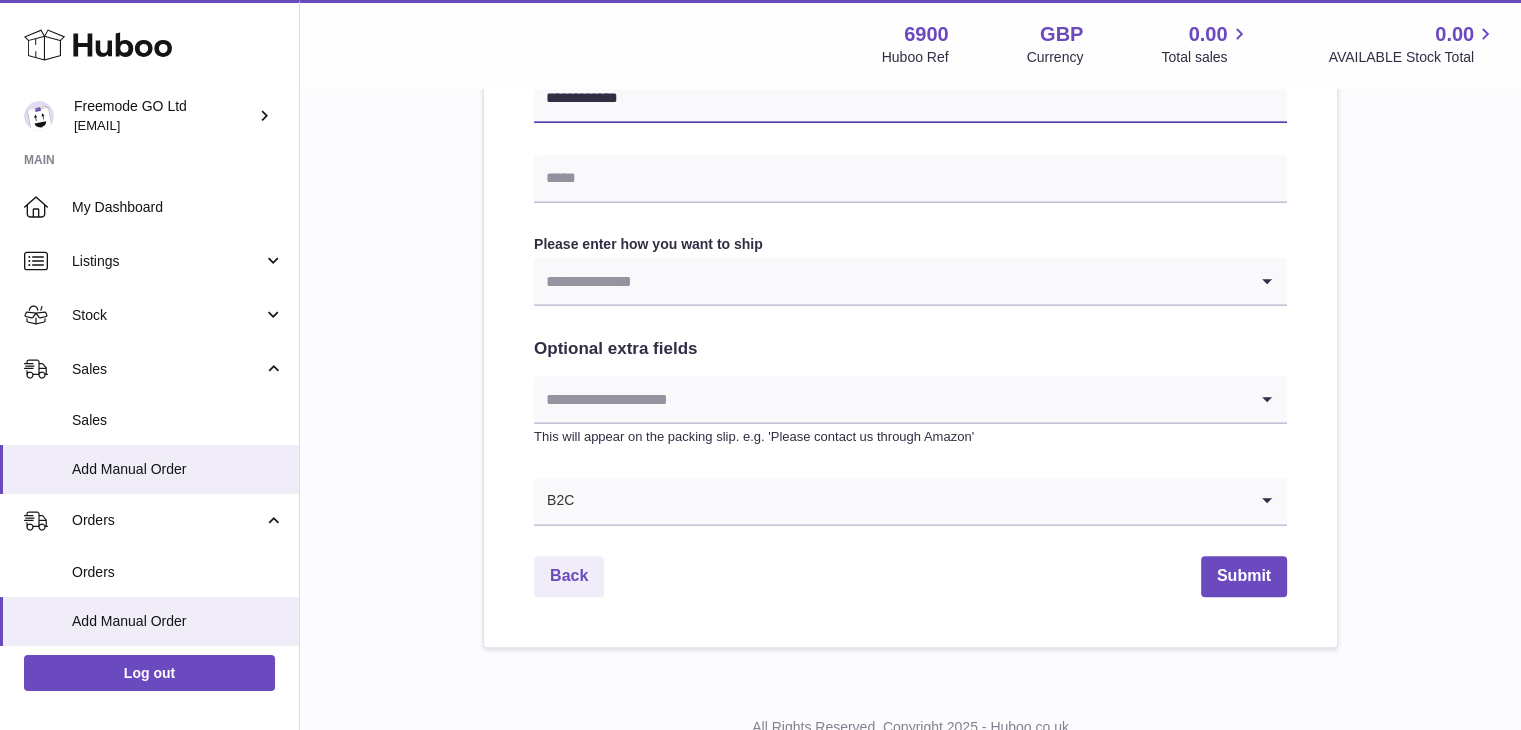 type on "**********" 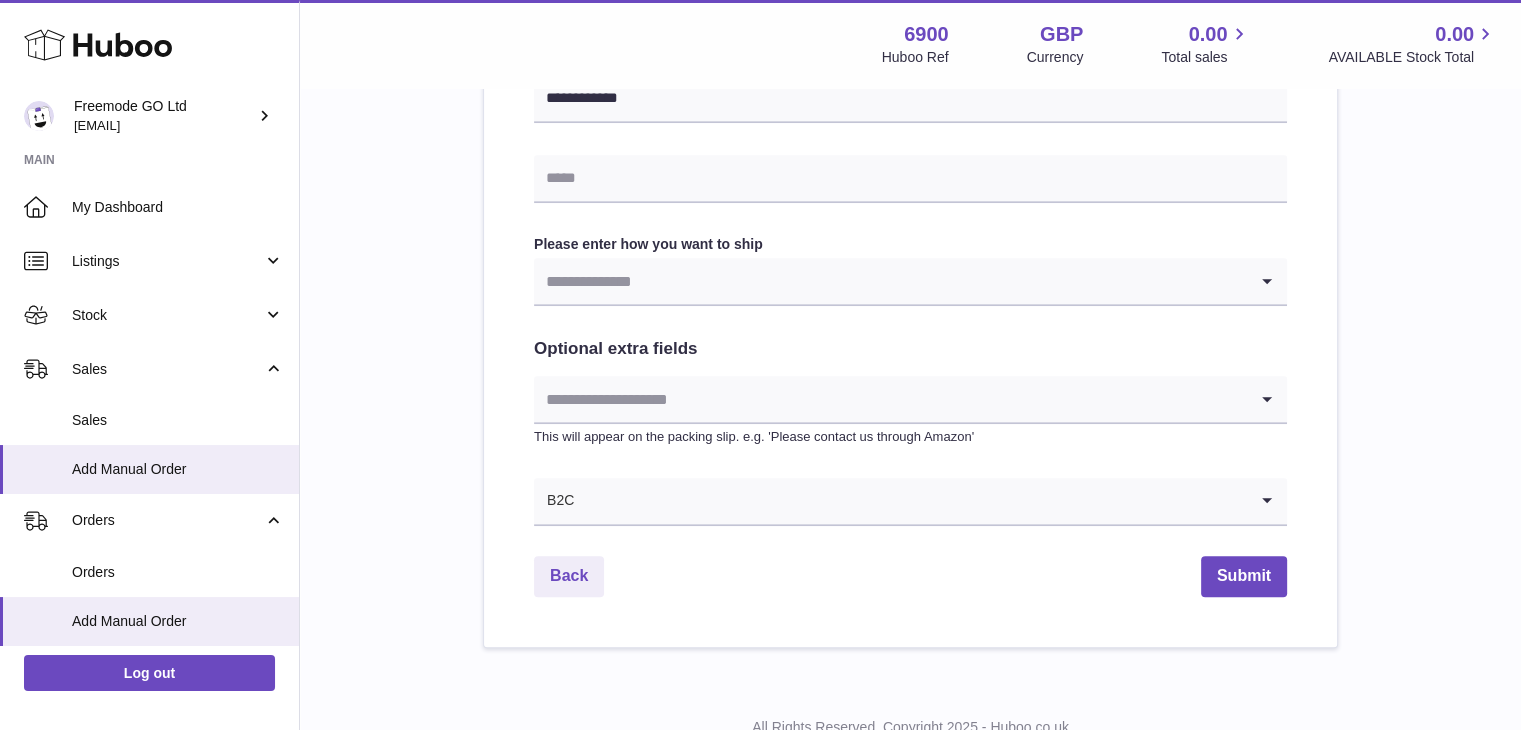 click at bounding box center [890, 281] 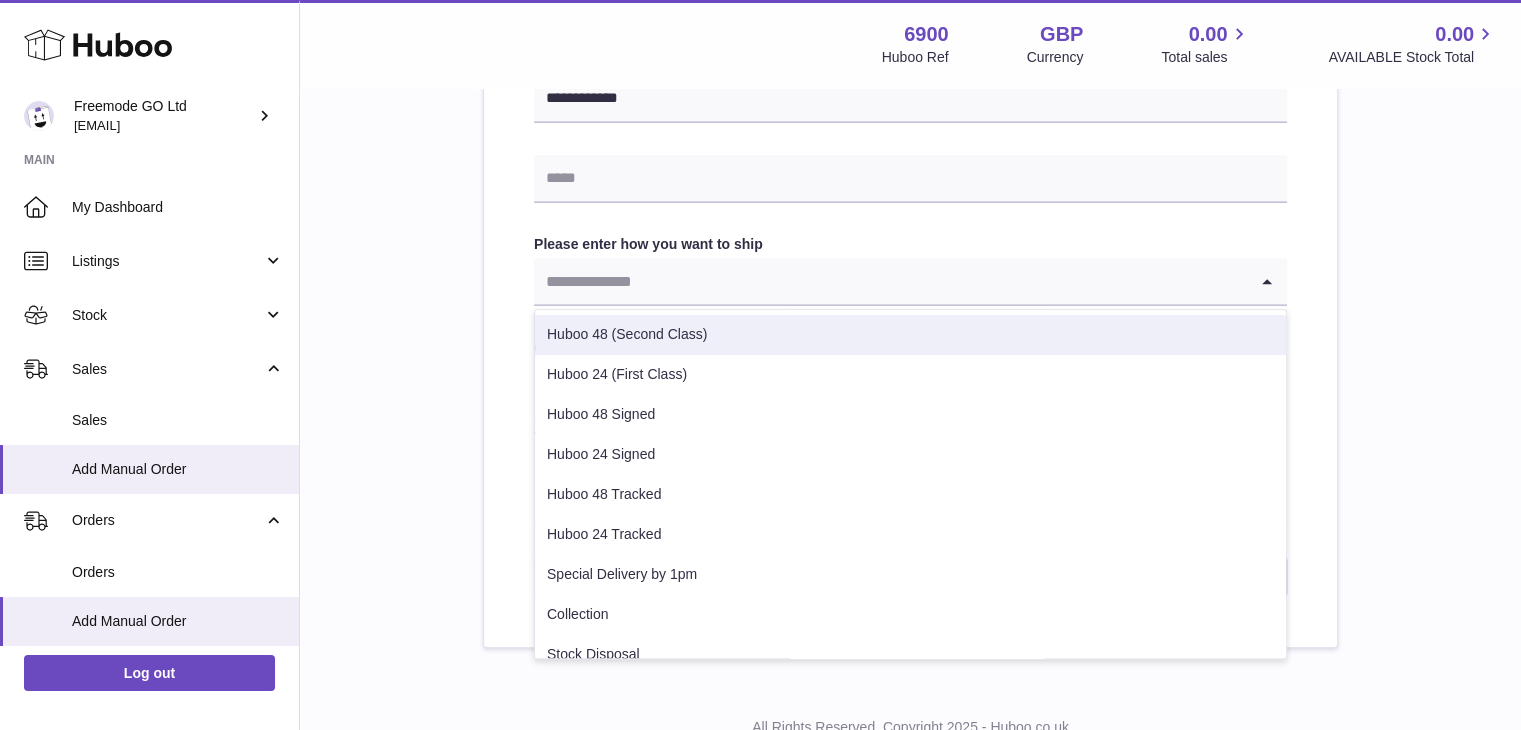 click on "Huboo 48 (Second Class)" at bounding box center [910, 335] 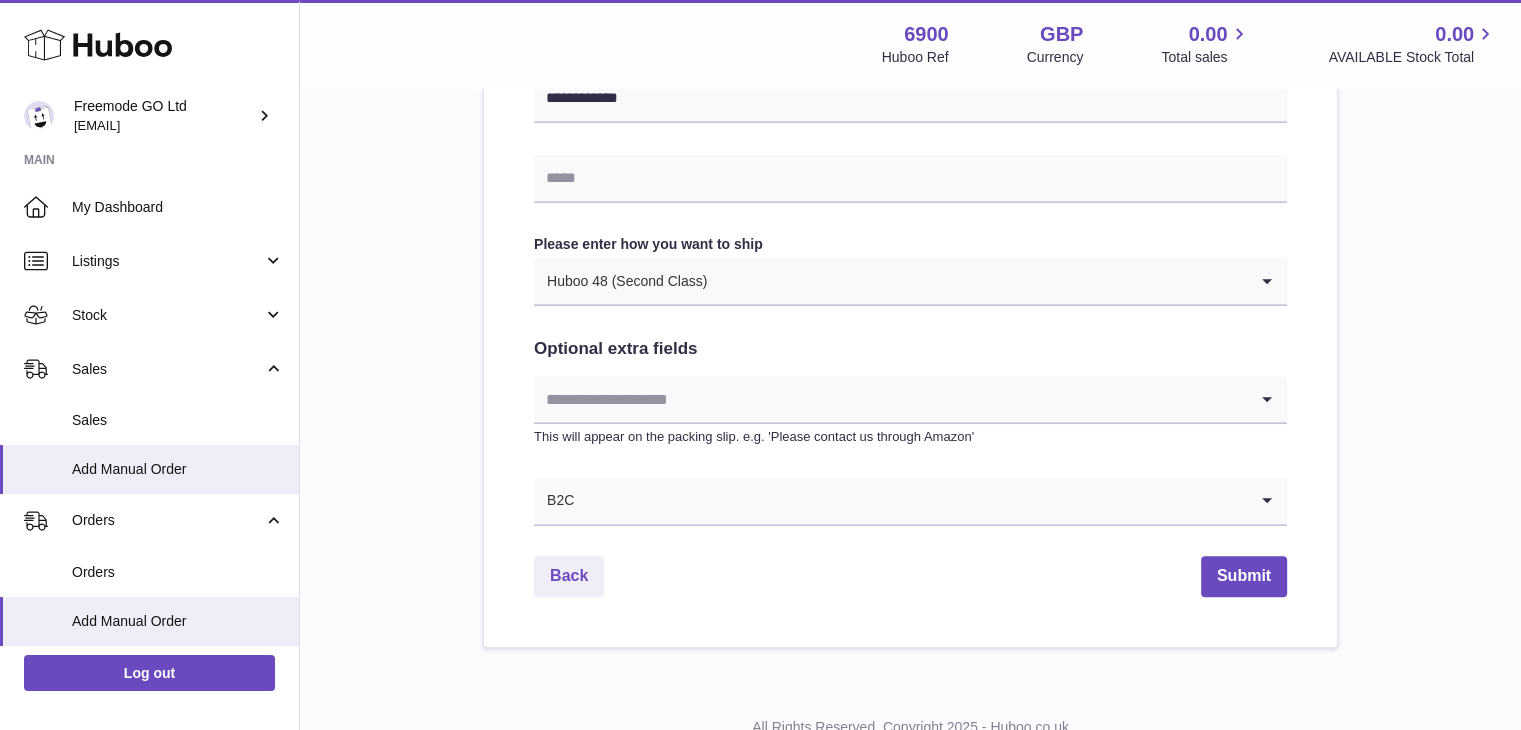 scroll, scrollTop: 0, scrollLeft: 0, axis: both 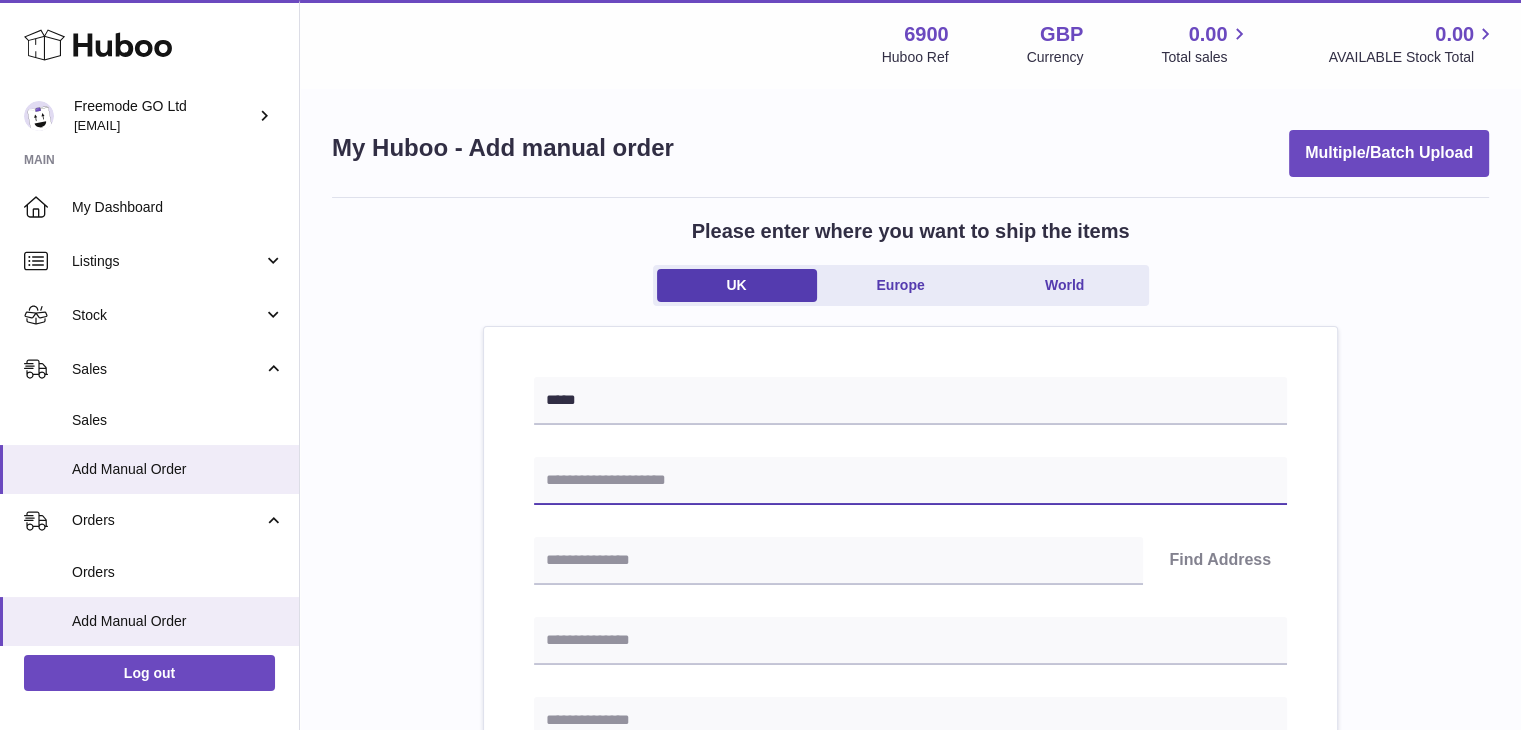 click at bounding box center (910, 481) 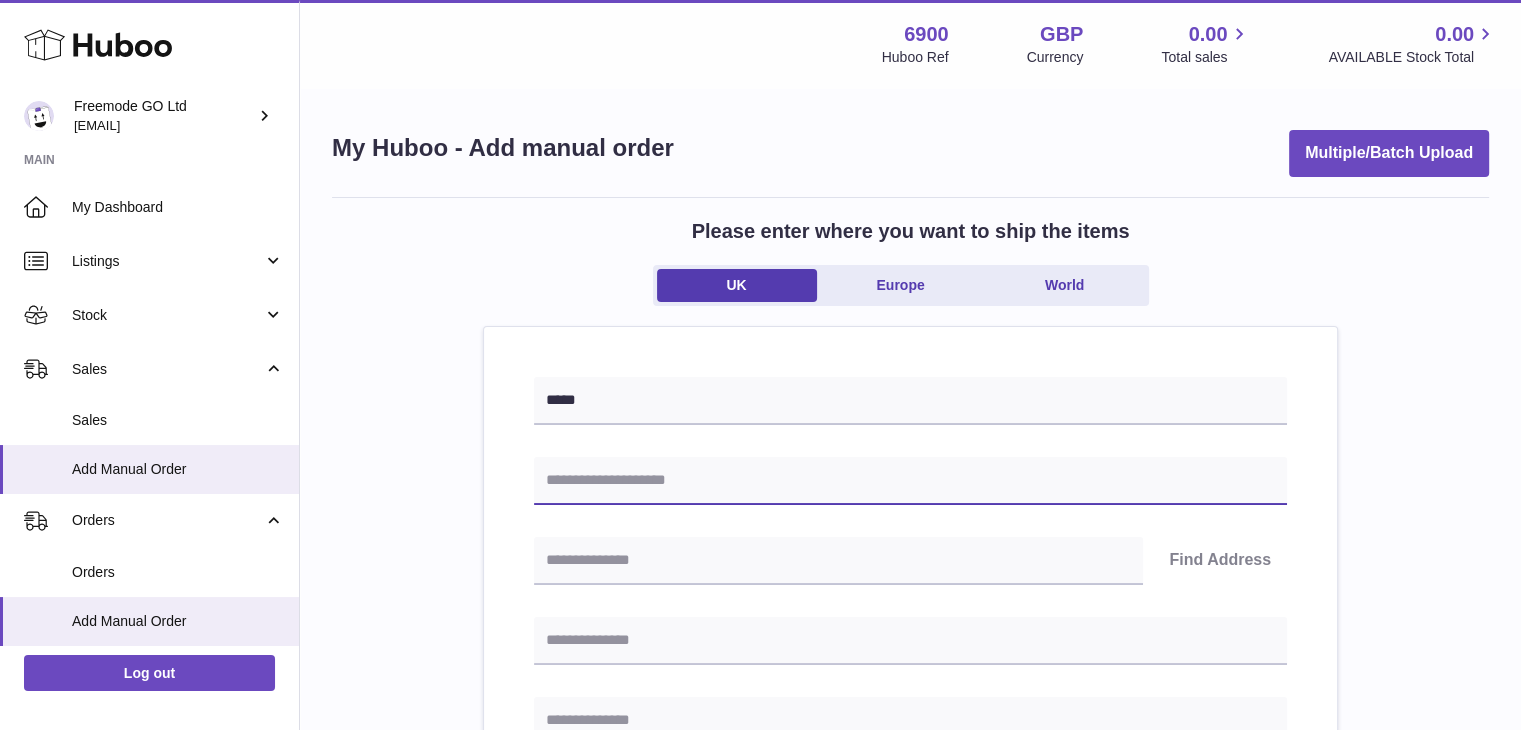 paste on "**********" 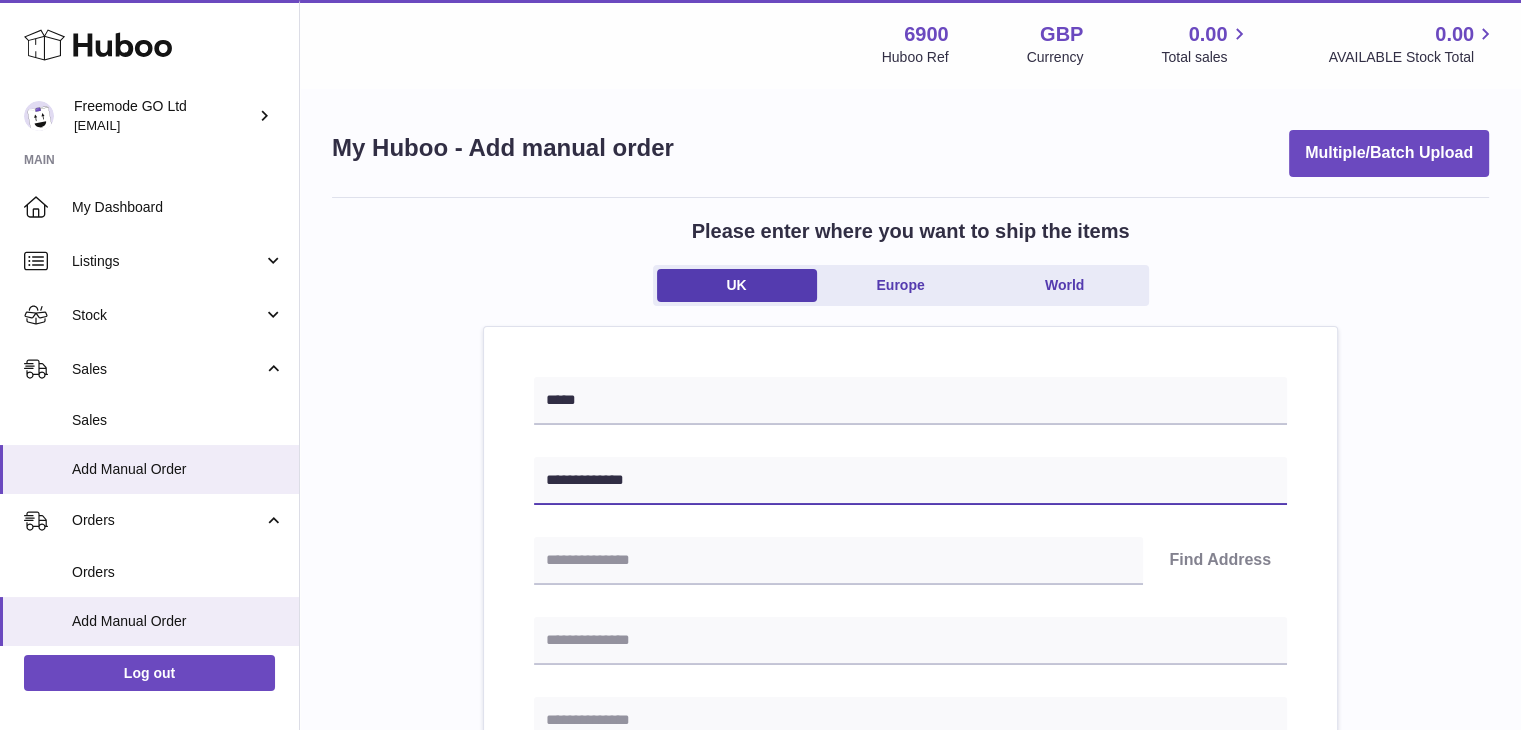 type on "**********" 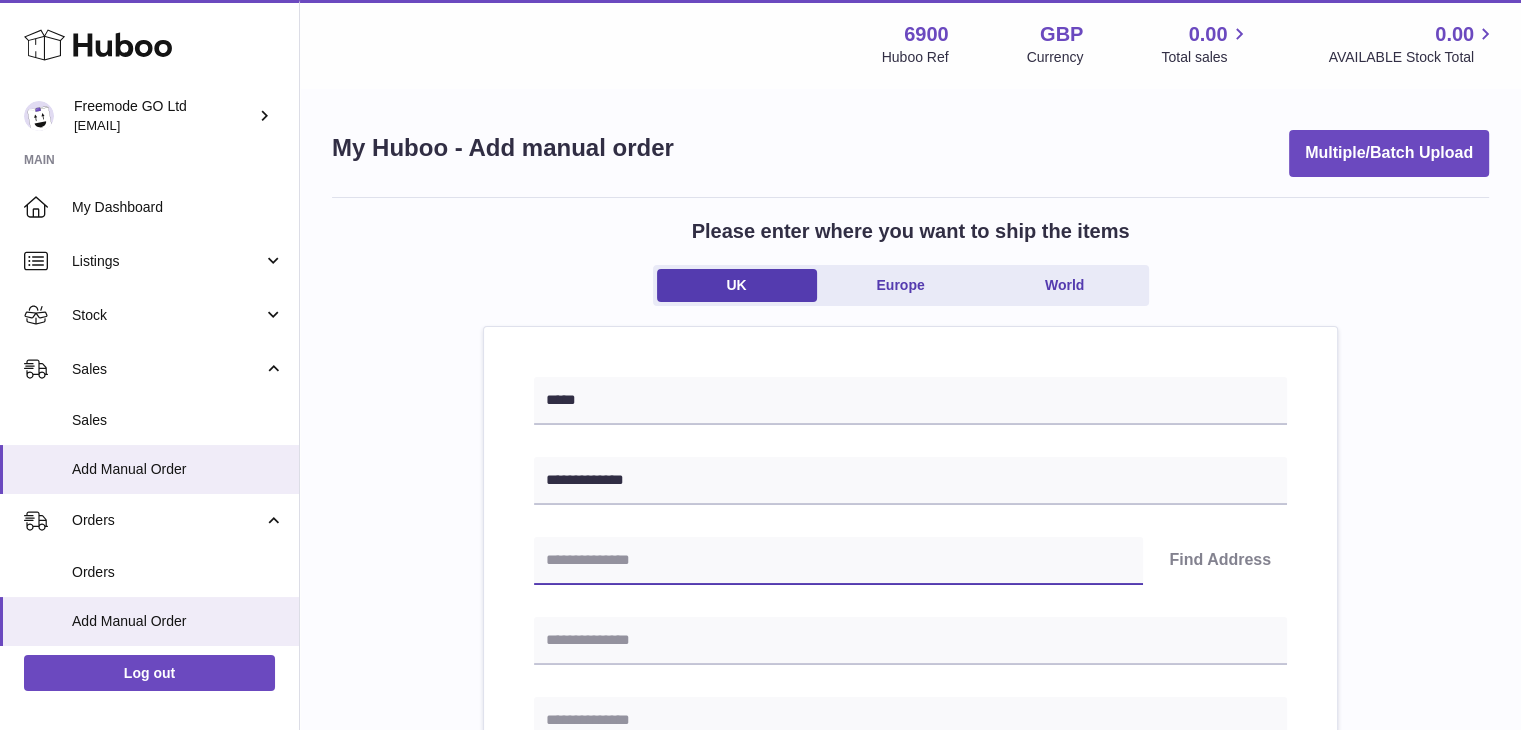 click at bounding box center (838, 561) 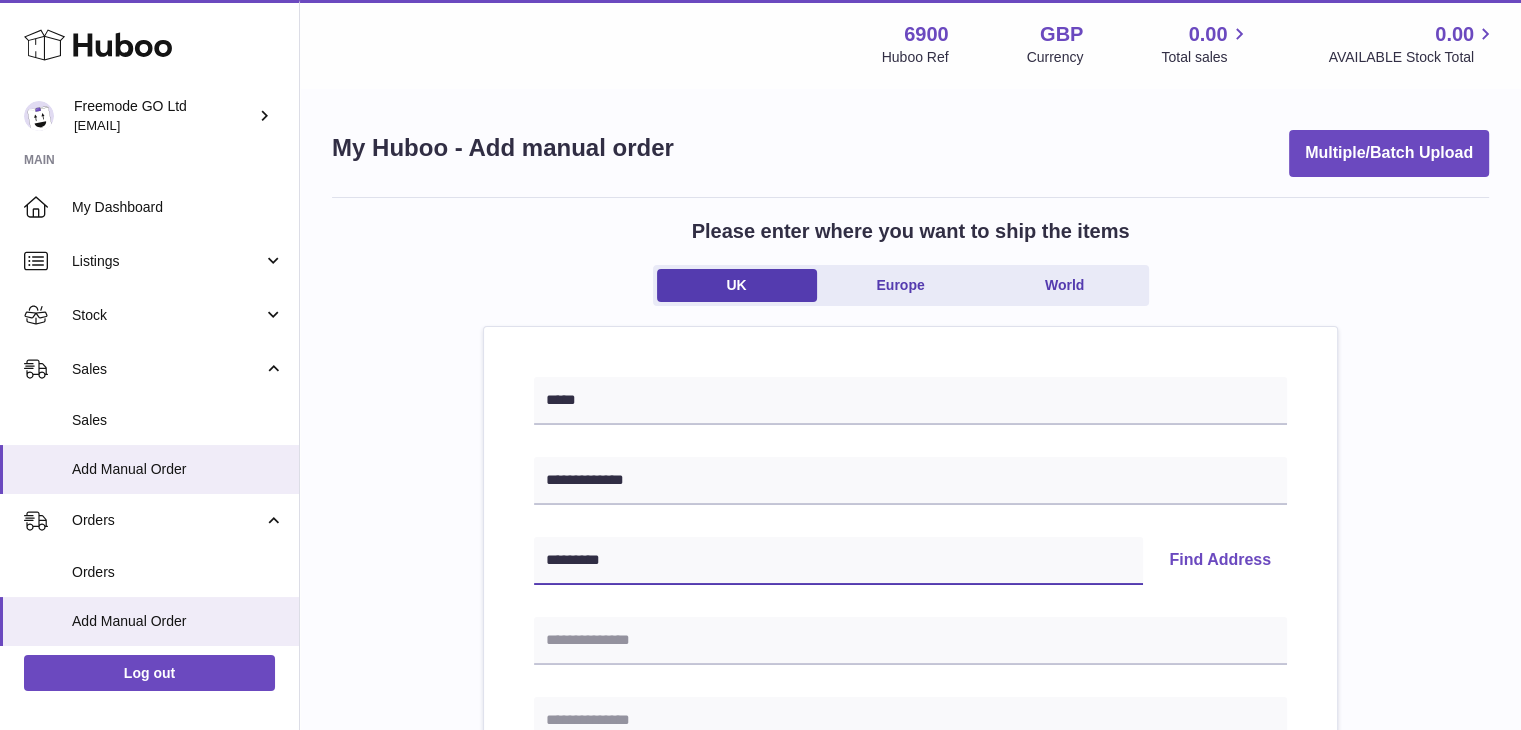 click on "********" at bounding box center [838, 561] 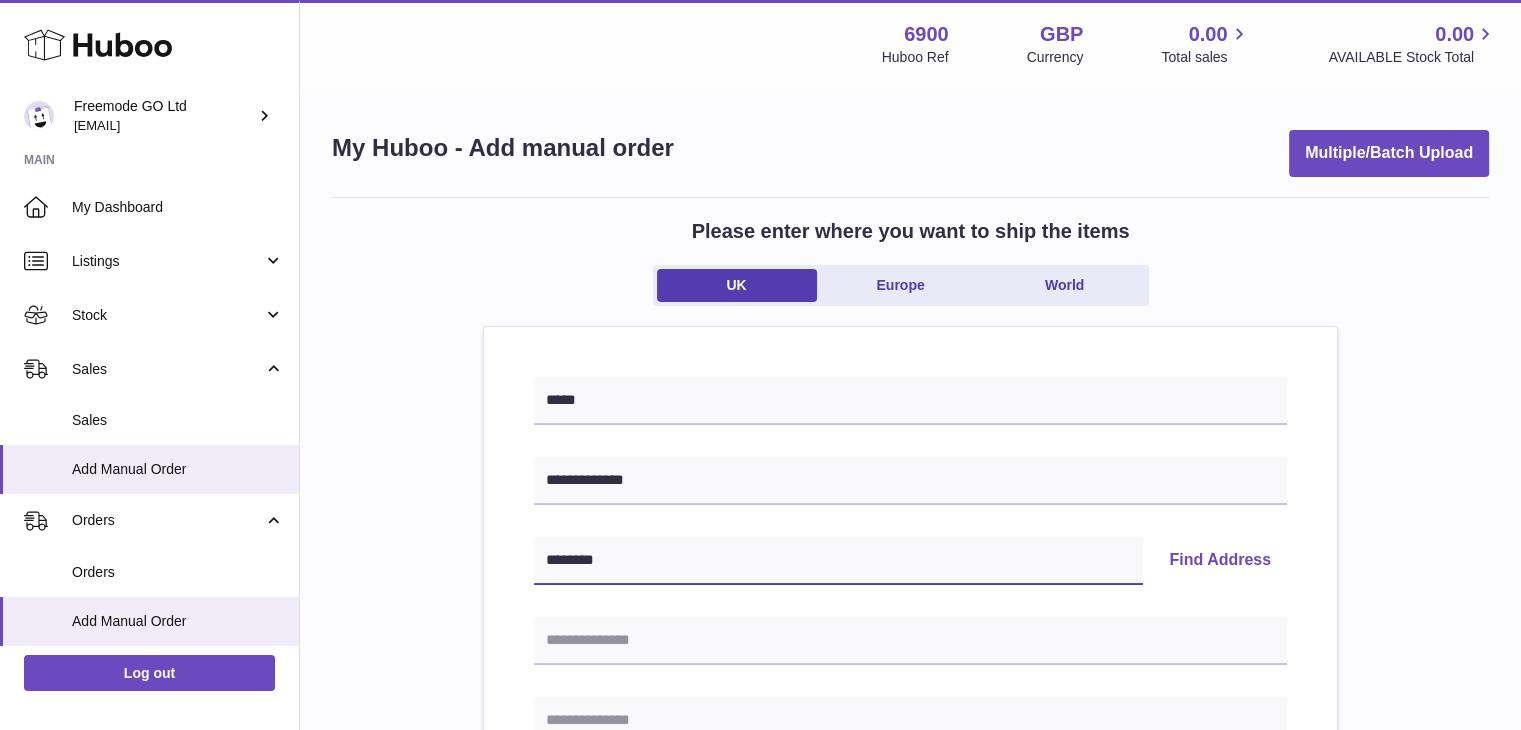 type on "********" 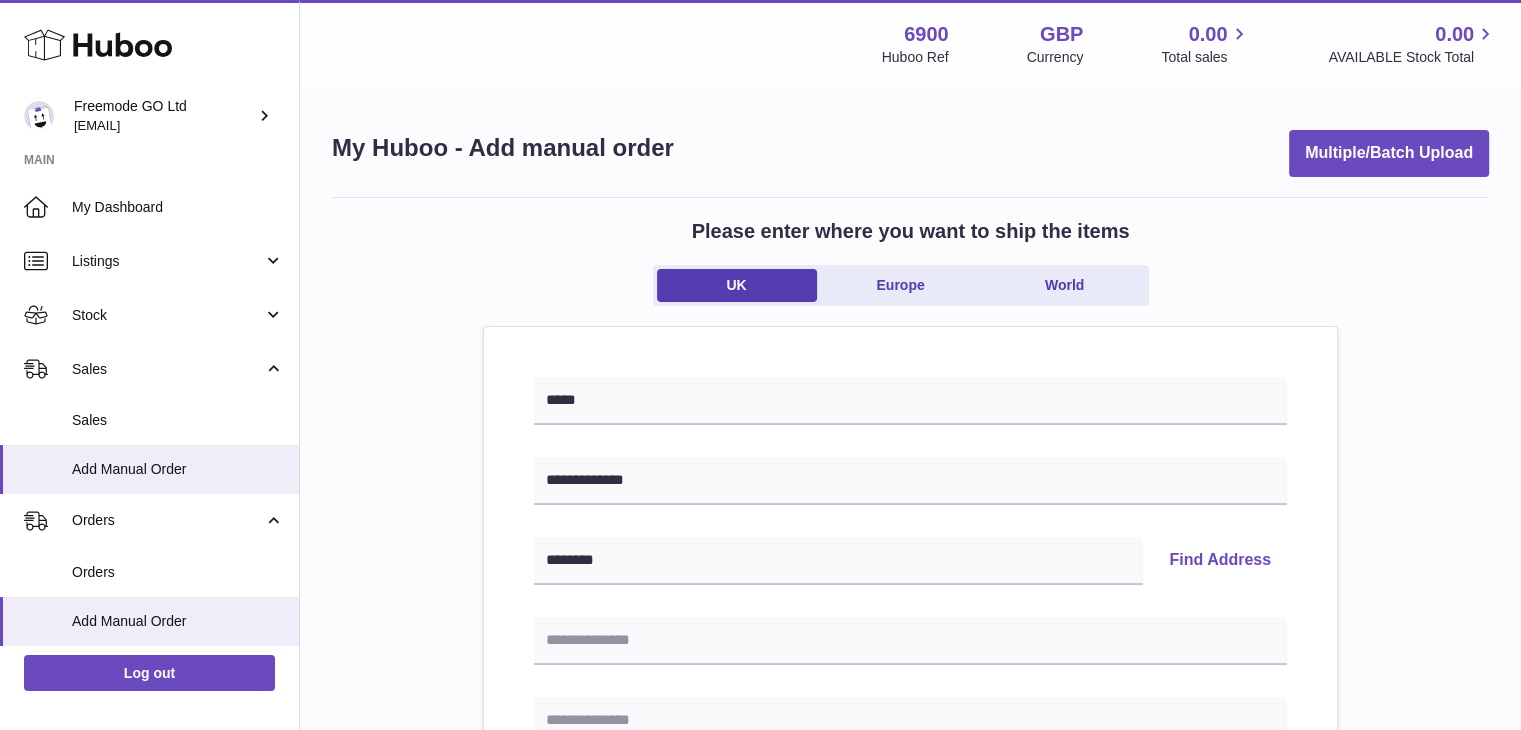 click on "Find Address" at bounding box center (1220, 561) 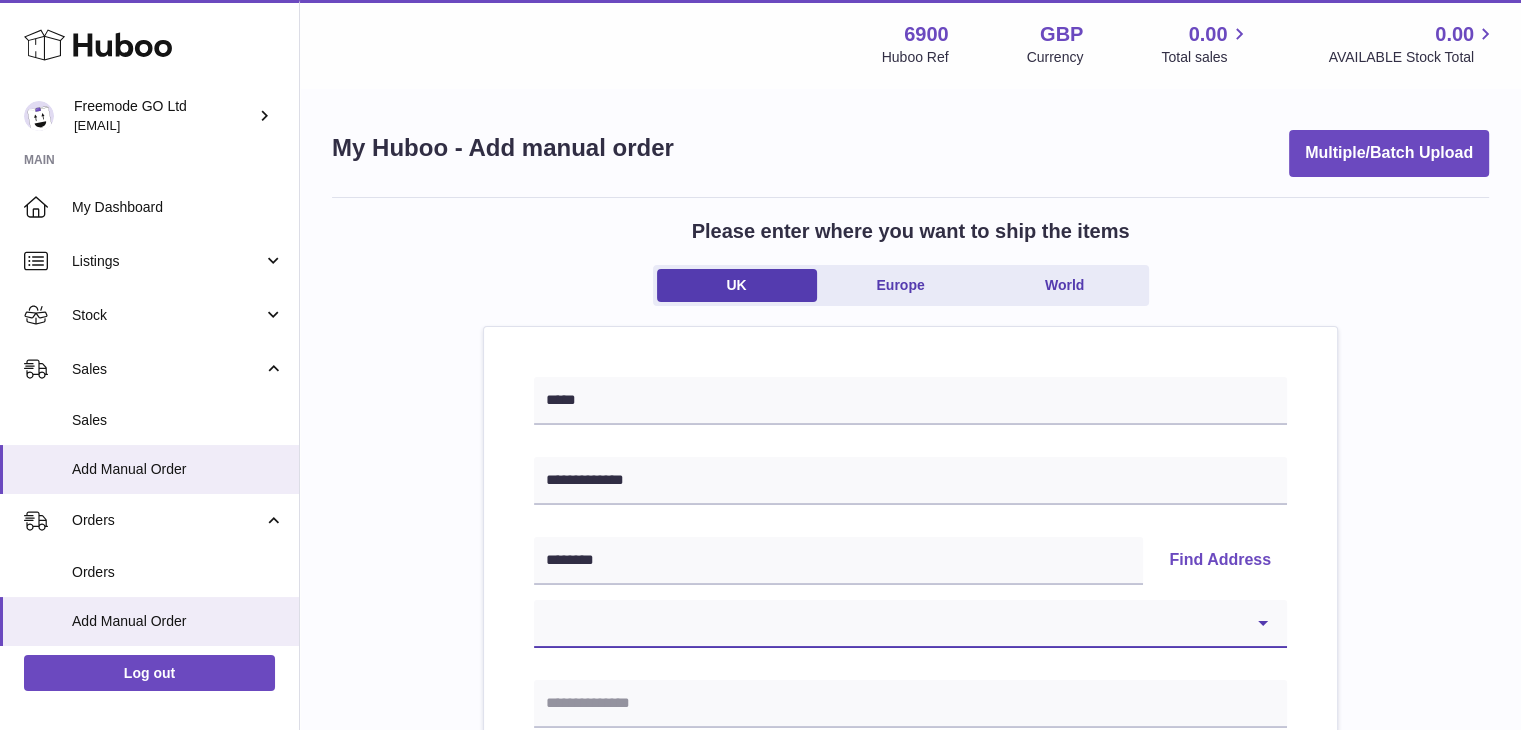 click on "**********" at bounding box center (910, 624) 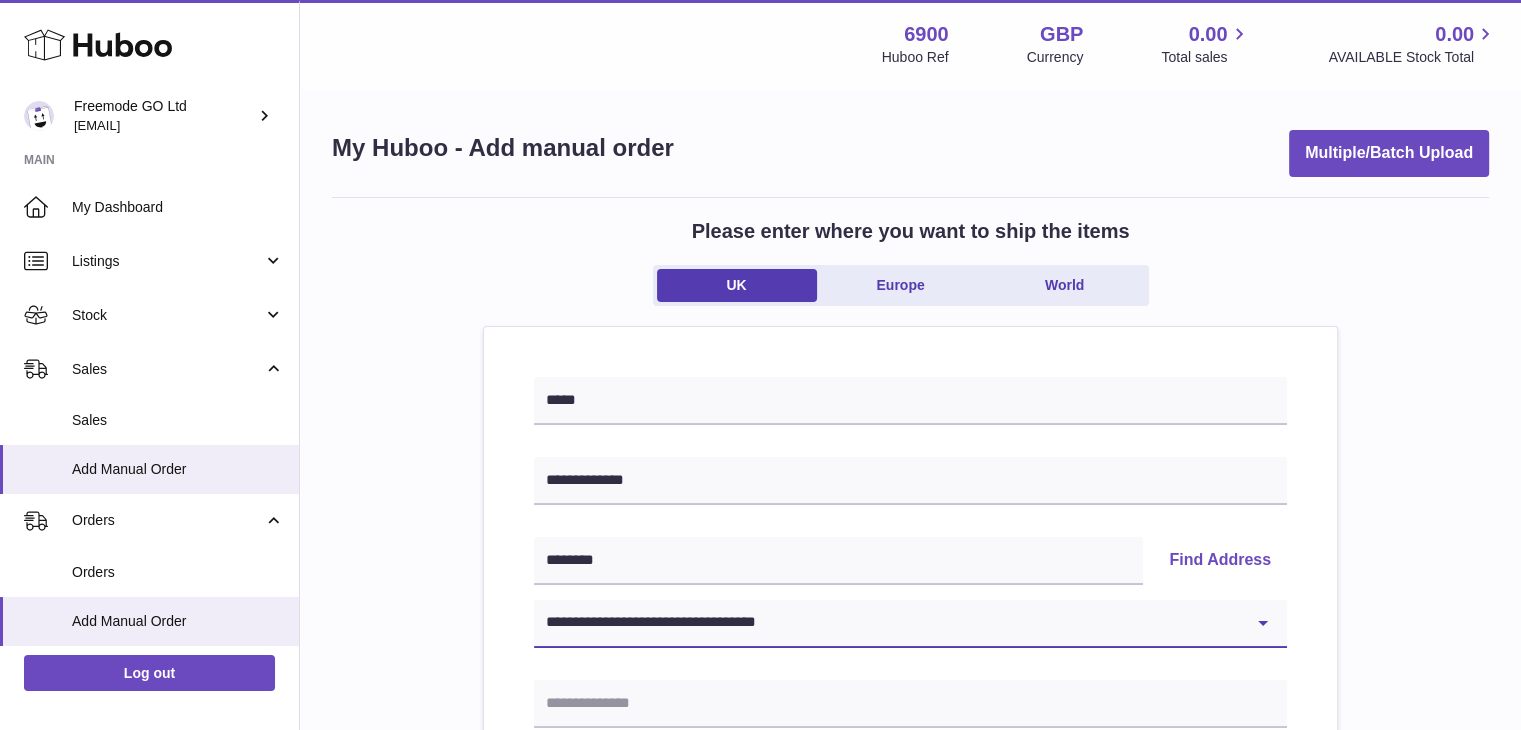 click on "**********" at bounding box center (910, 624) 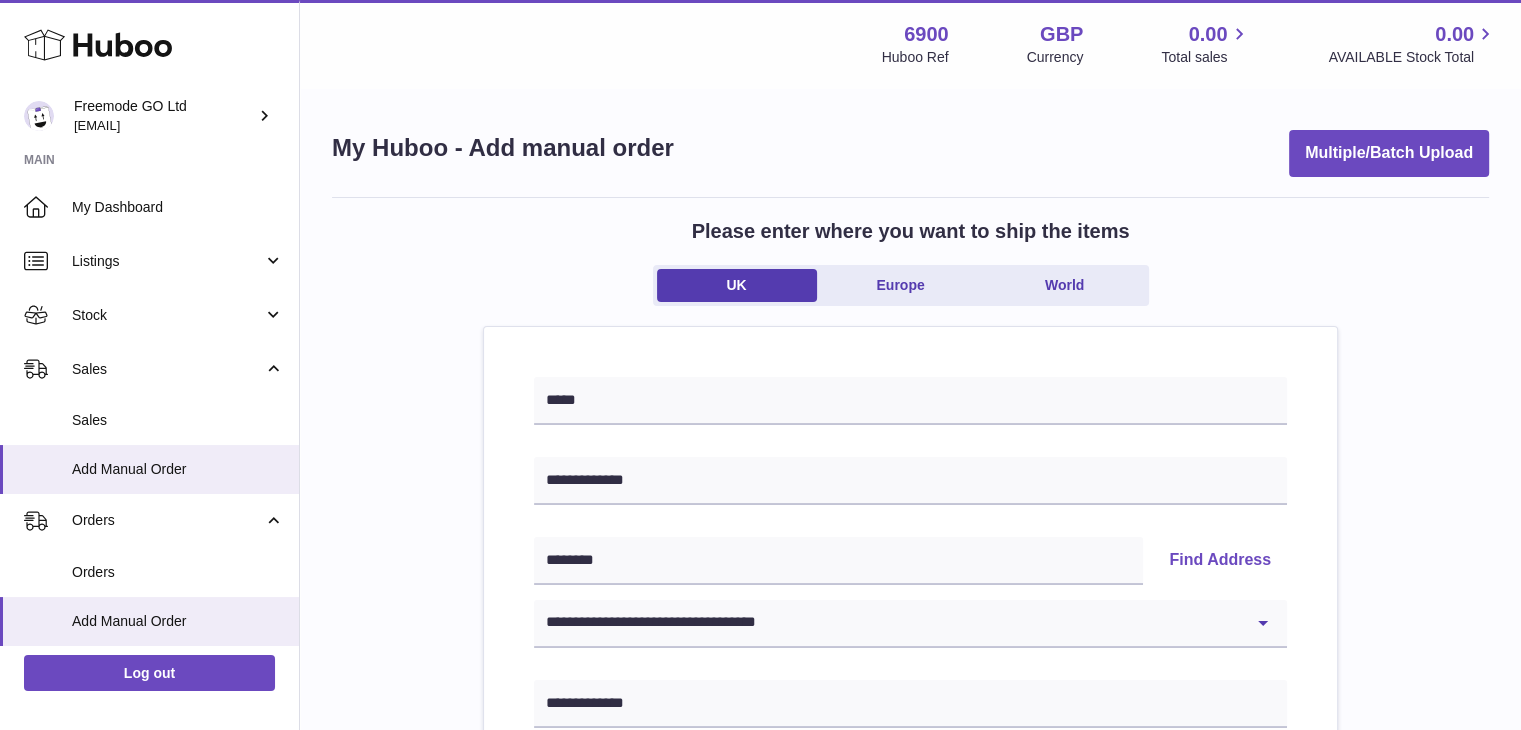 click on "**********" at bounding box center [910, 925] 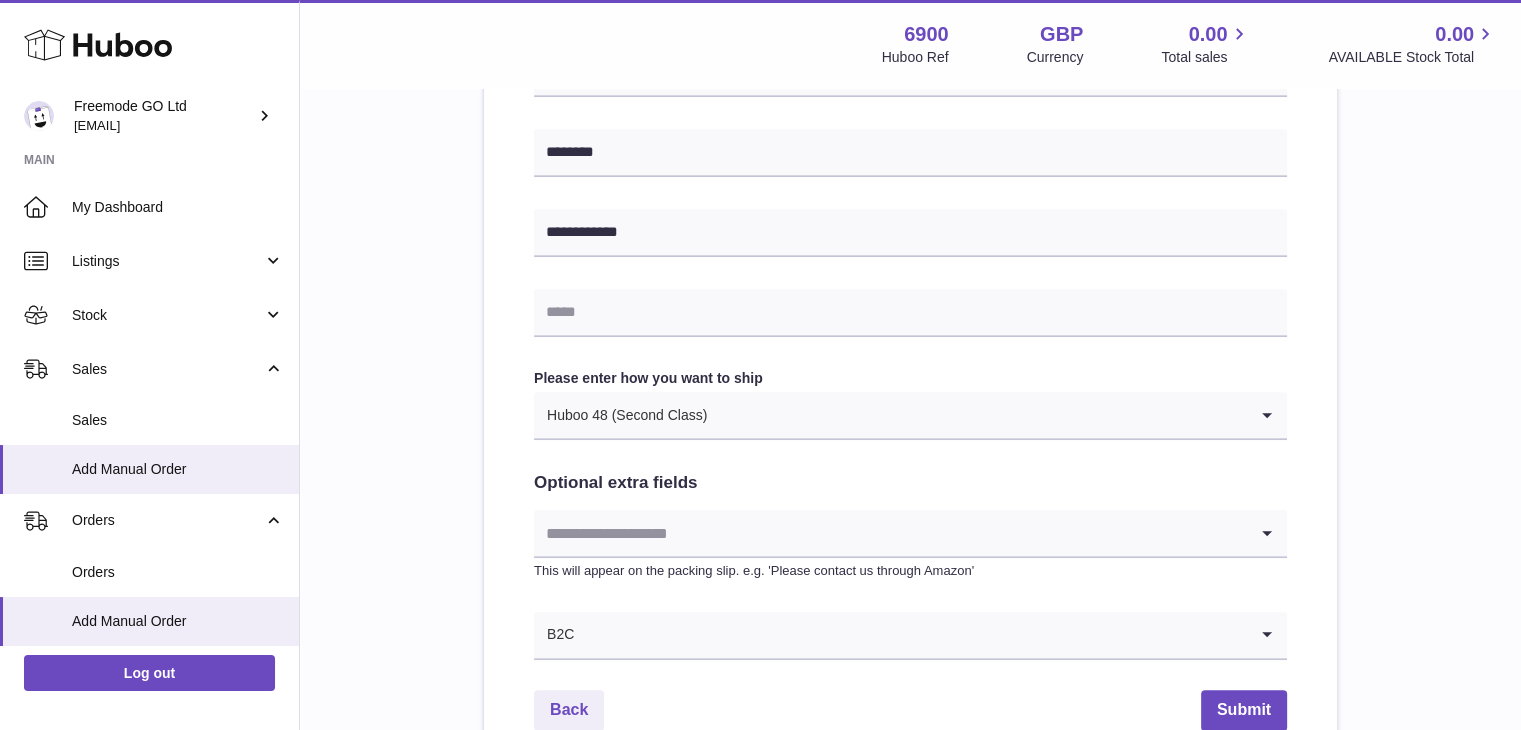 scroll, scrollTop: 911, scrollLeft: 0, axis: vertical 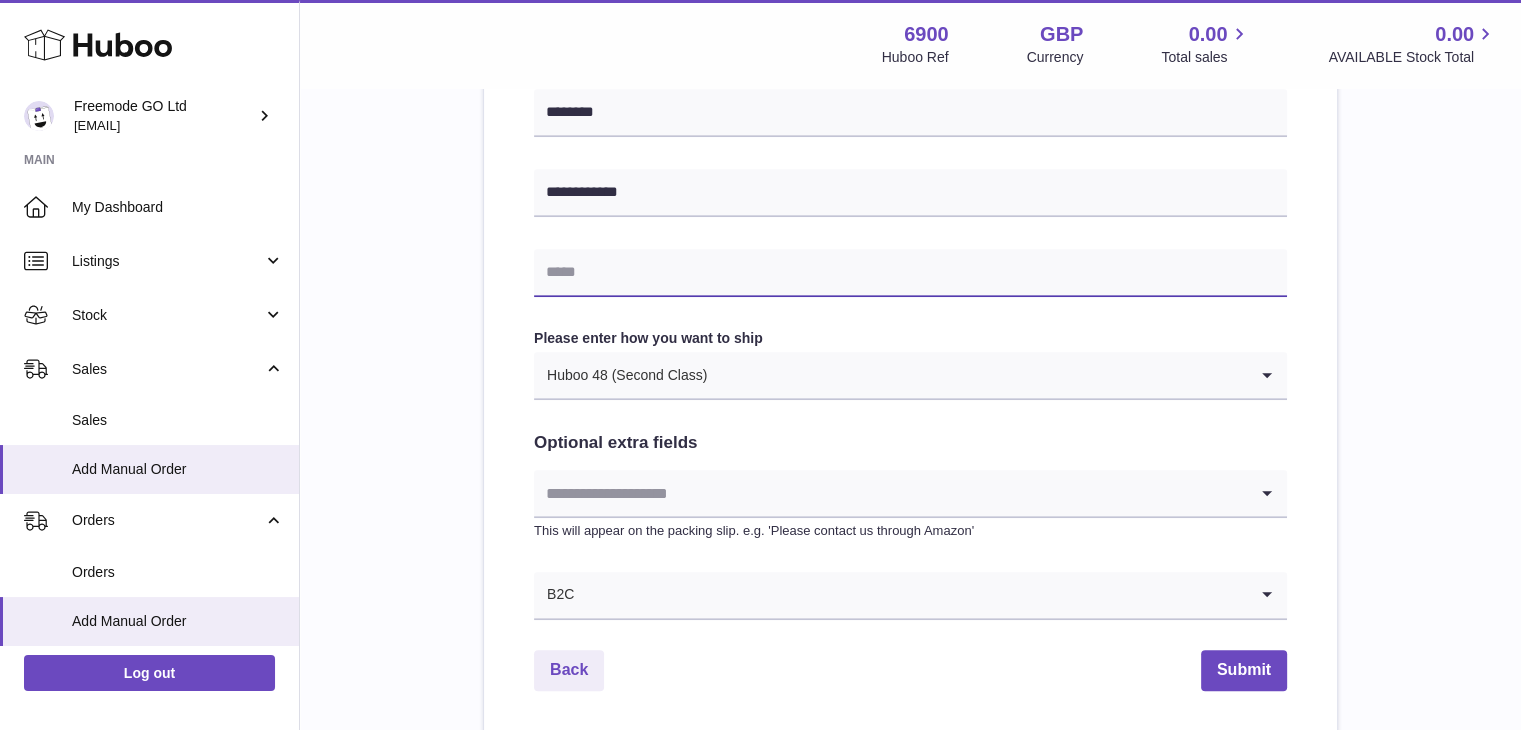 click at bounding box center (910, 273) 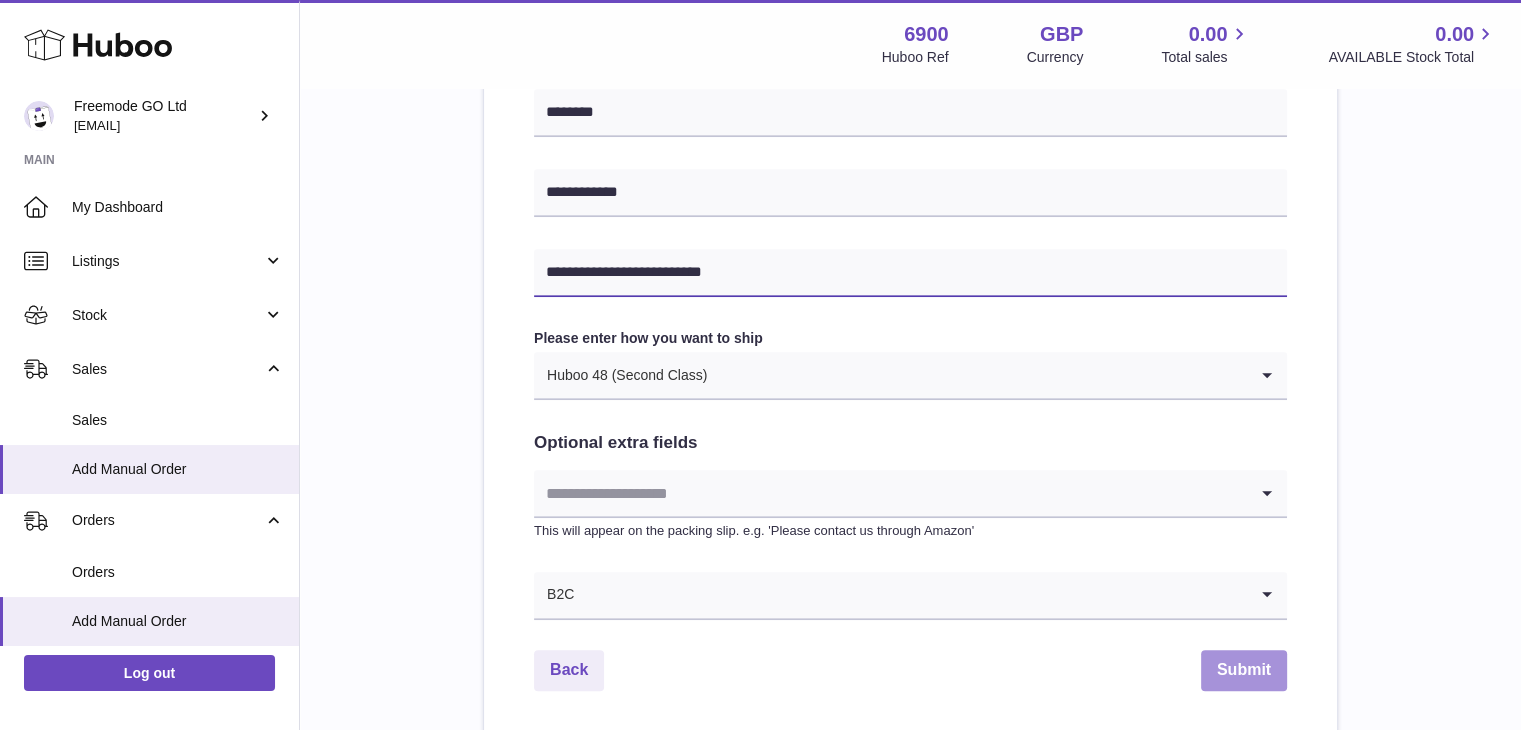 type on "**********" 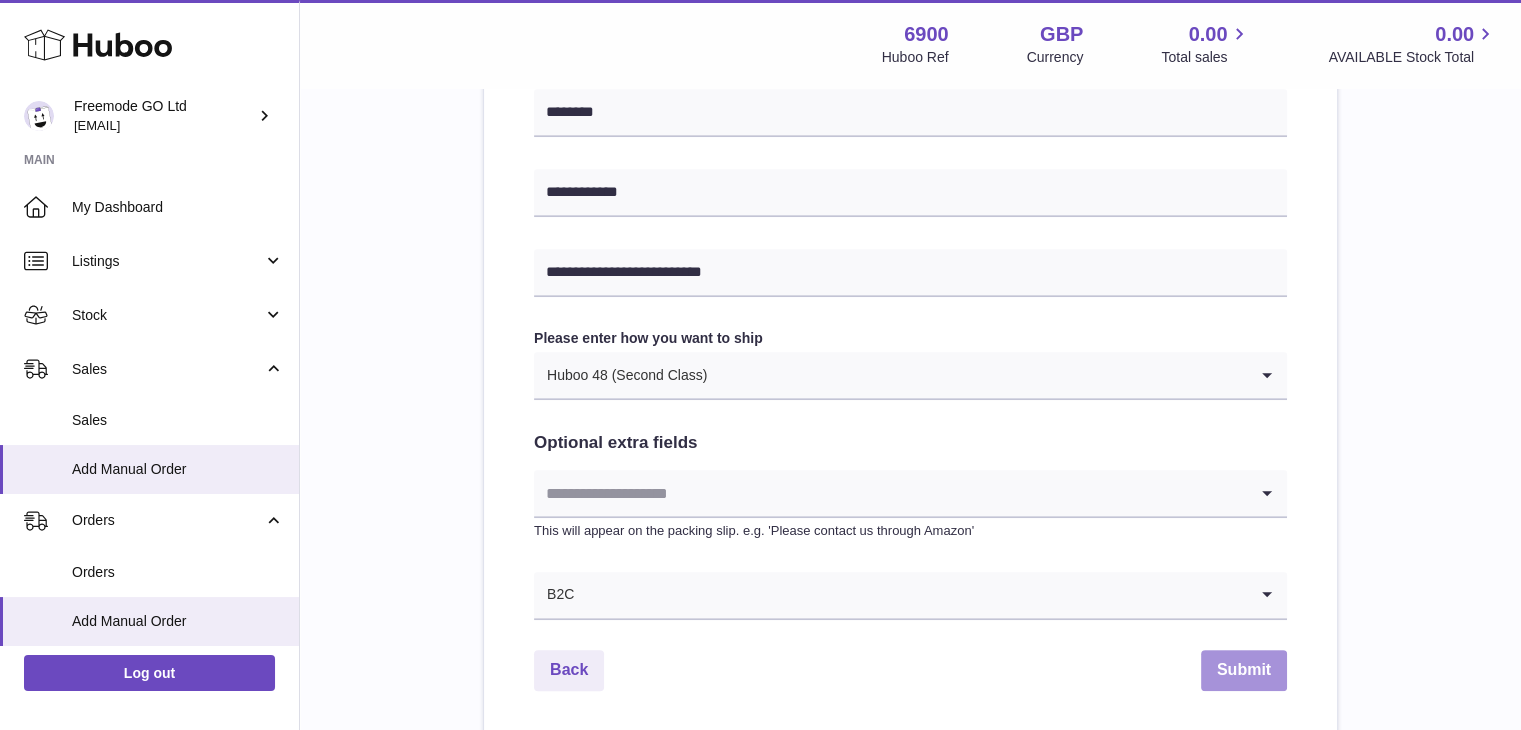 click on "Submit" at bounding box center [1244, 670] 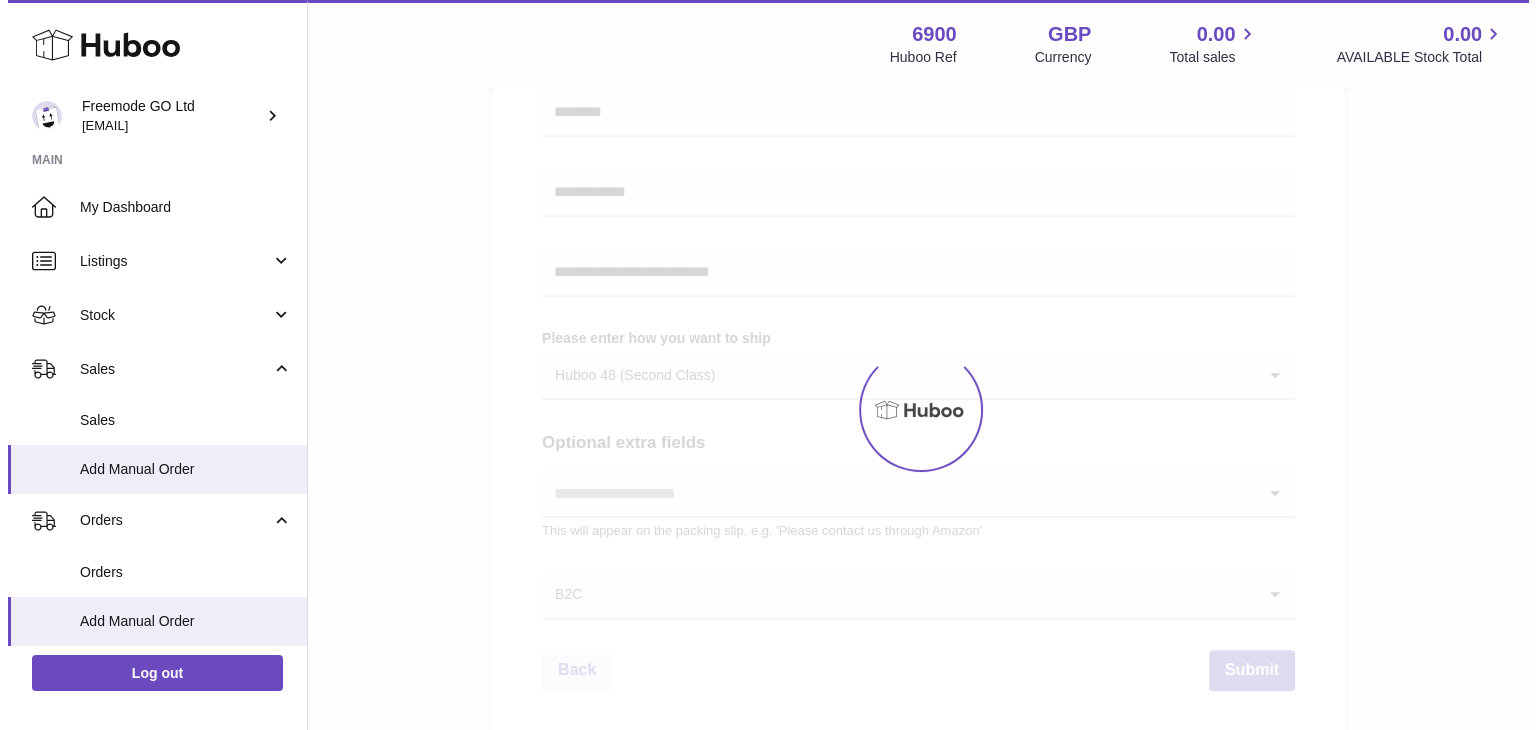 scroll, scrollTop: 0, scrollLeft: 0, axis: both 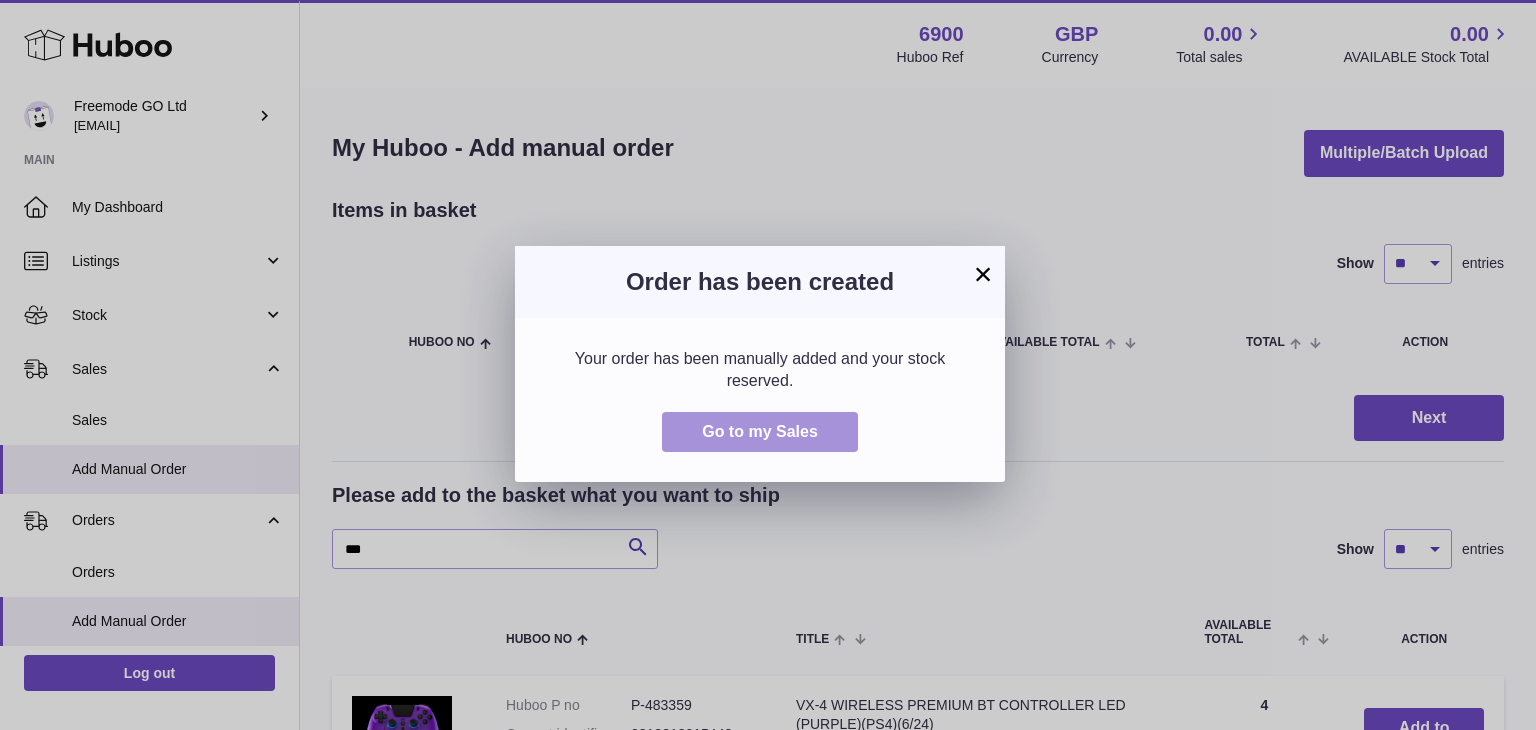 click on "Go to my Sales" at bounding box center [760, 431] 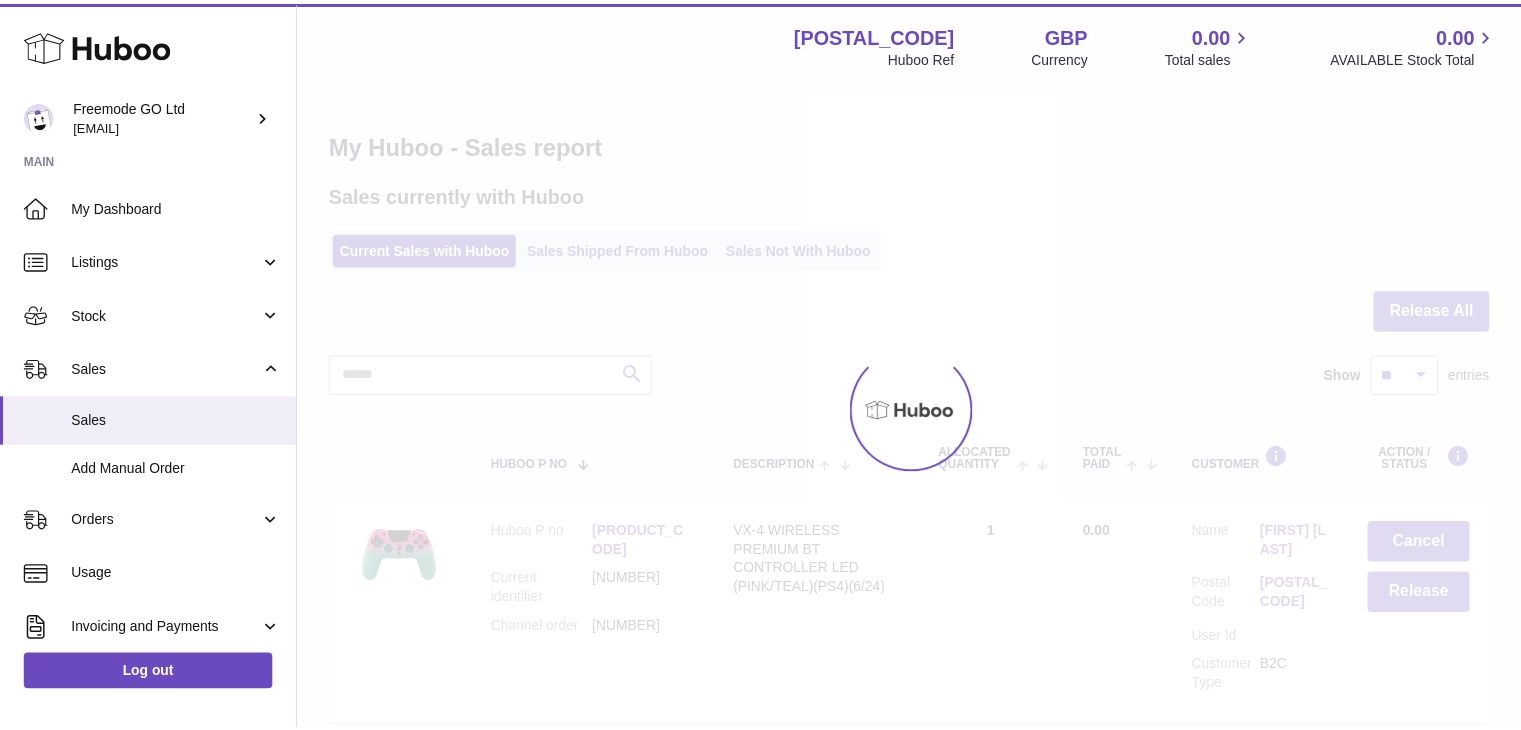 scroll, scrollTop: 0, scrollLeft: 0, axis: both 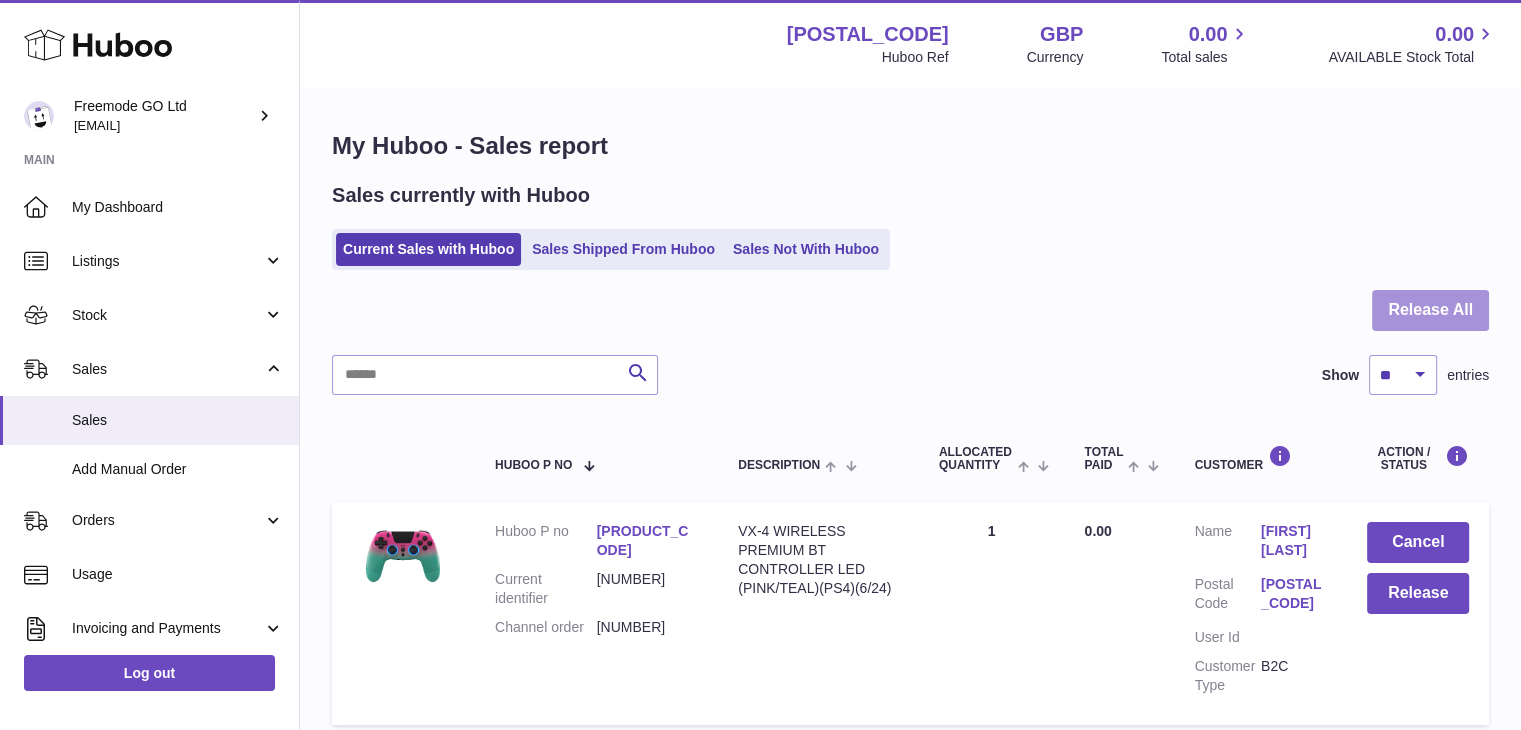 click on "Release All" at bounding box center (1430, 310) 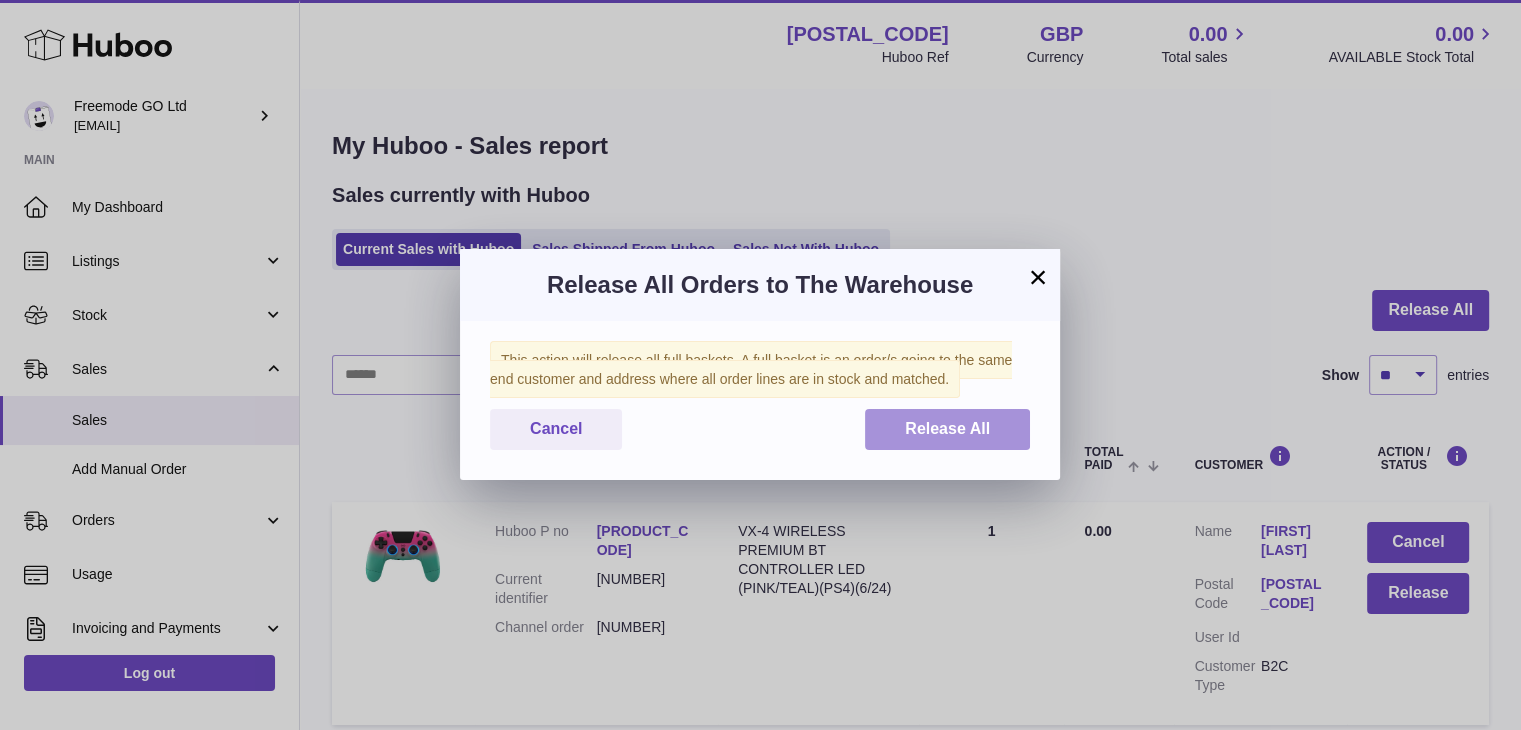 click on "Release All" at bounding box center [947, 428] 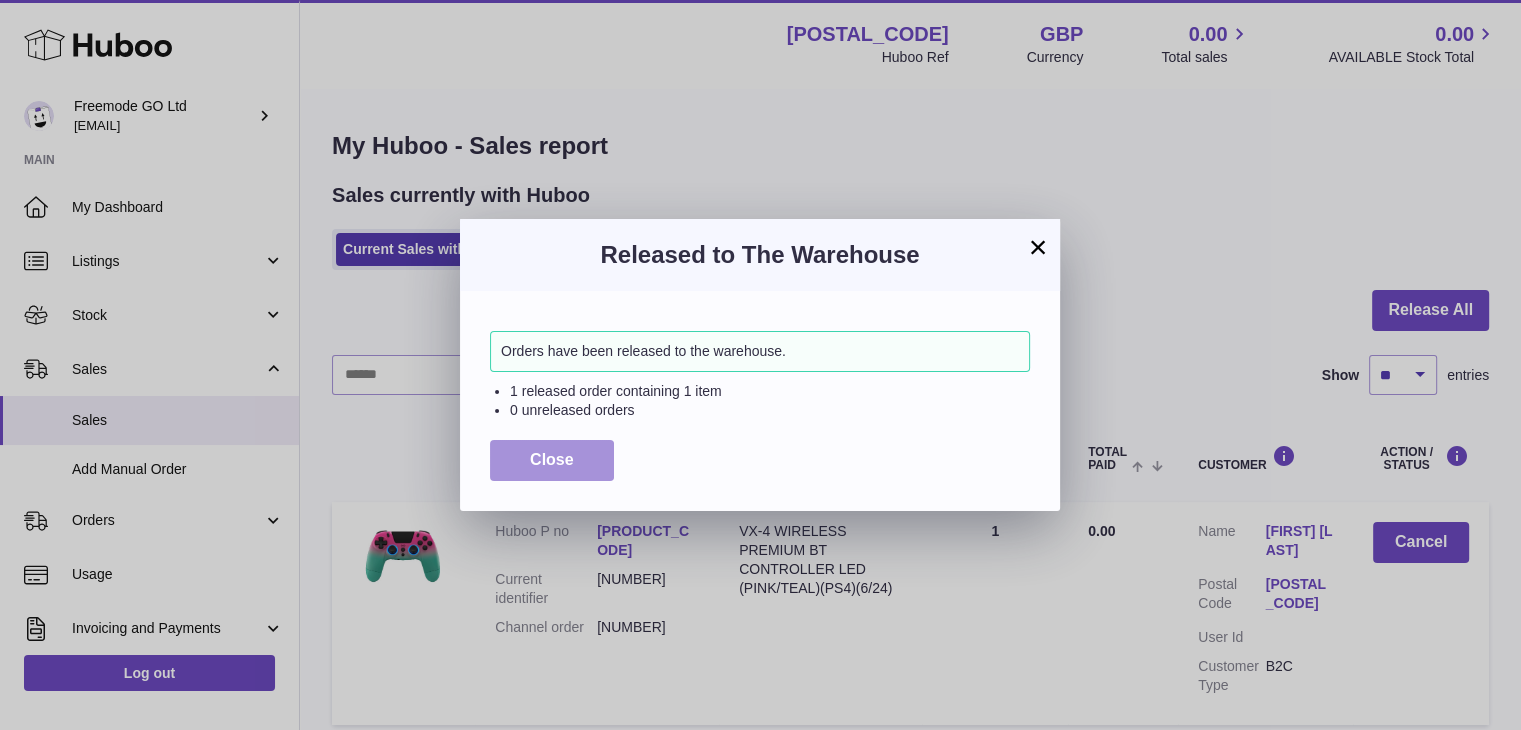 click on "Close" at bounding box center (552, 459) 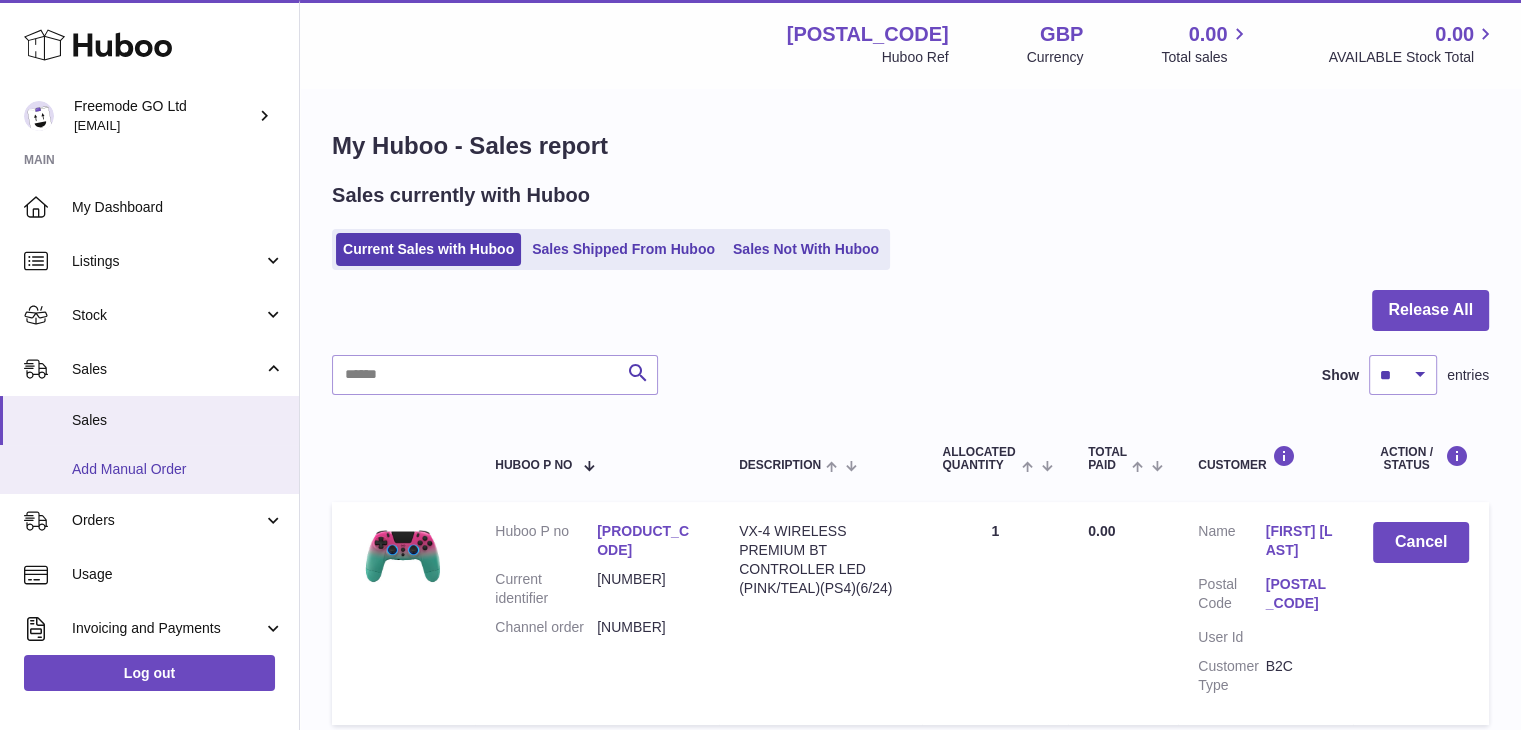click on "Add Manual Order" at bounding box center [178, 469] 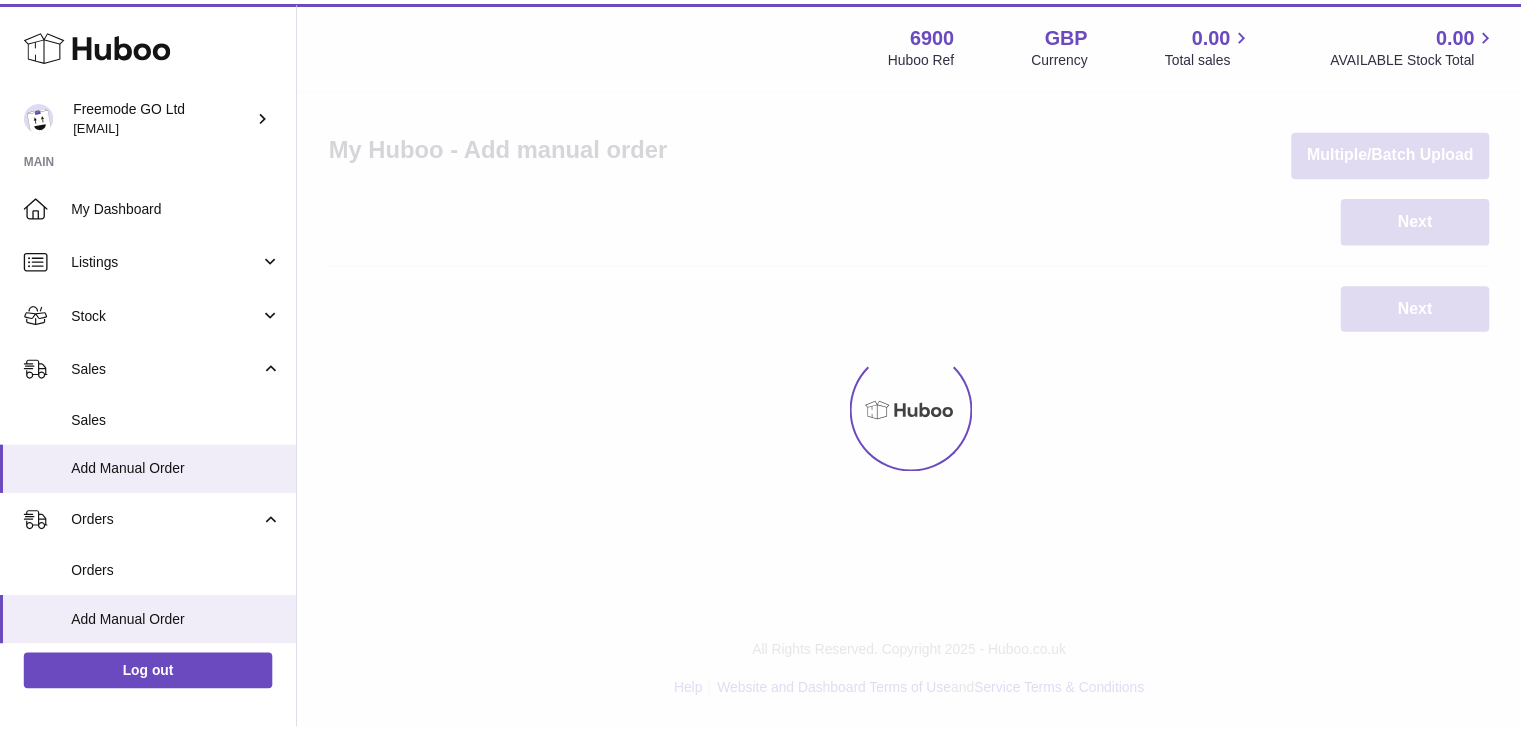 scroll, scrollTop: 0, scrollLeft: 0, axis: both 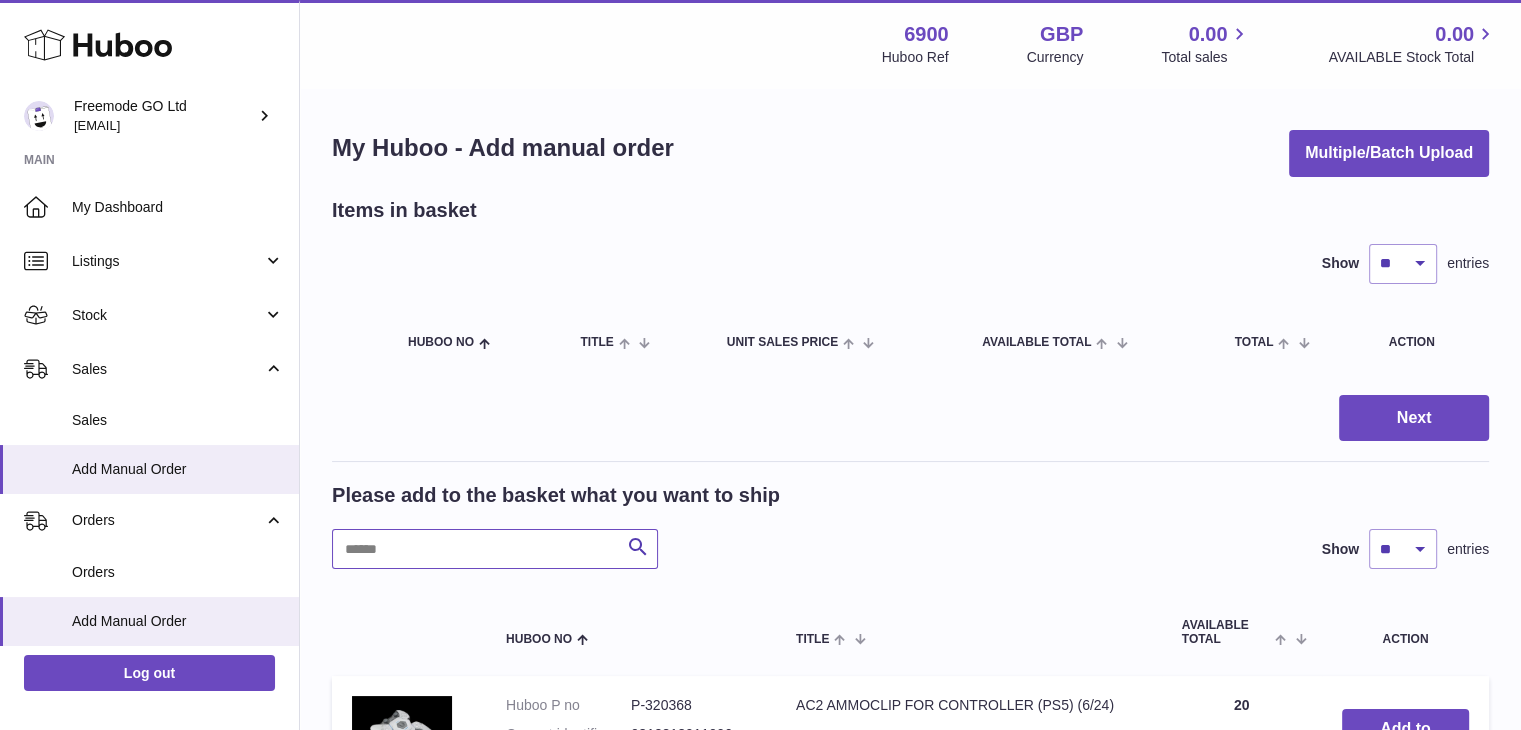 click at bounding box center [495, 549] 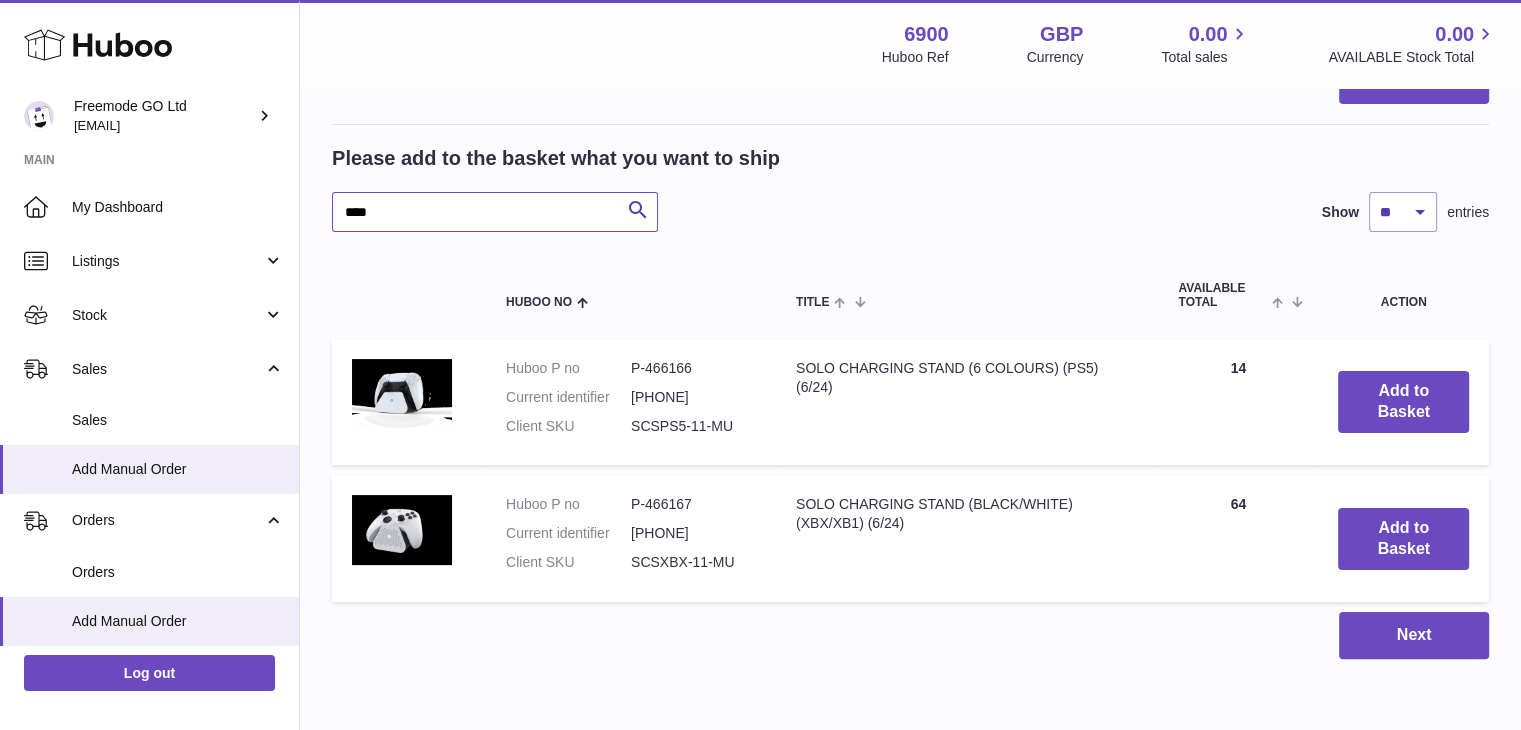 scroll, scrollTop: 336, scrollLeft: 0, axis: vertical 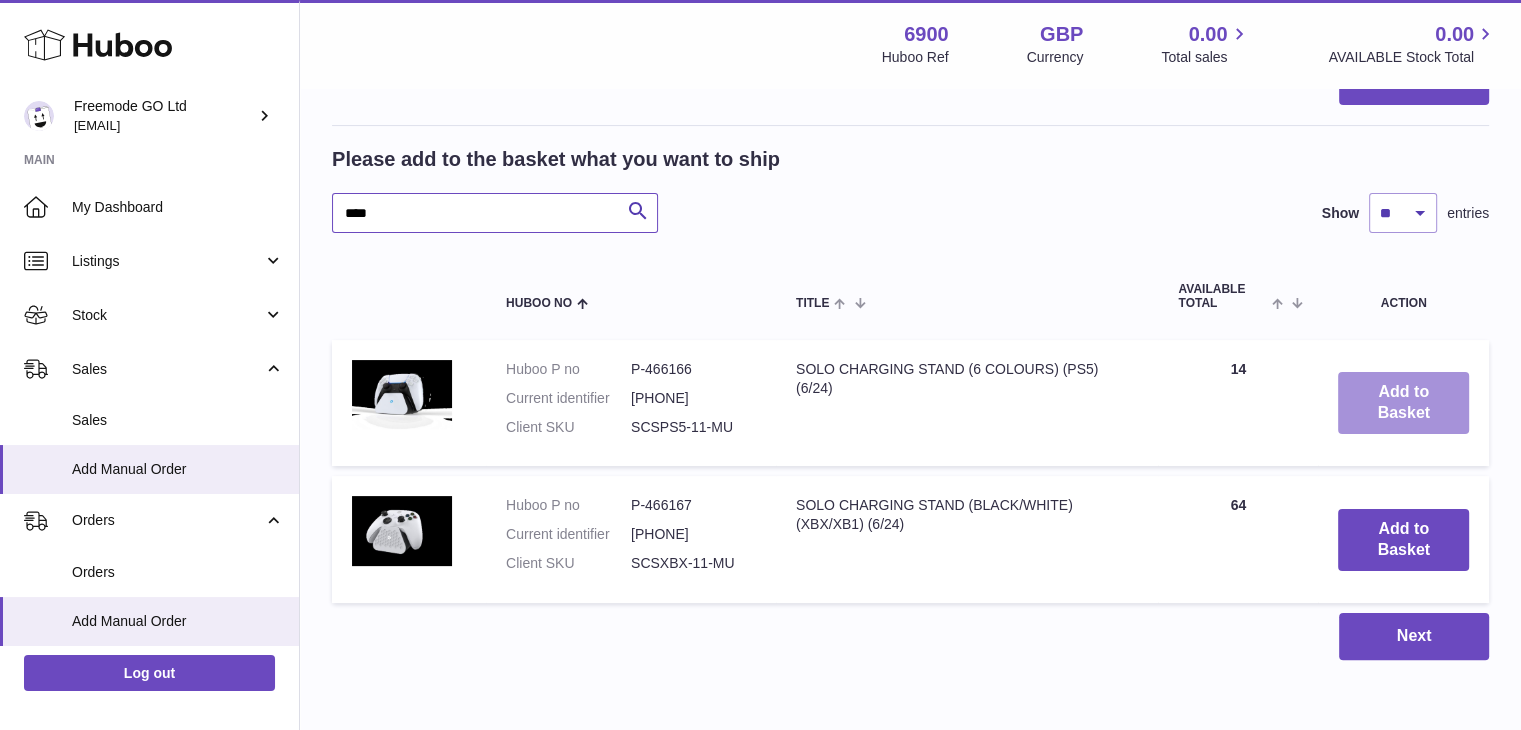 type on "****" 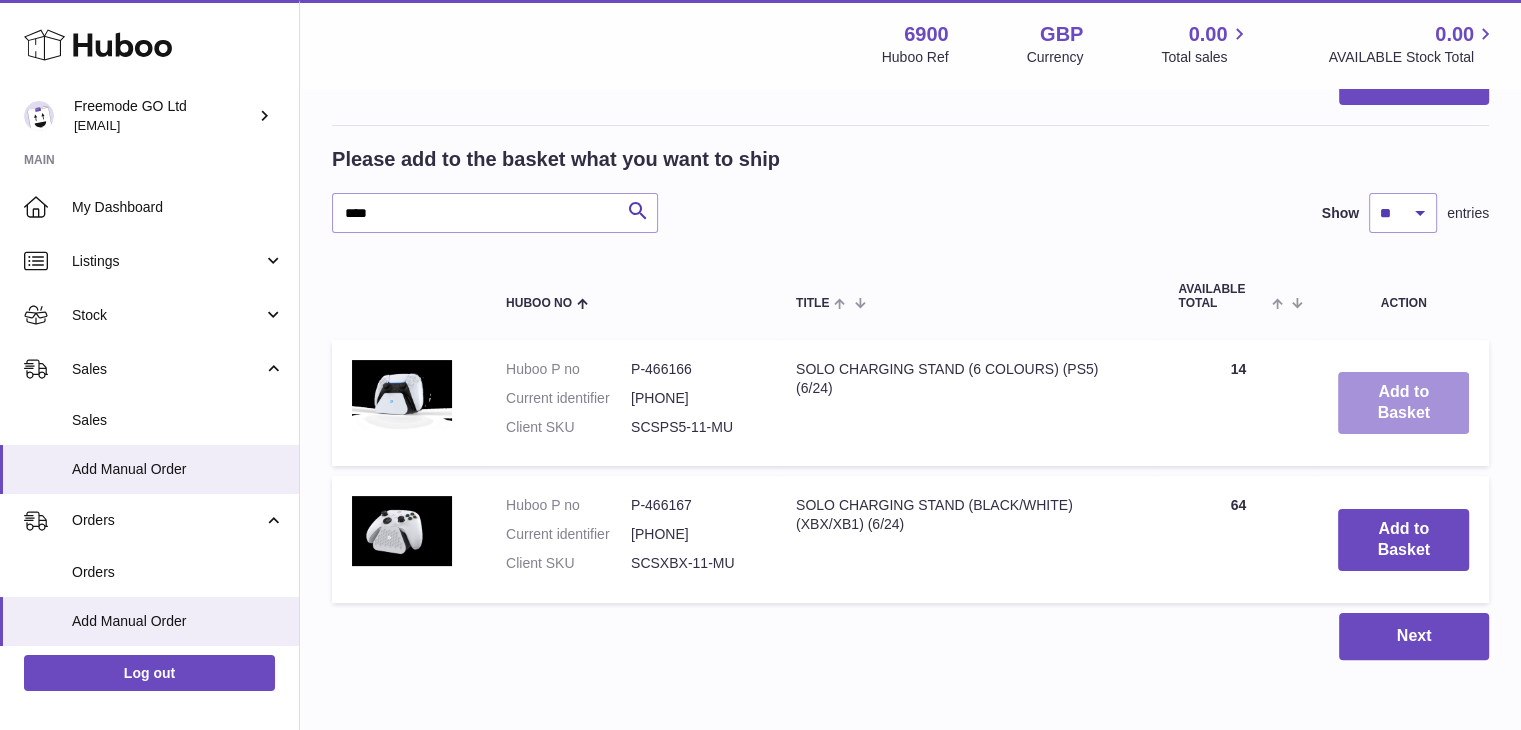 click on "Add to Basket" at bounding box center (1403, 403) 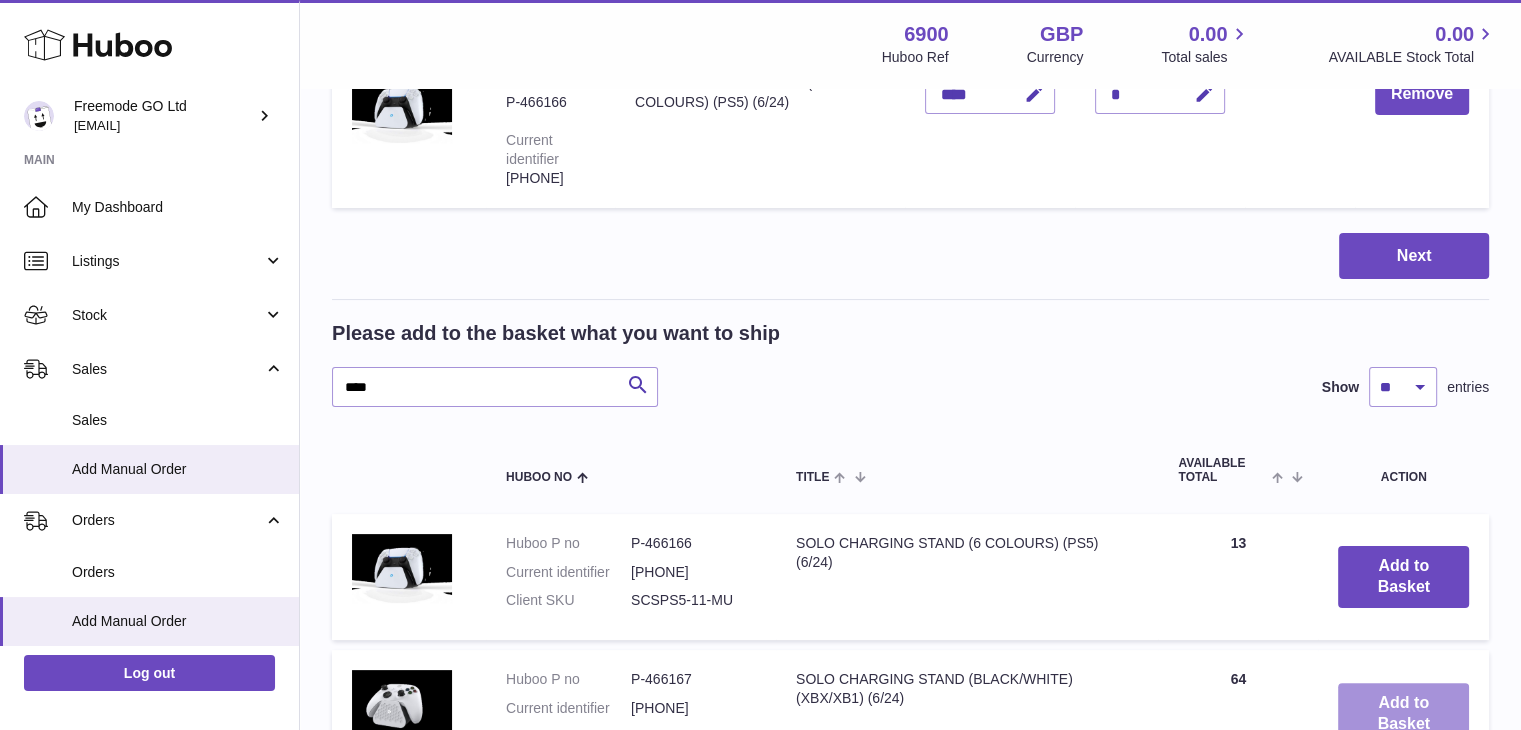 click on "Add to Basket" at bounding box center [1403, 714] 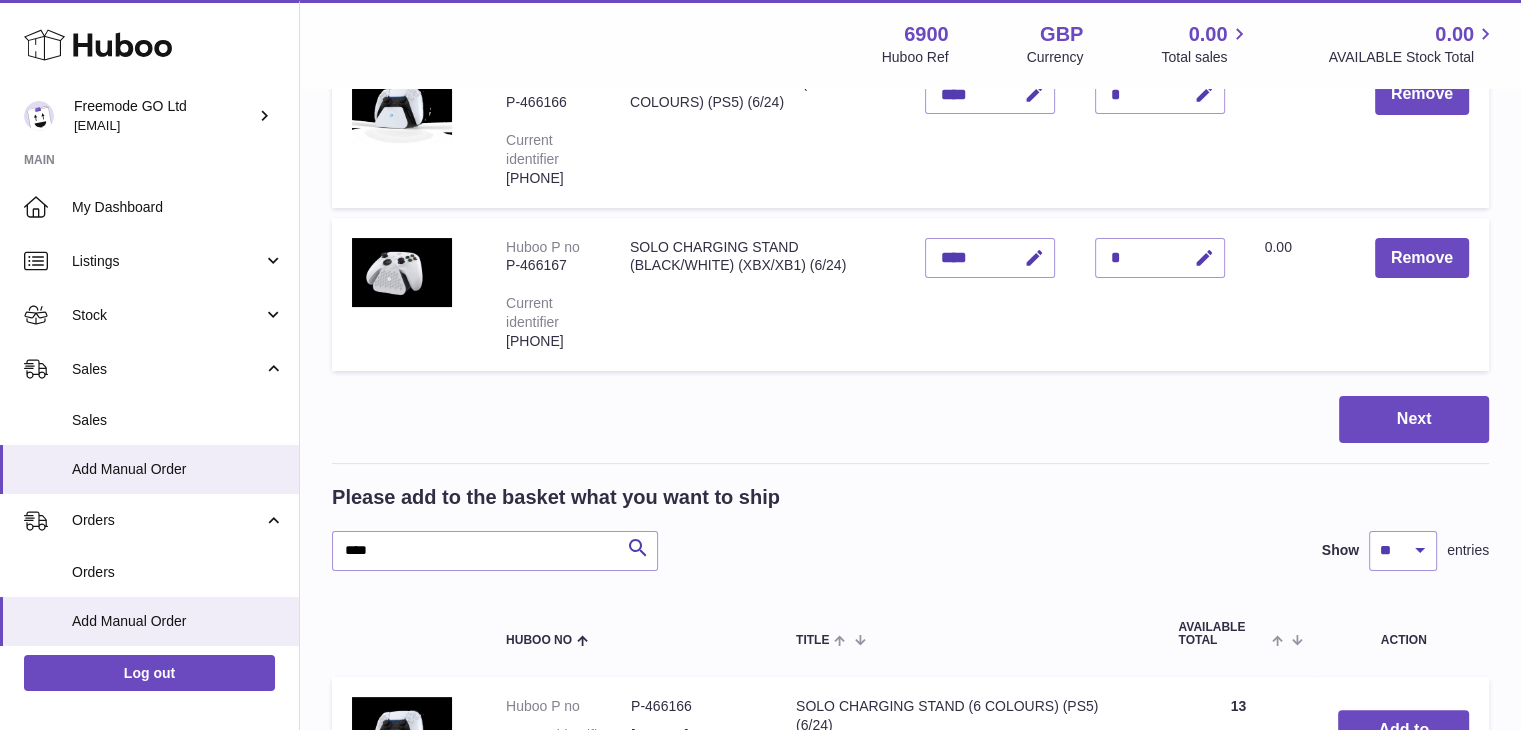 scroll, scrollTop: 0, scrollLeft: 0, axis: both 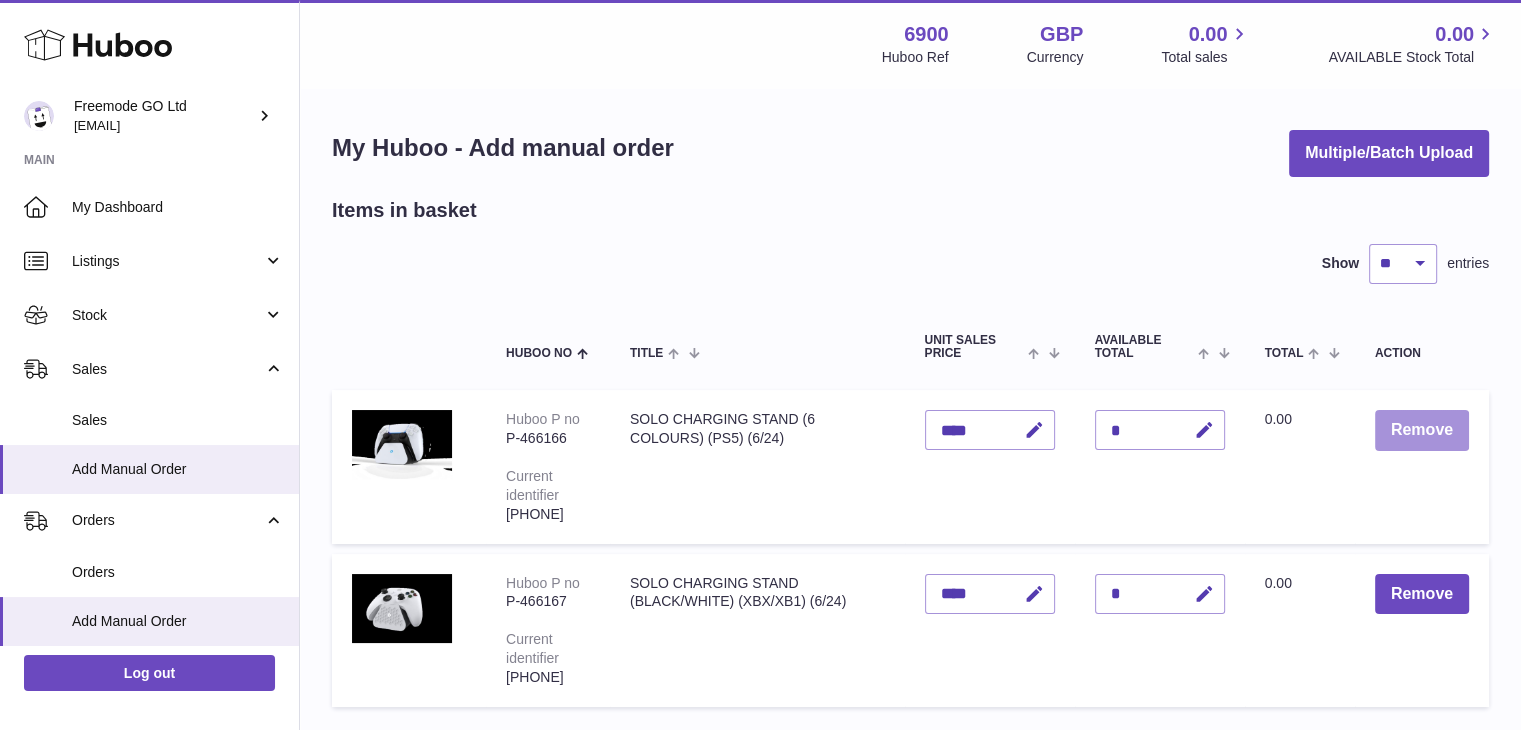 click on "Remove" at bounding box center (1422, 430) 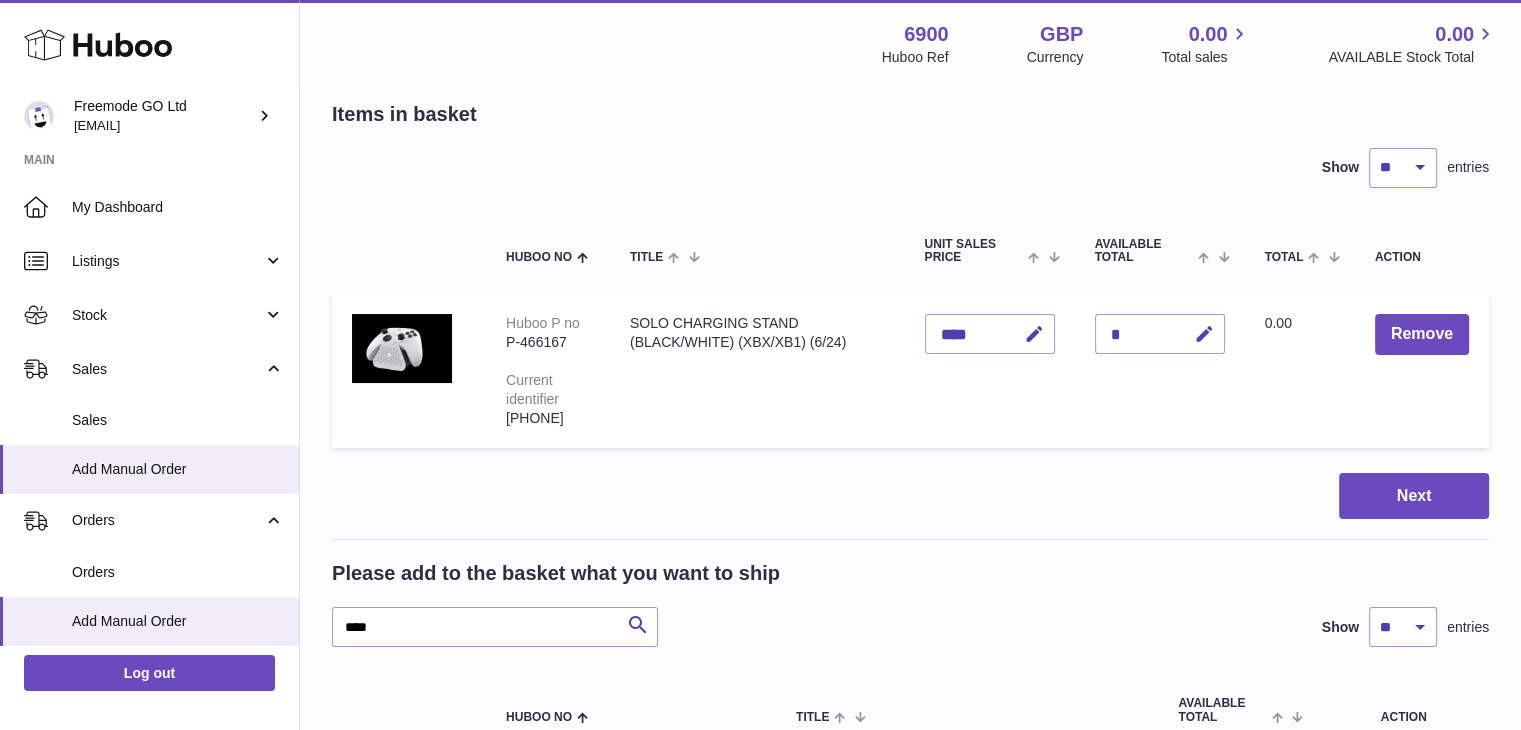 scroll, scrollTop: 157, scrollLeft: 0, axis: vertical 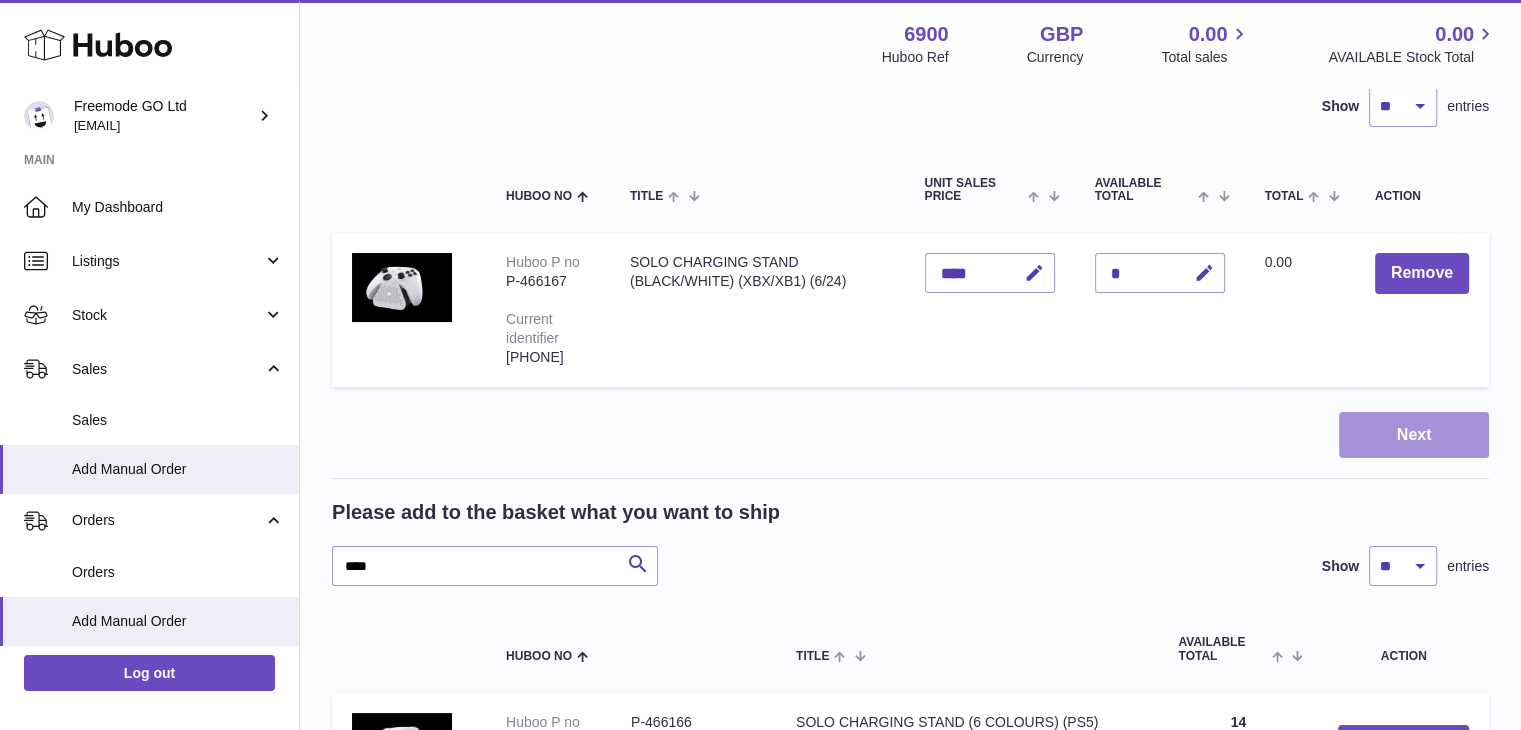 click on "Next" at bounding box center (1414, 435) 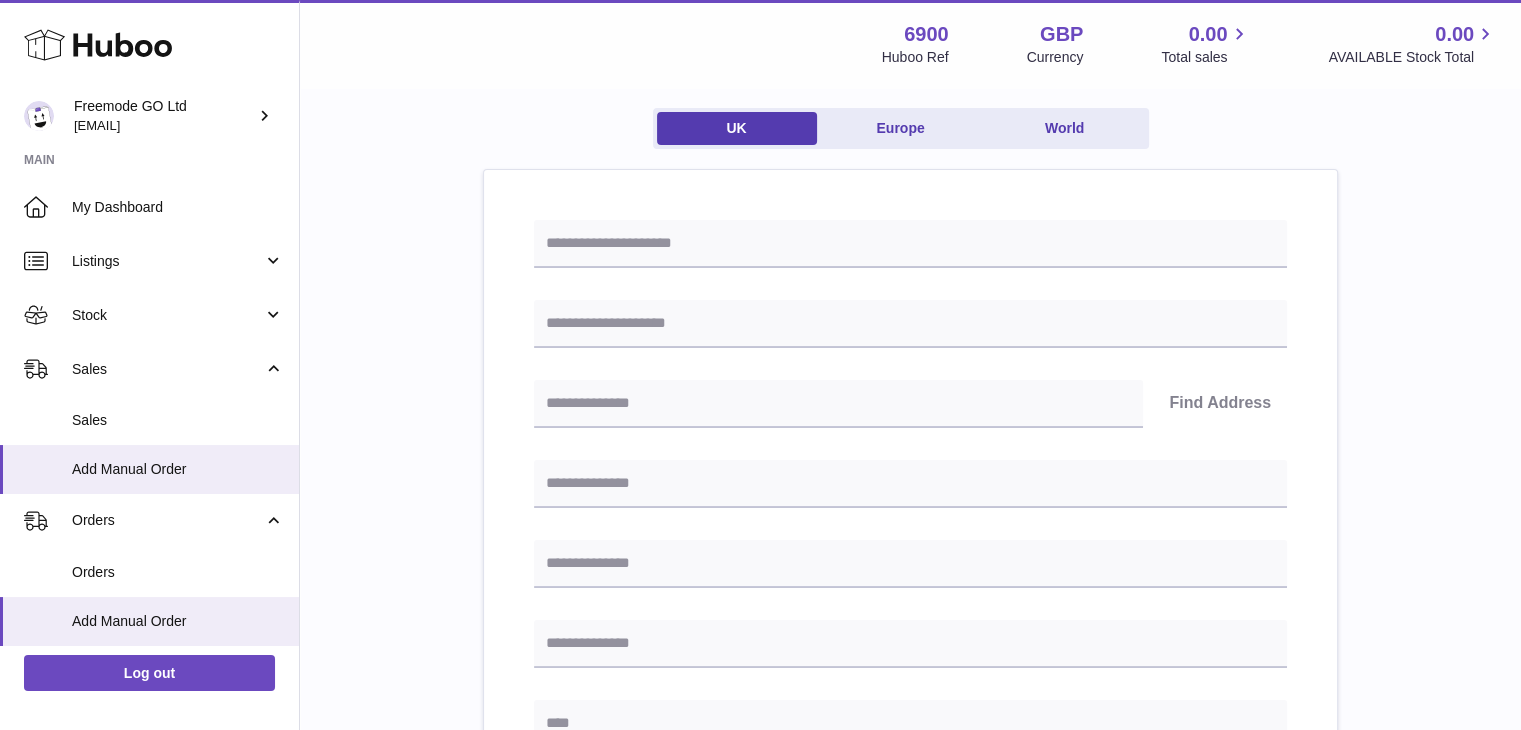 scroll, scrollTop: 0, scrollLeft: 0, axis: both 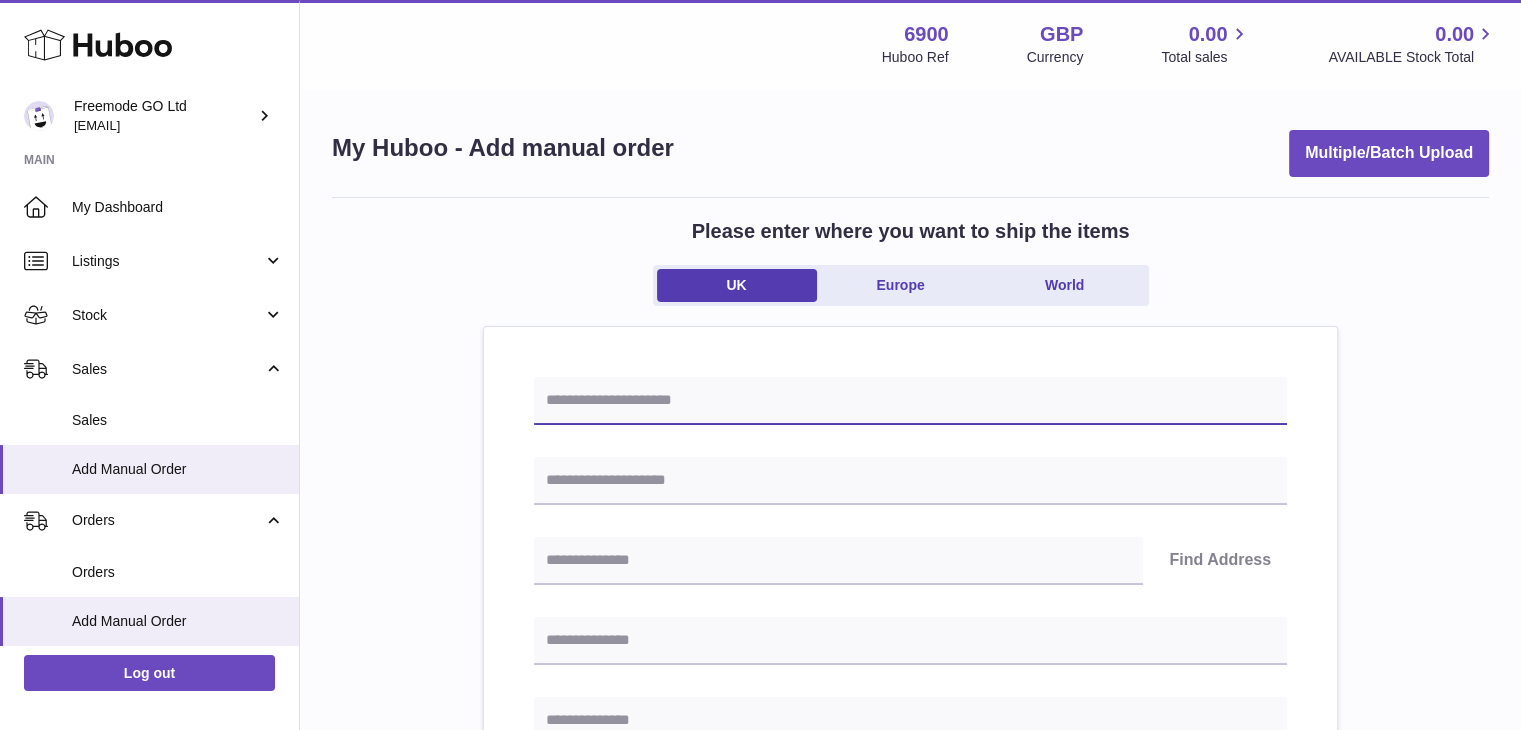 click at bounding box center [910, 401] 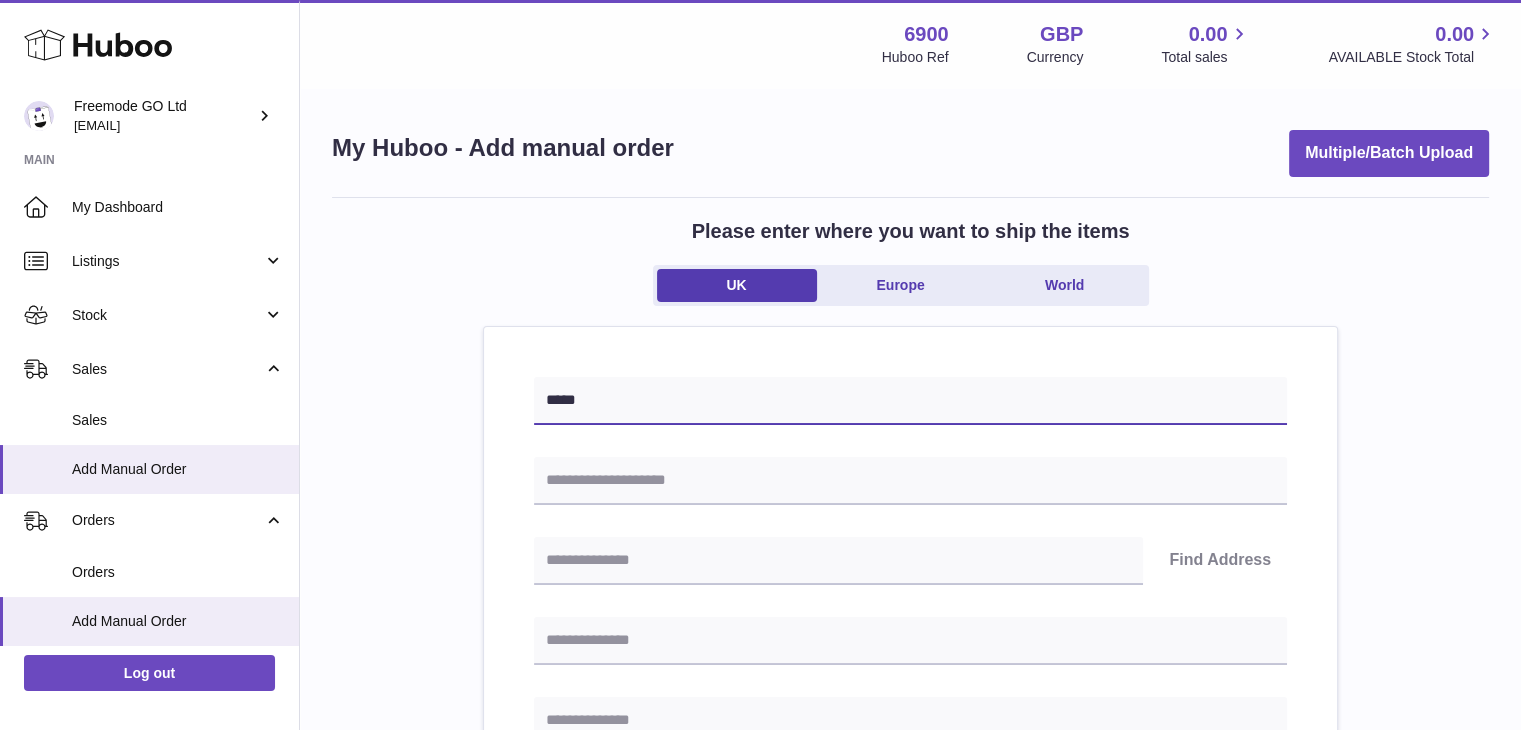 type on "*****" 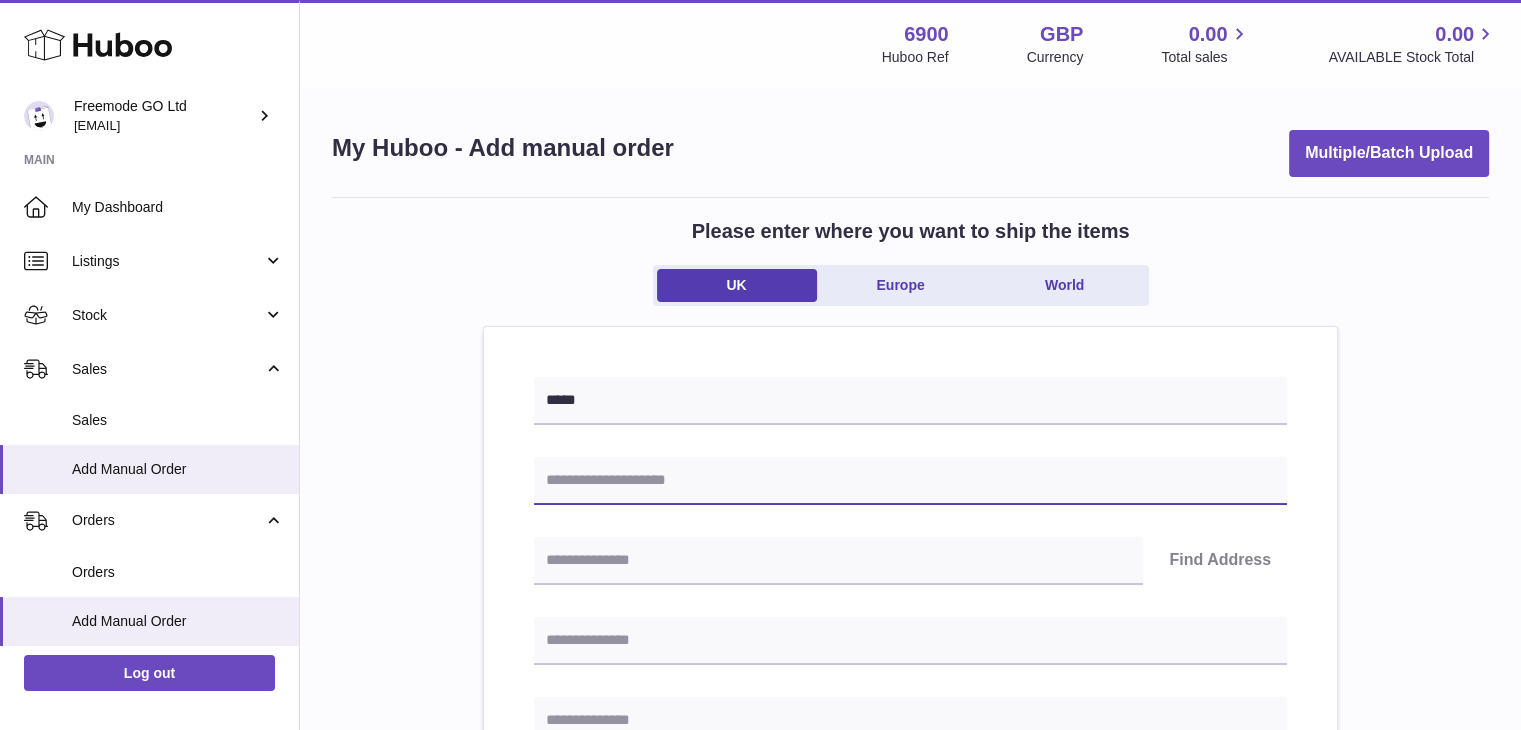 paste on "**********" 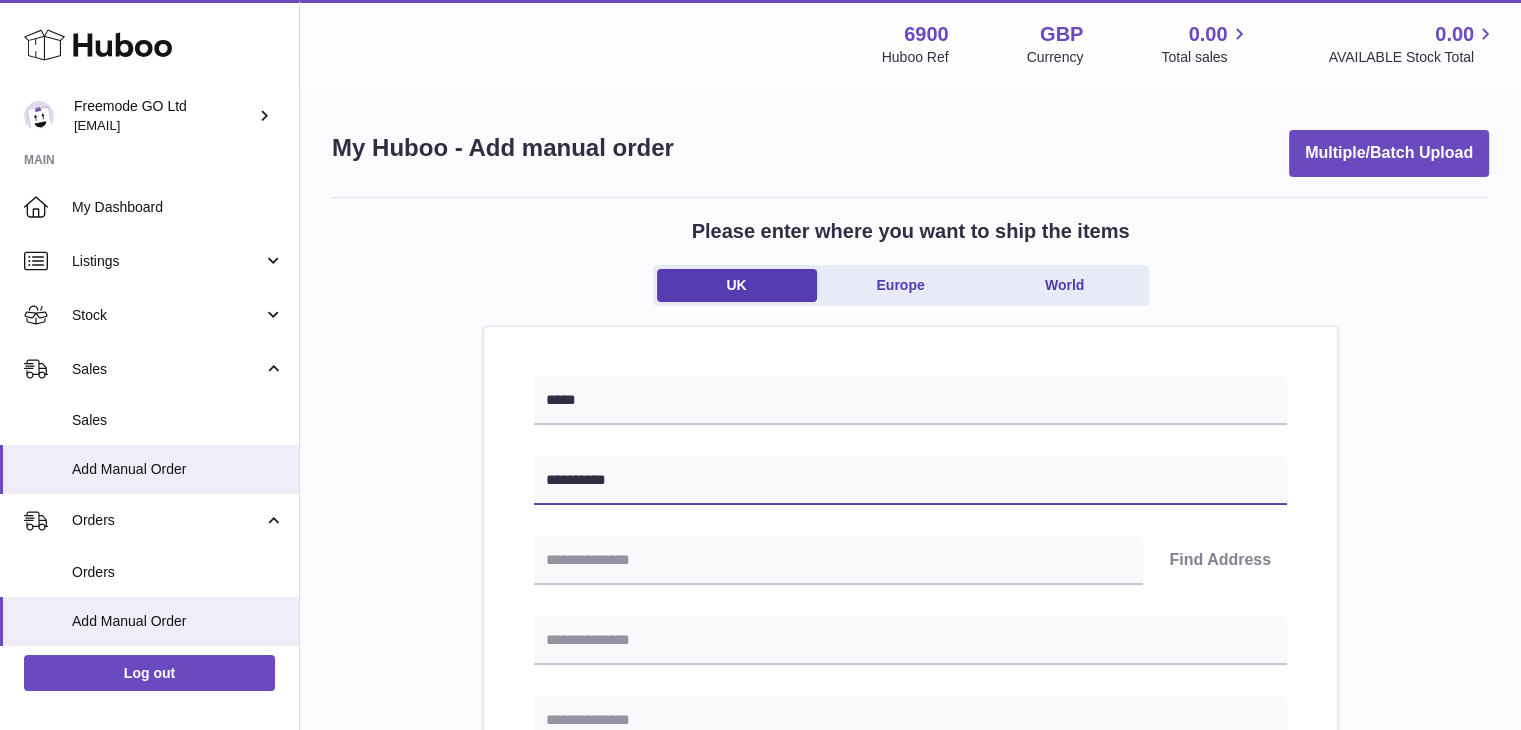 type on "**********" 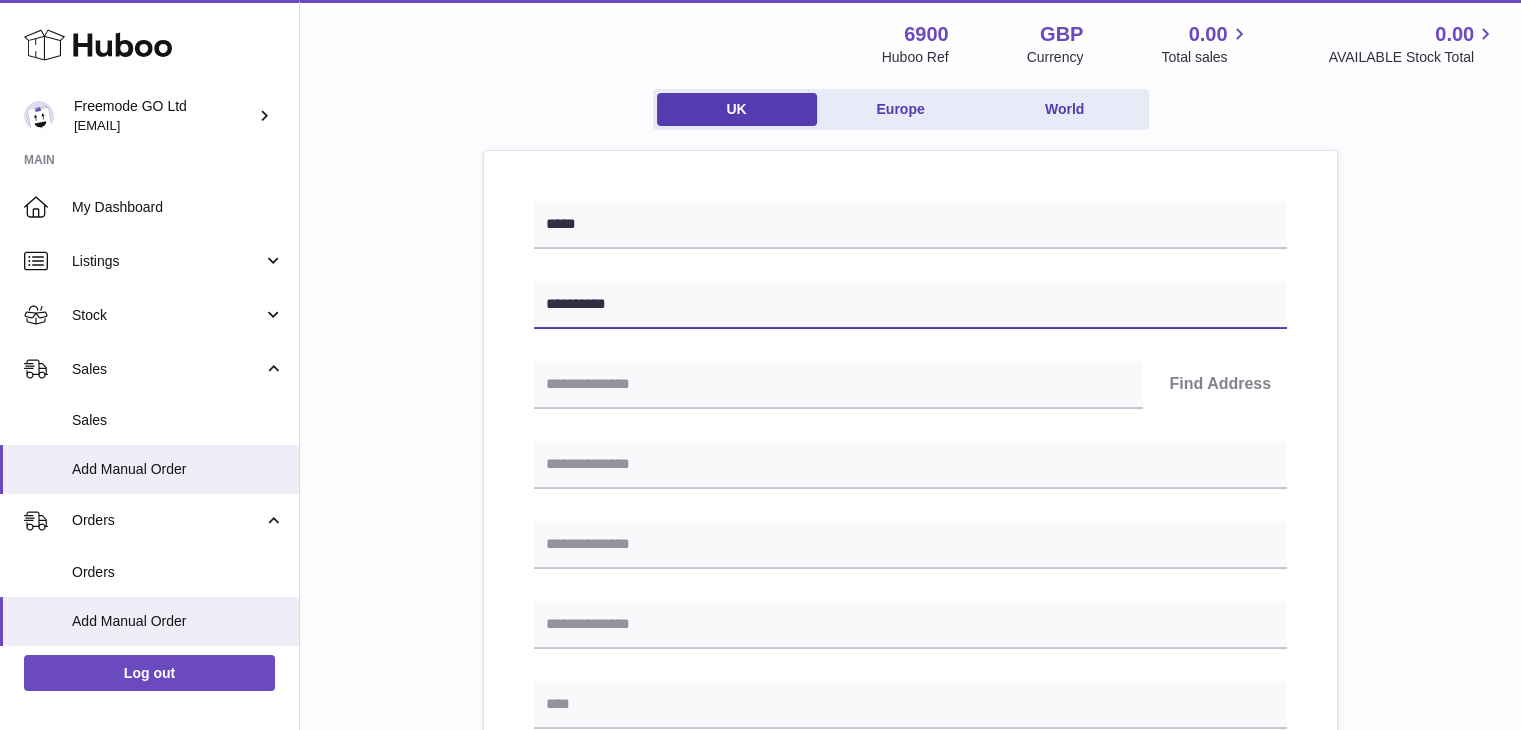 scroll, scrollTop: 308, scrollLeft: 0, axis: vertical 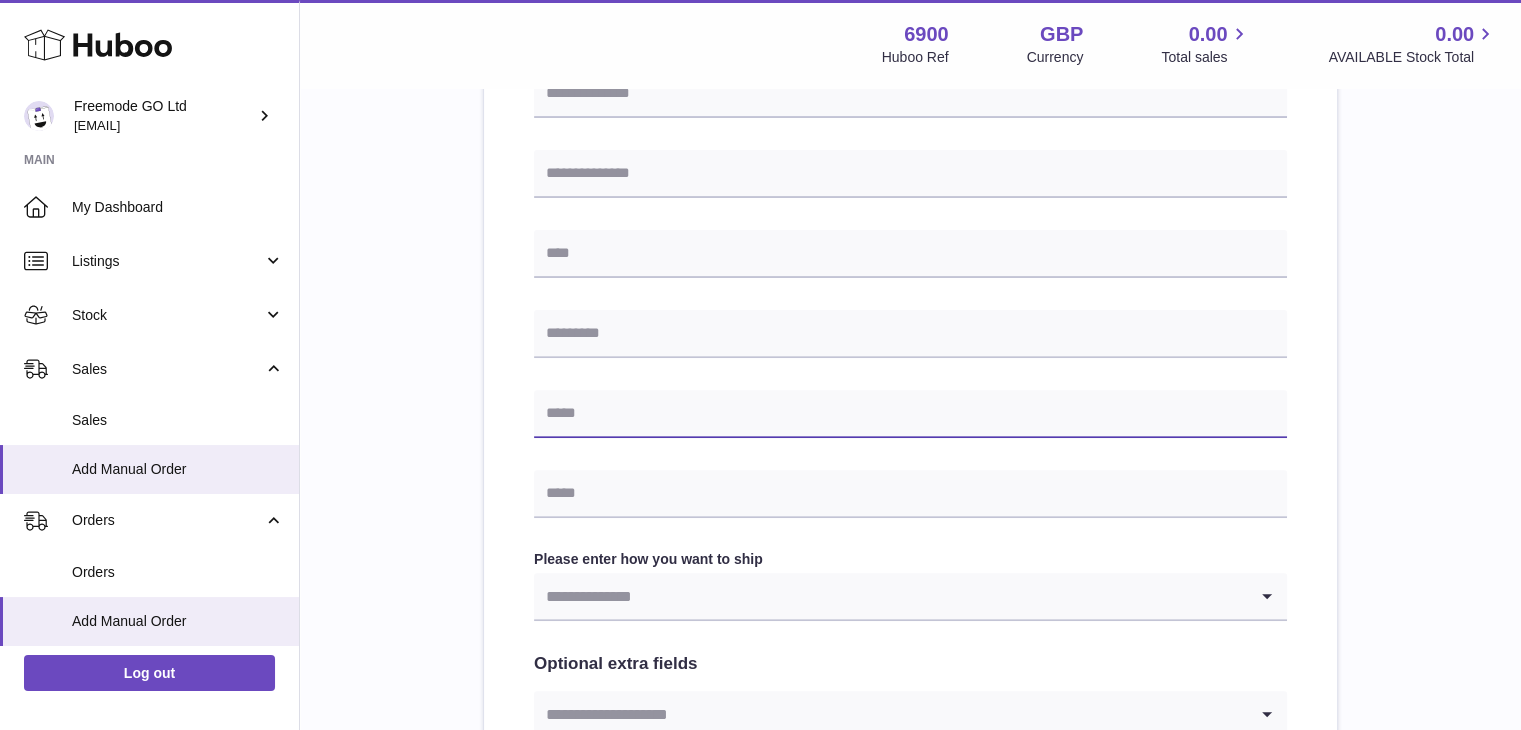 click at bounding box center (910, 414) 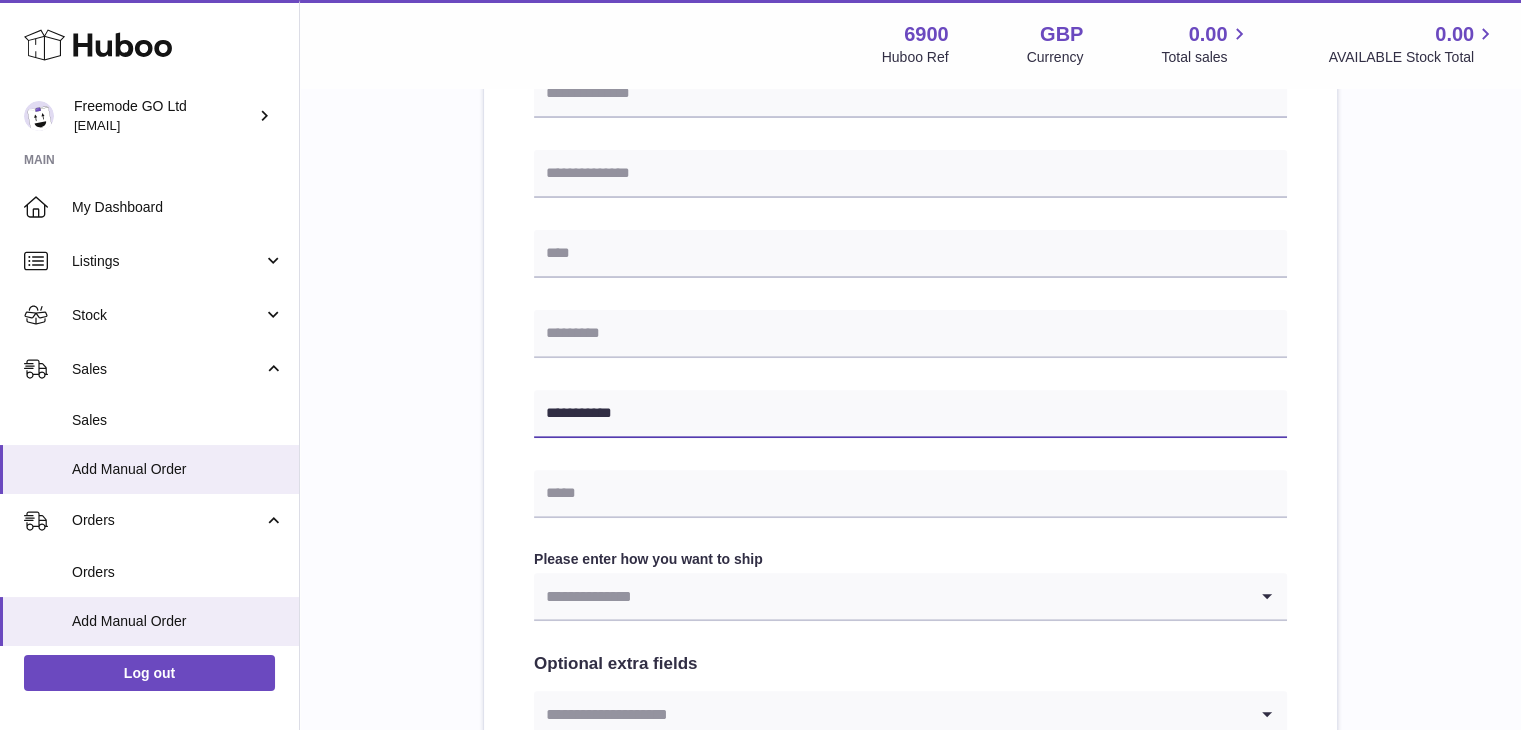 type on "**********" 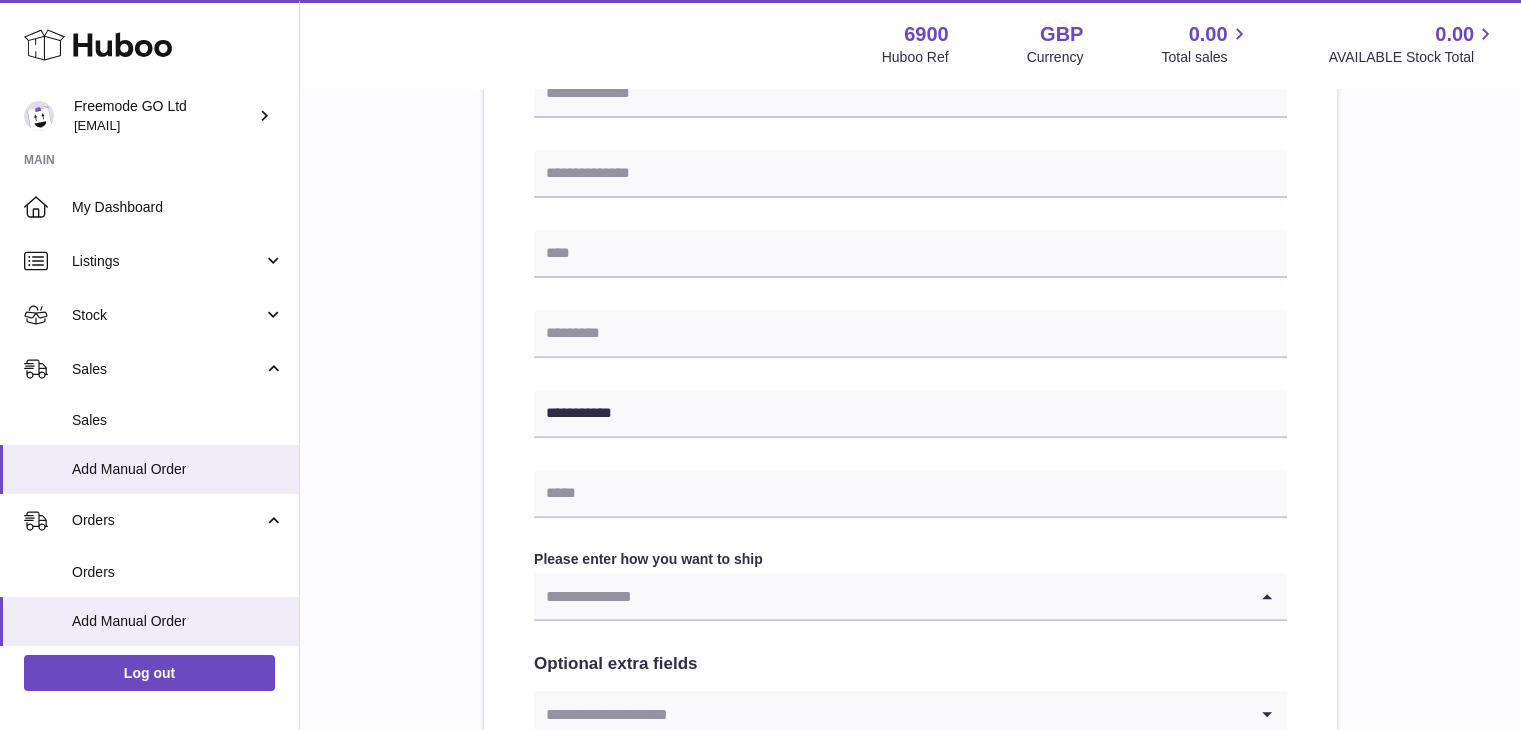 click at bounding box center [890, 596] 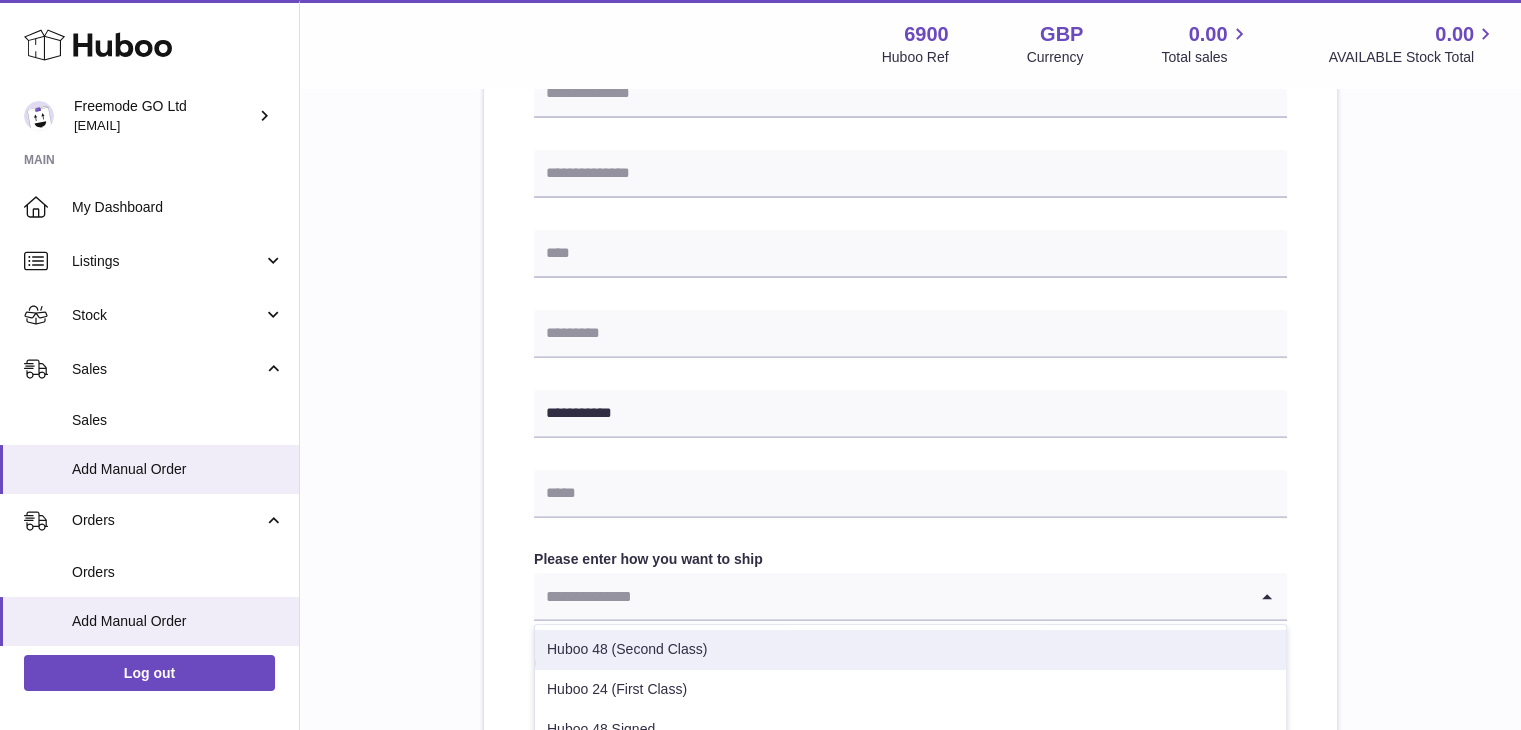 click on "Huboo 48 (Second Class)" at bounding box center (910, 650) 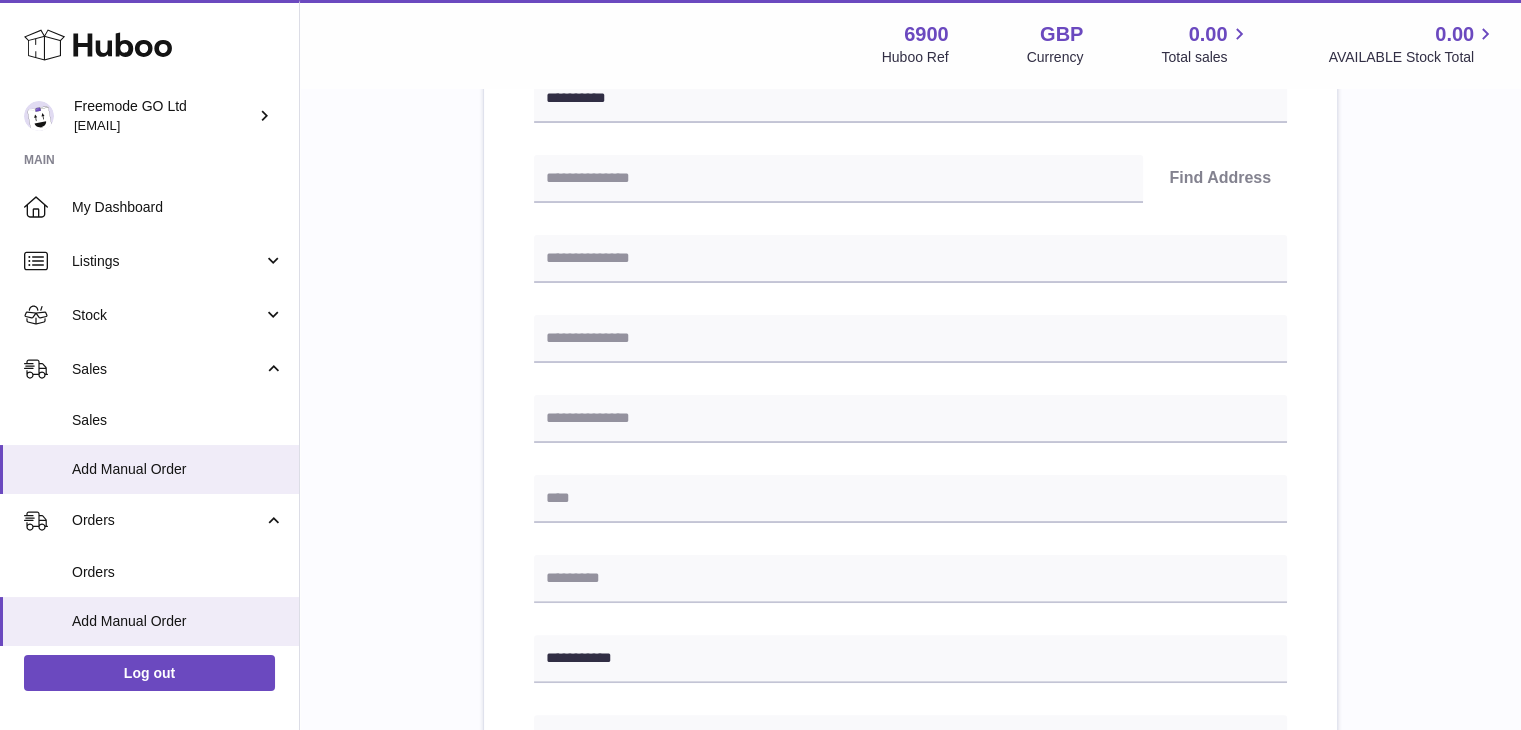 scroll, scrollTop: 353, scrollLeft: 0, axis: vertical 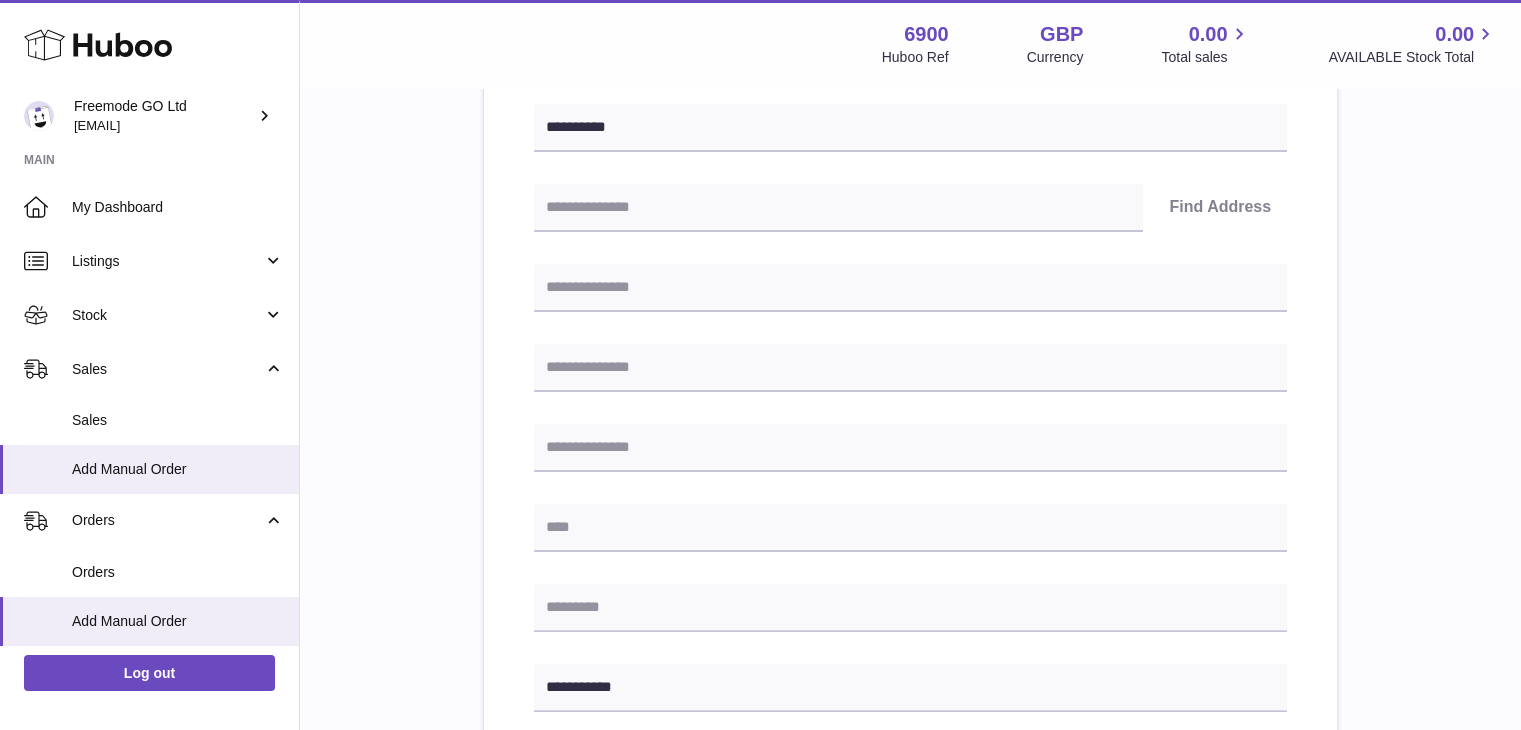 click on "**********" at bounding box center (910, 569) 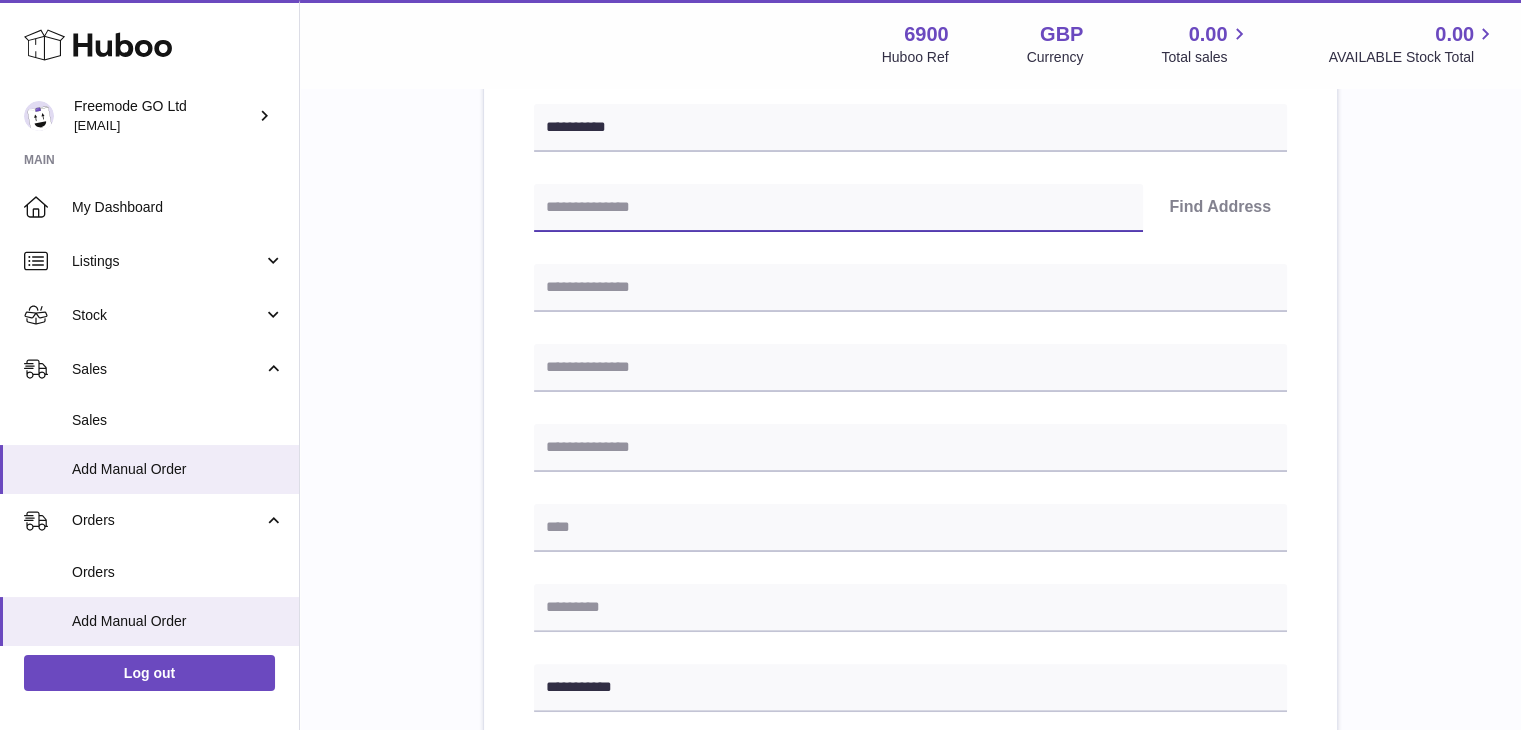 click at bounding box center [838, 208] 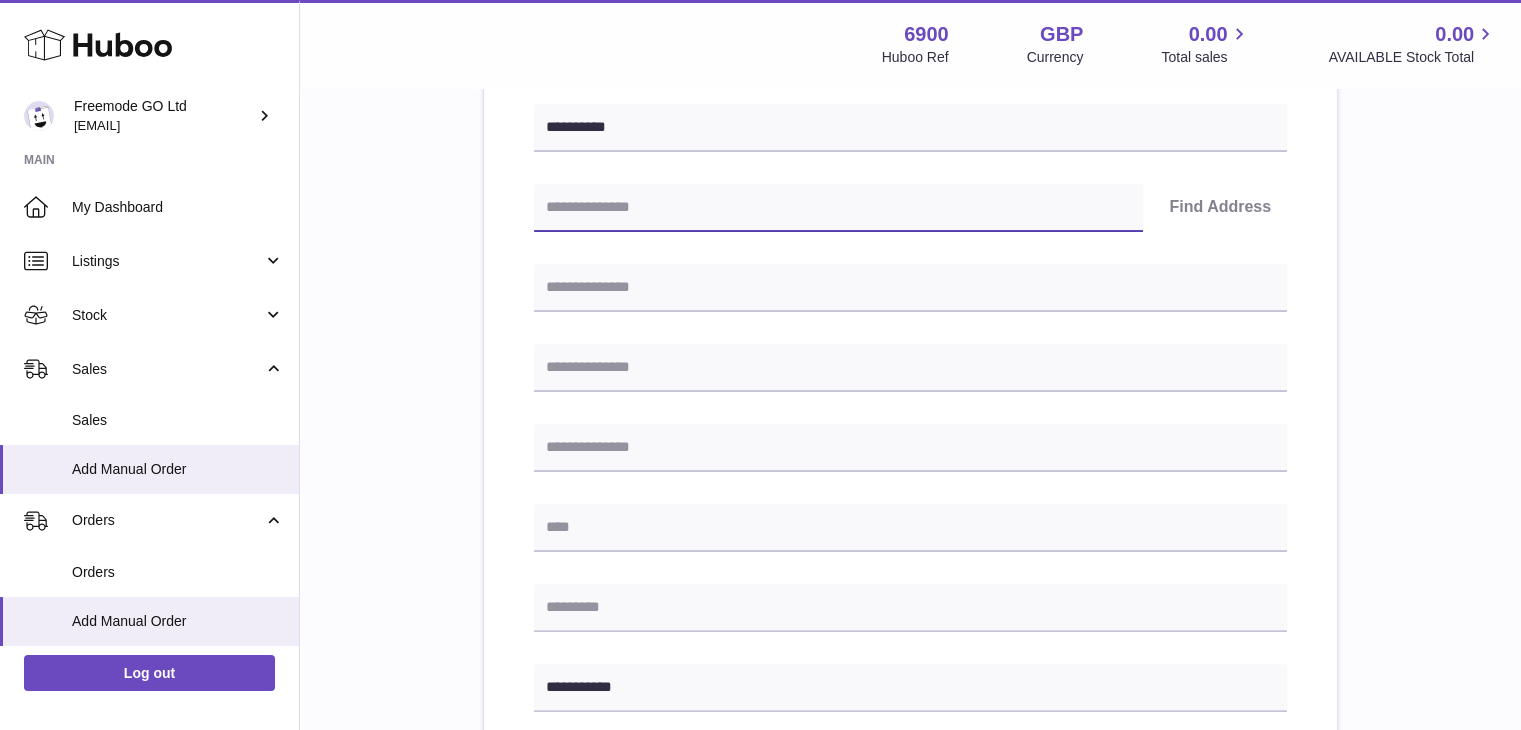 paste on "*******" 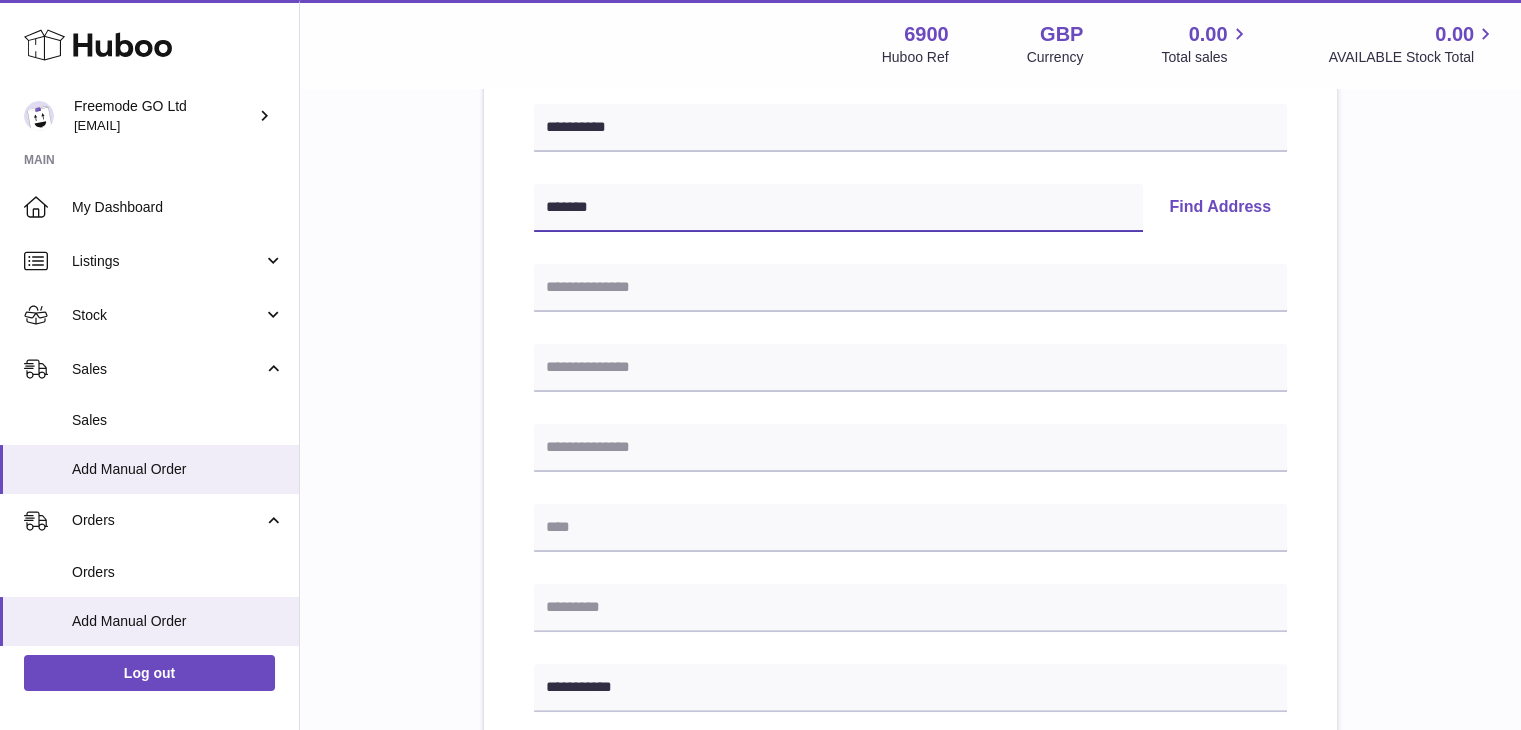 type on "*******" 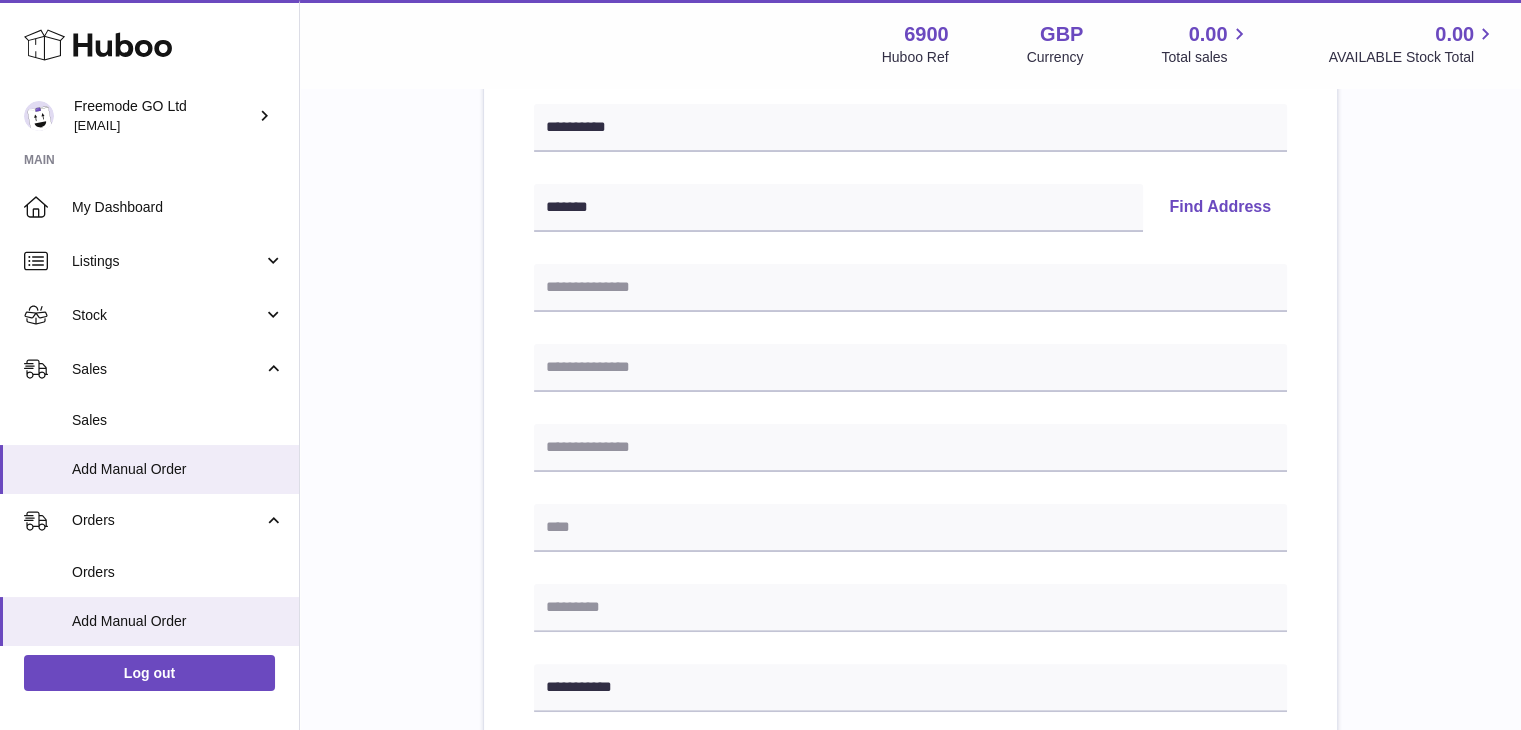 click on "Find Address" at bounding box center [1220, 208] 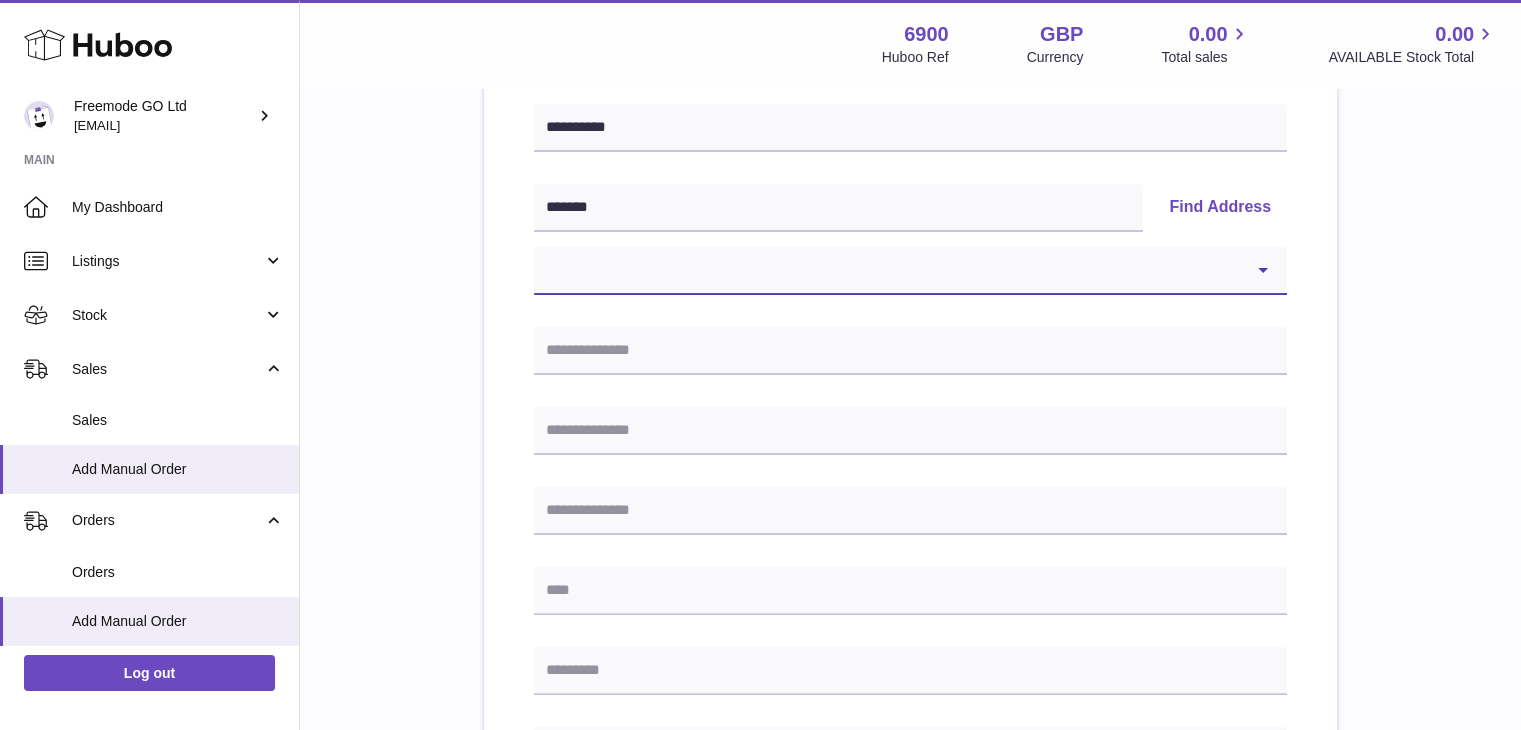 click on "**********" at bounding box center (910, 271) 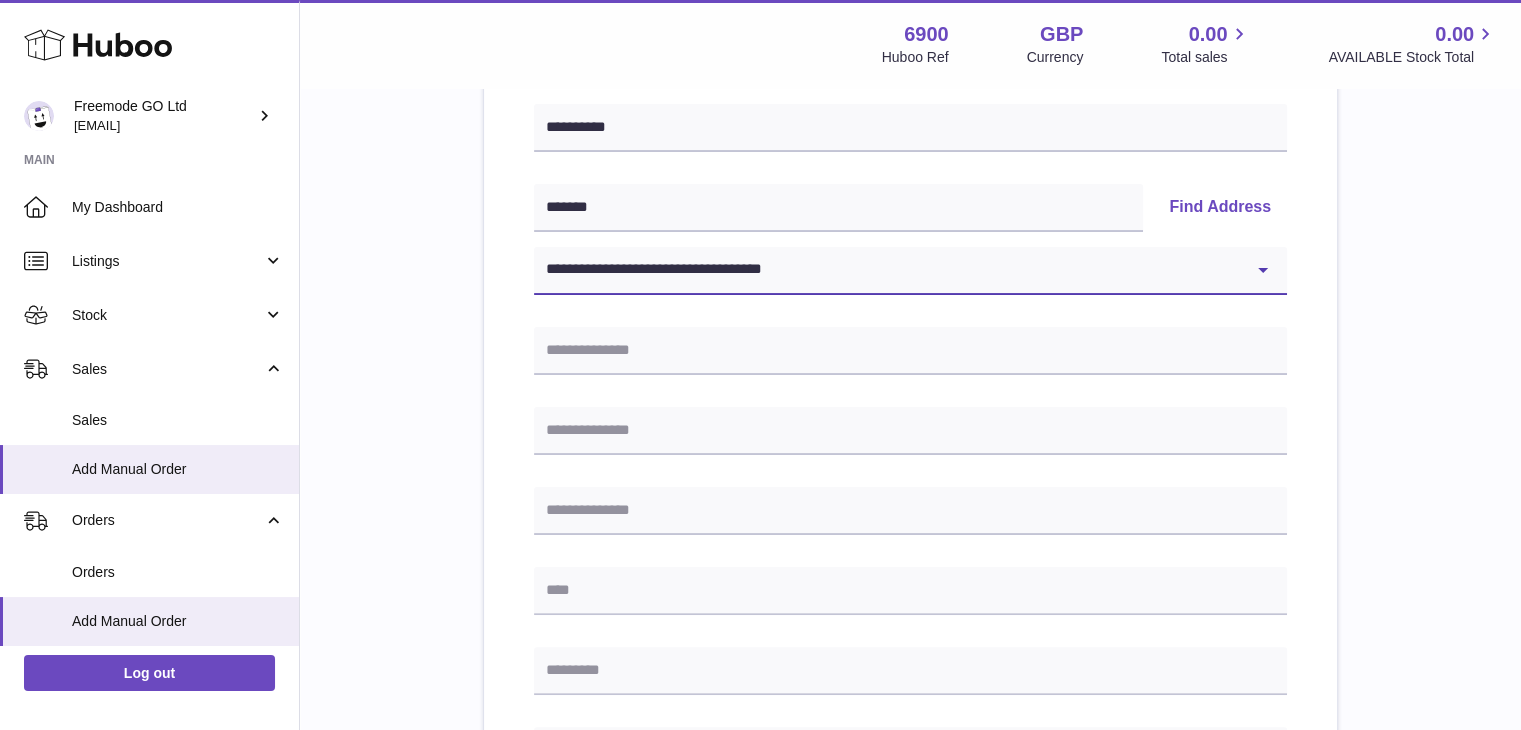 click on "**********" at bounding box center (910, 271) 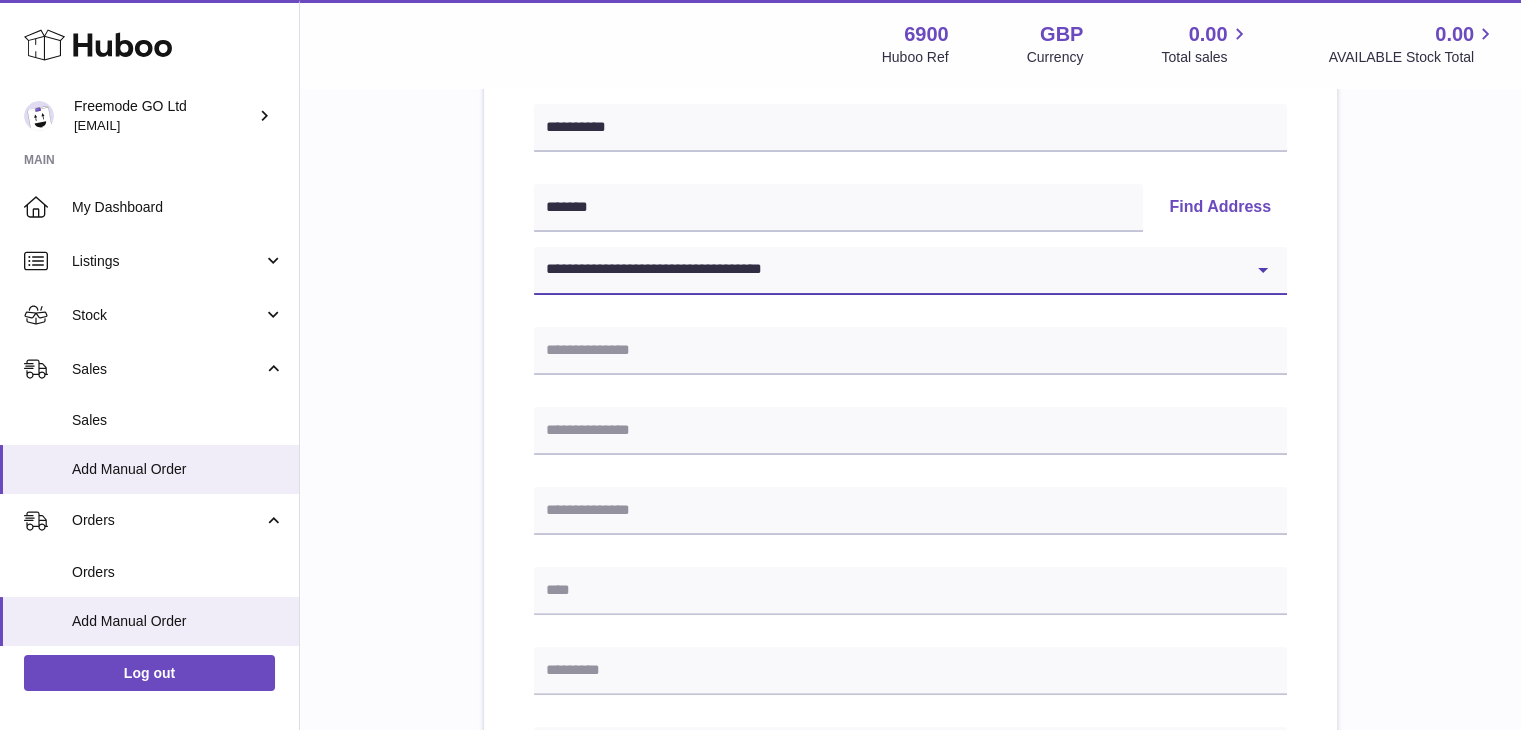 type on "**********" 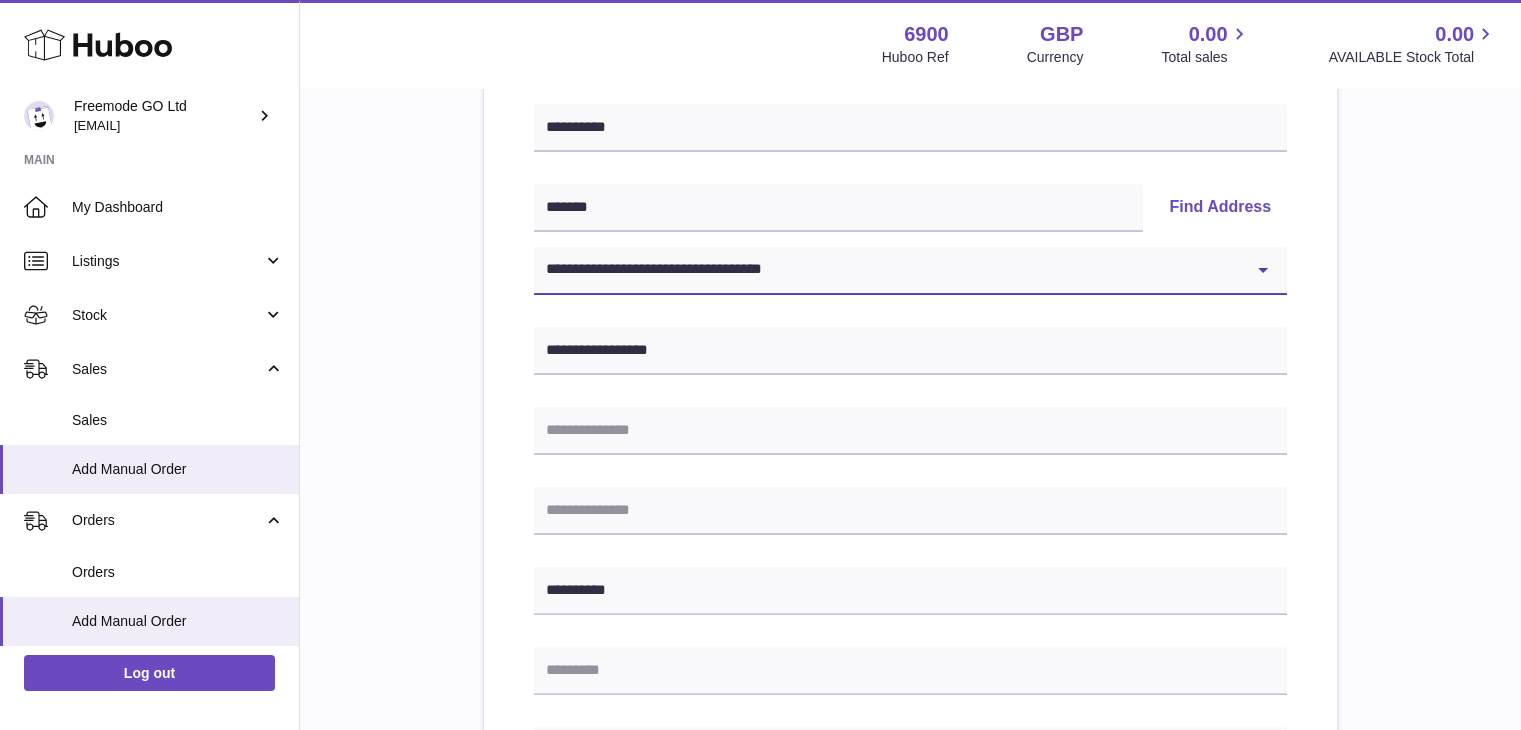 type on "*******" 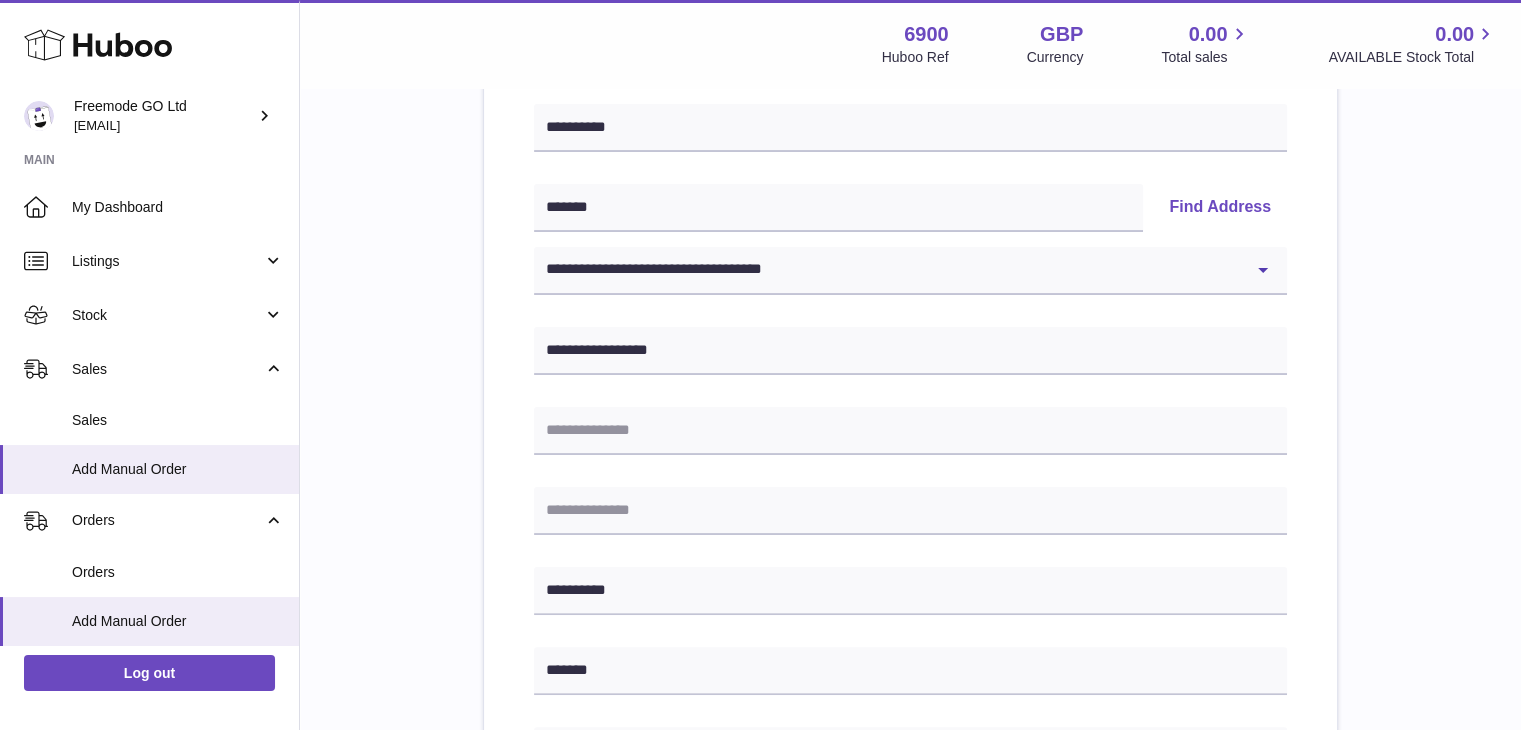 click on "**********" at bounding box center [910, 572] 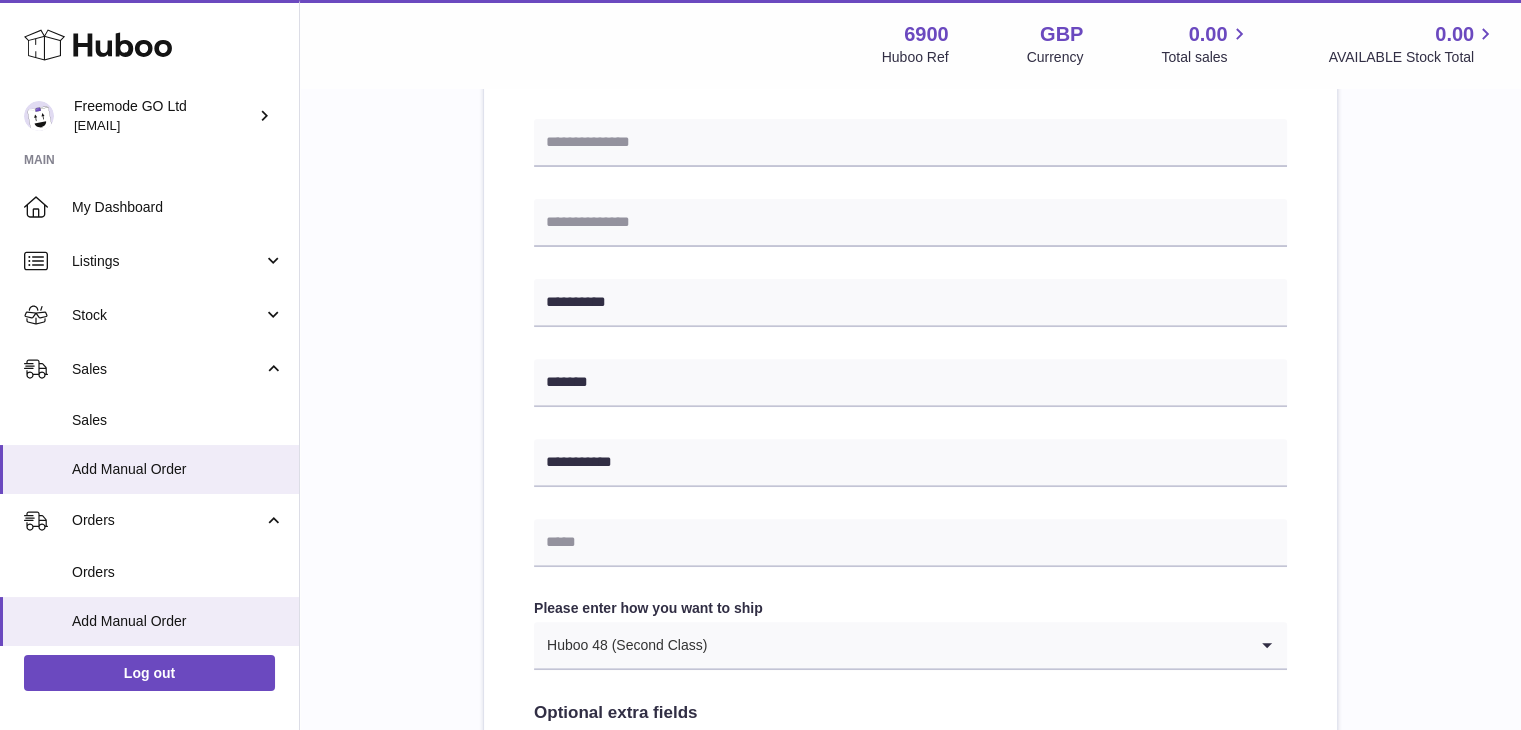 scroll, scrollTop: 648, scrollLeft: 0, axis: vertical 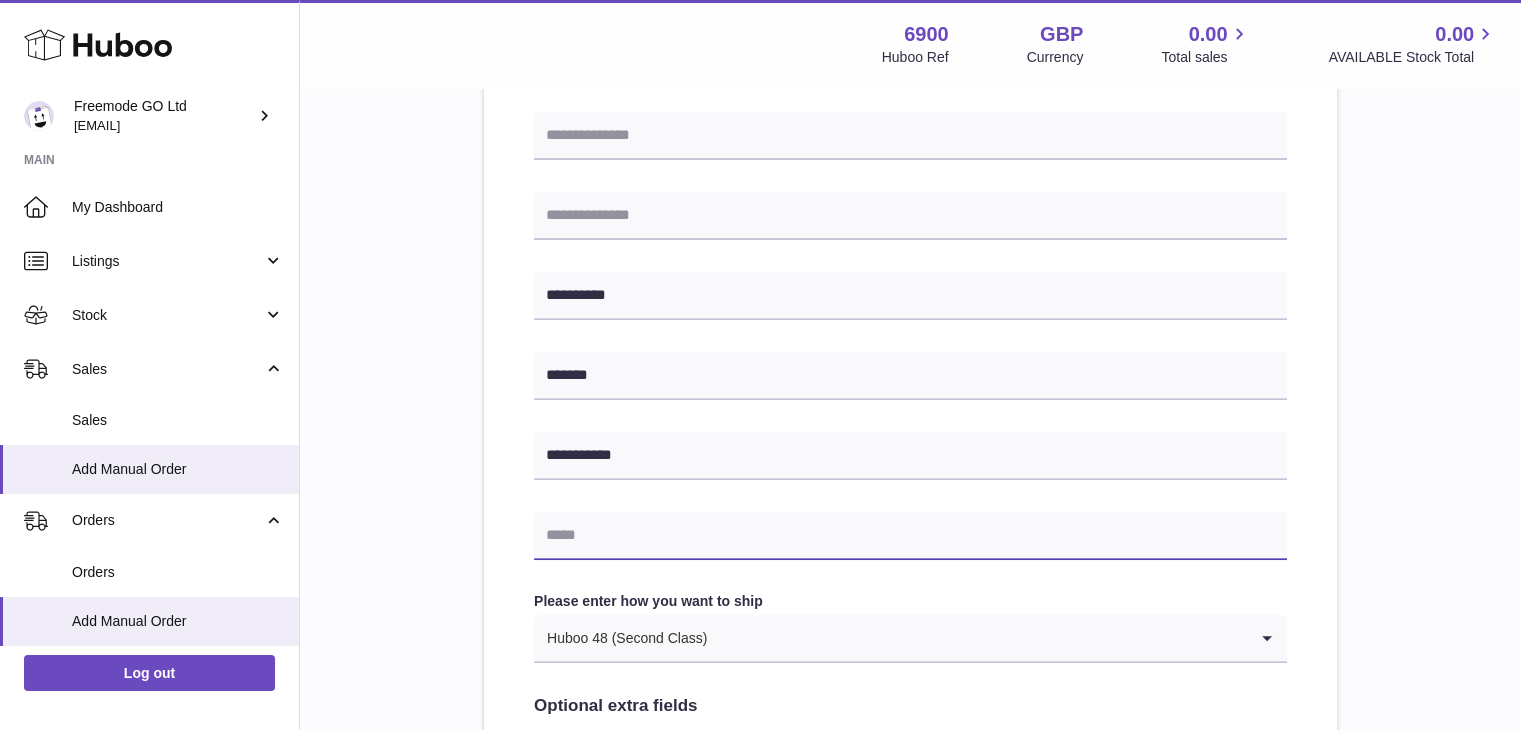 click at bounding box center (910, 536) 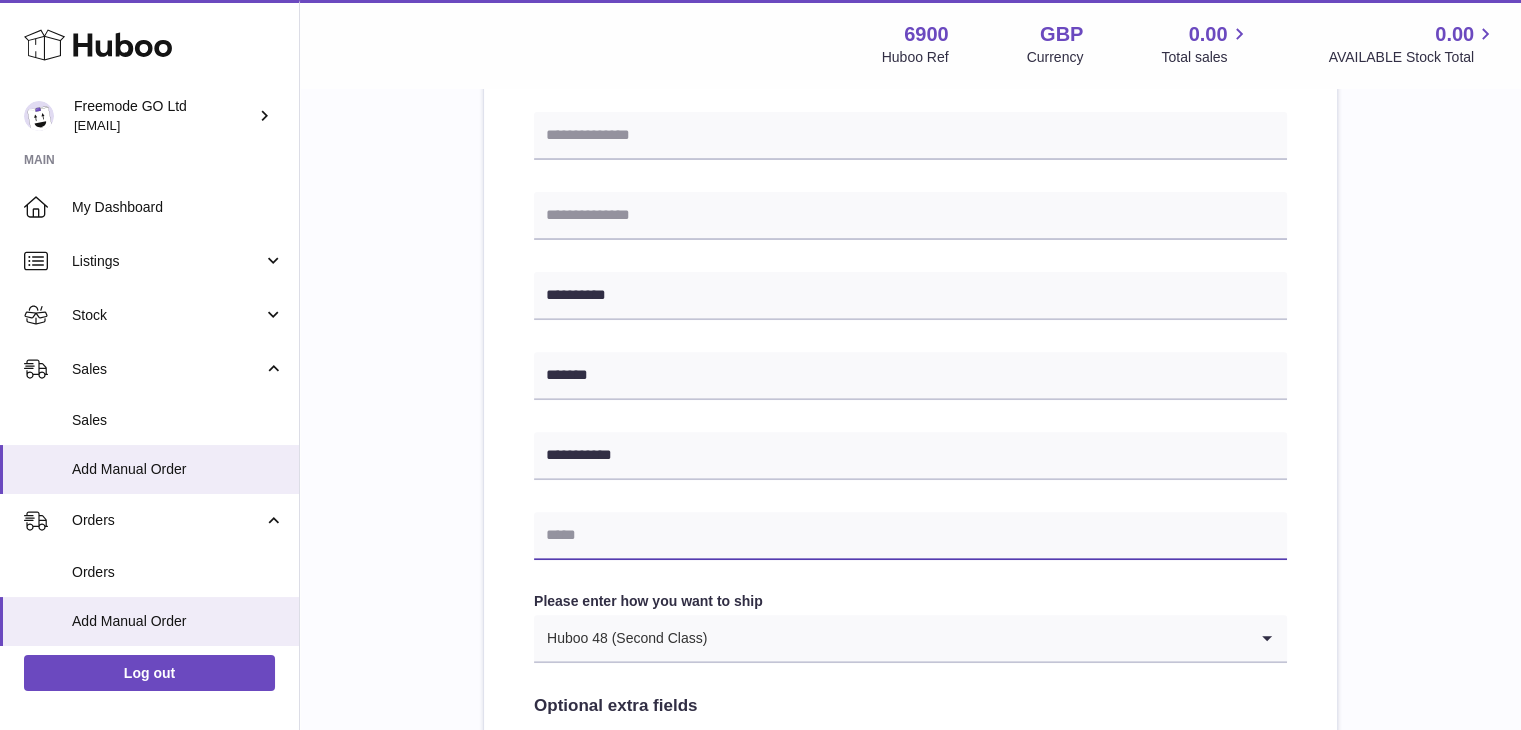paste on "**********" 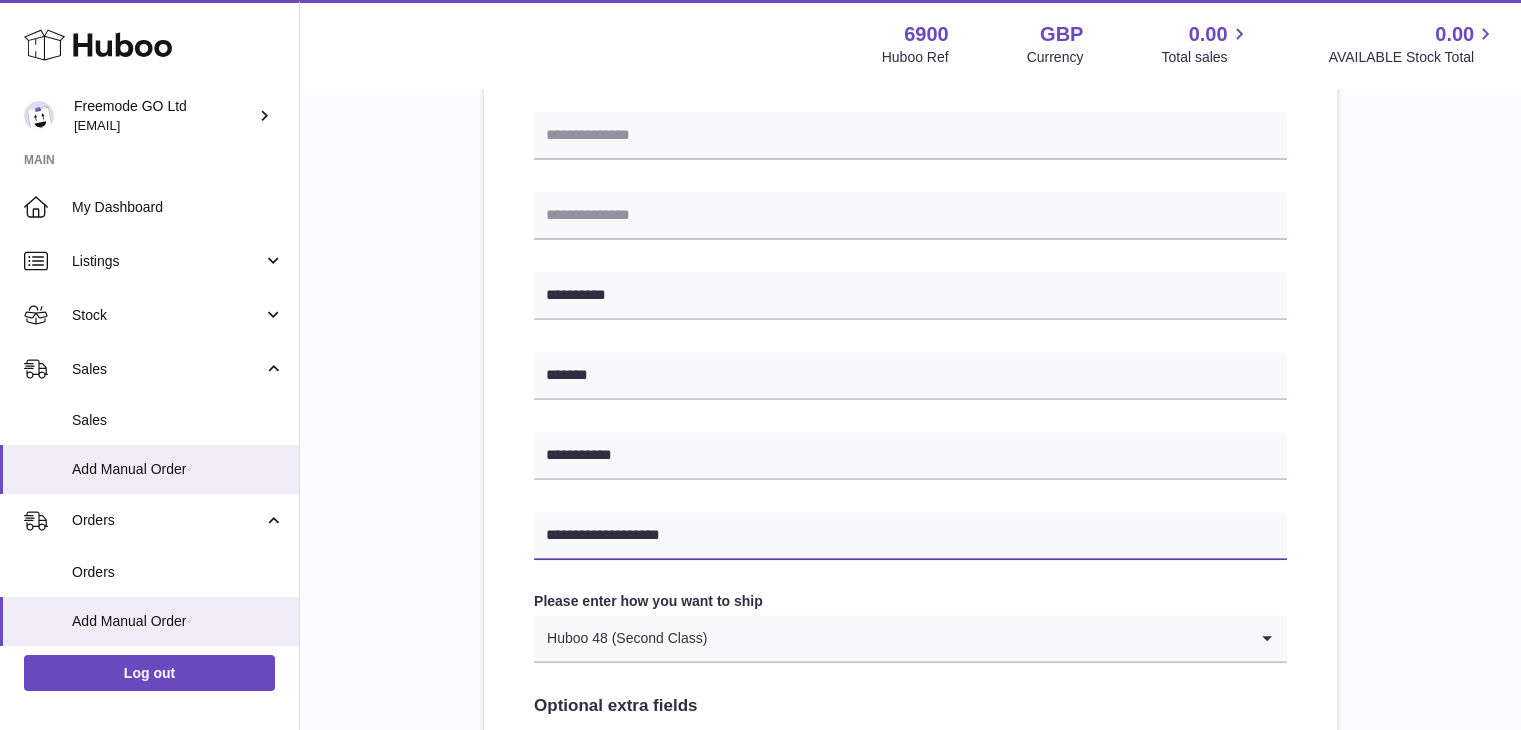 scroll, scrollTop: 1080, scrollLeft: 0, axis: vertical 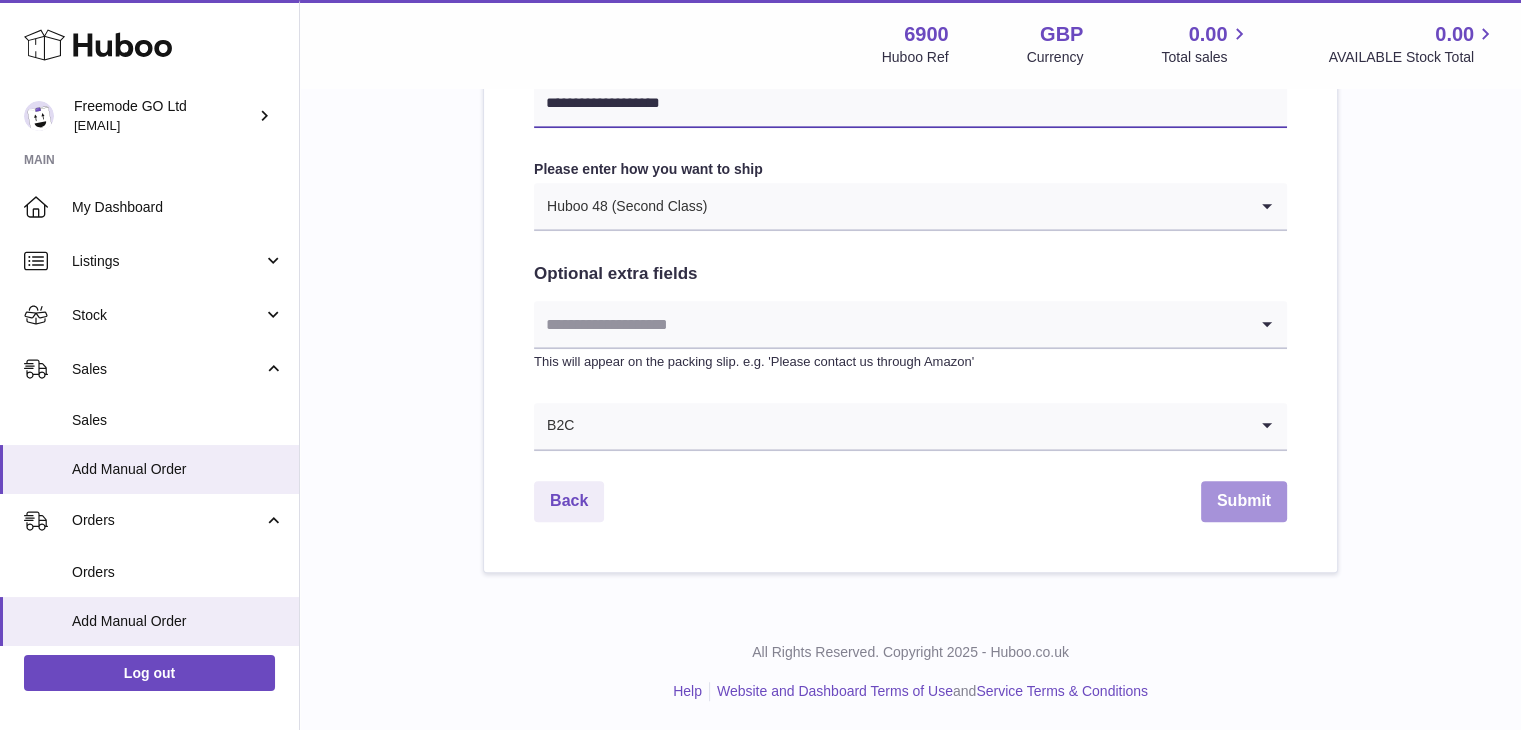 type on "**********" 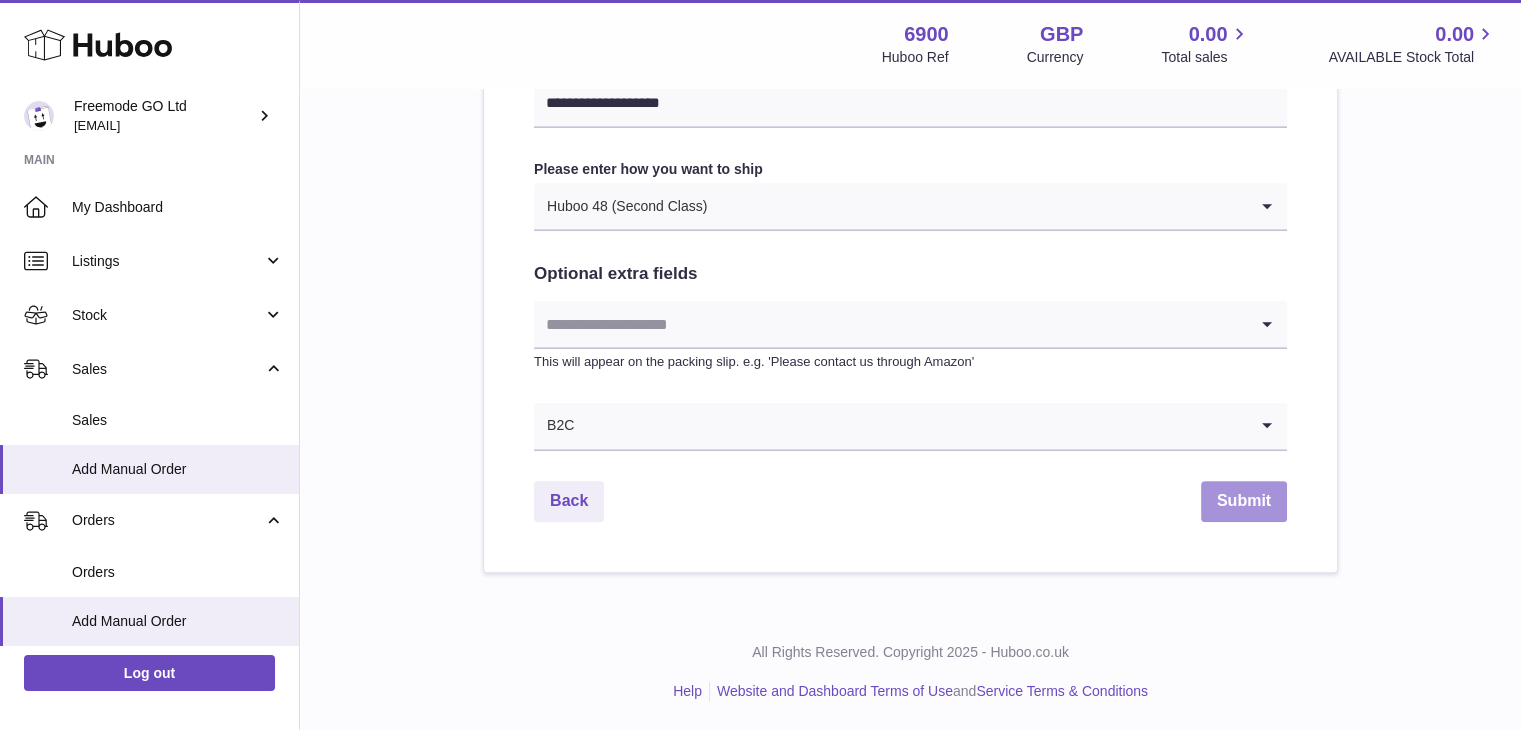 click on "Submit" at bounding box center [1244, 501] 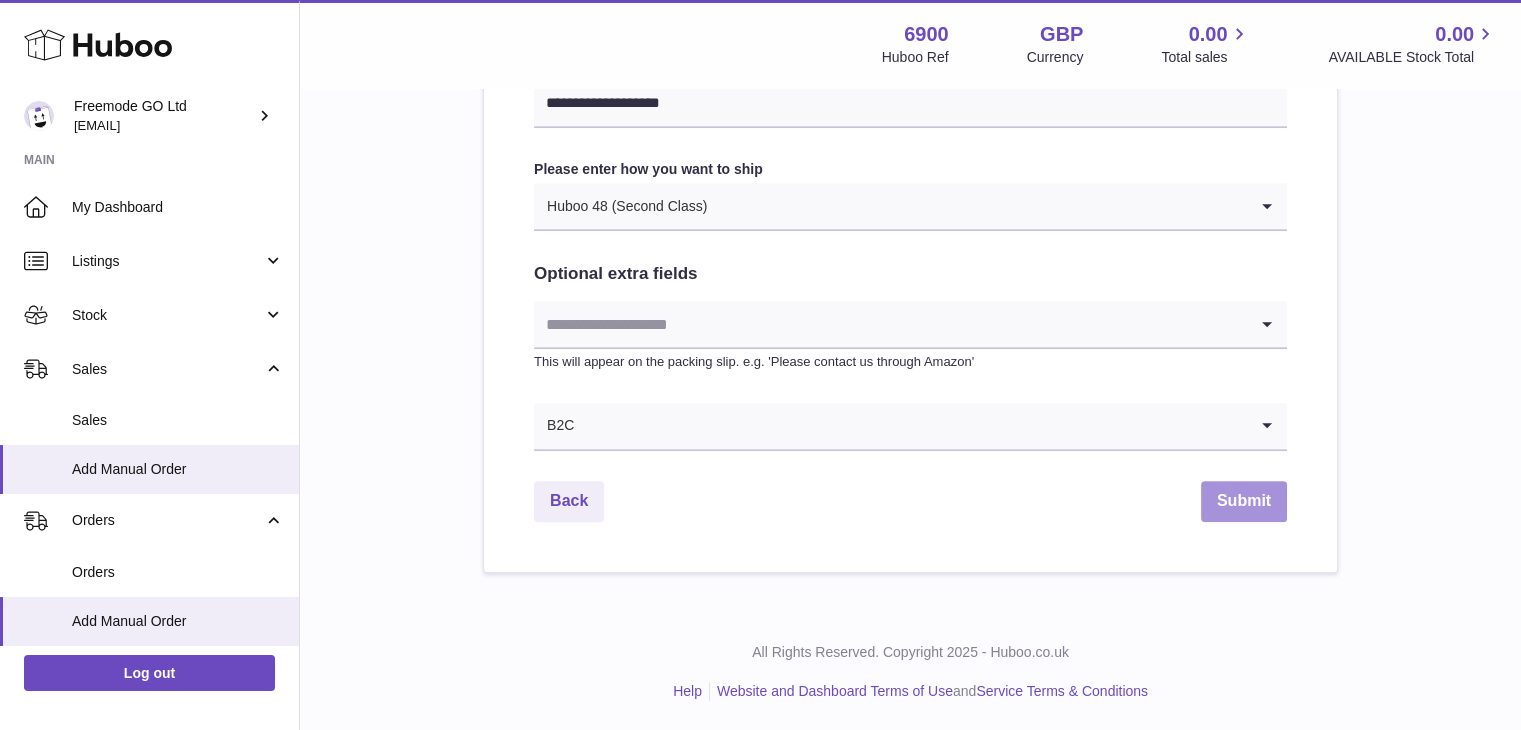 type 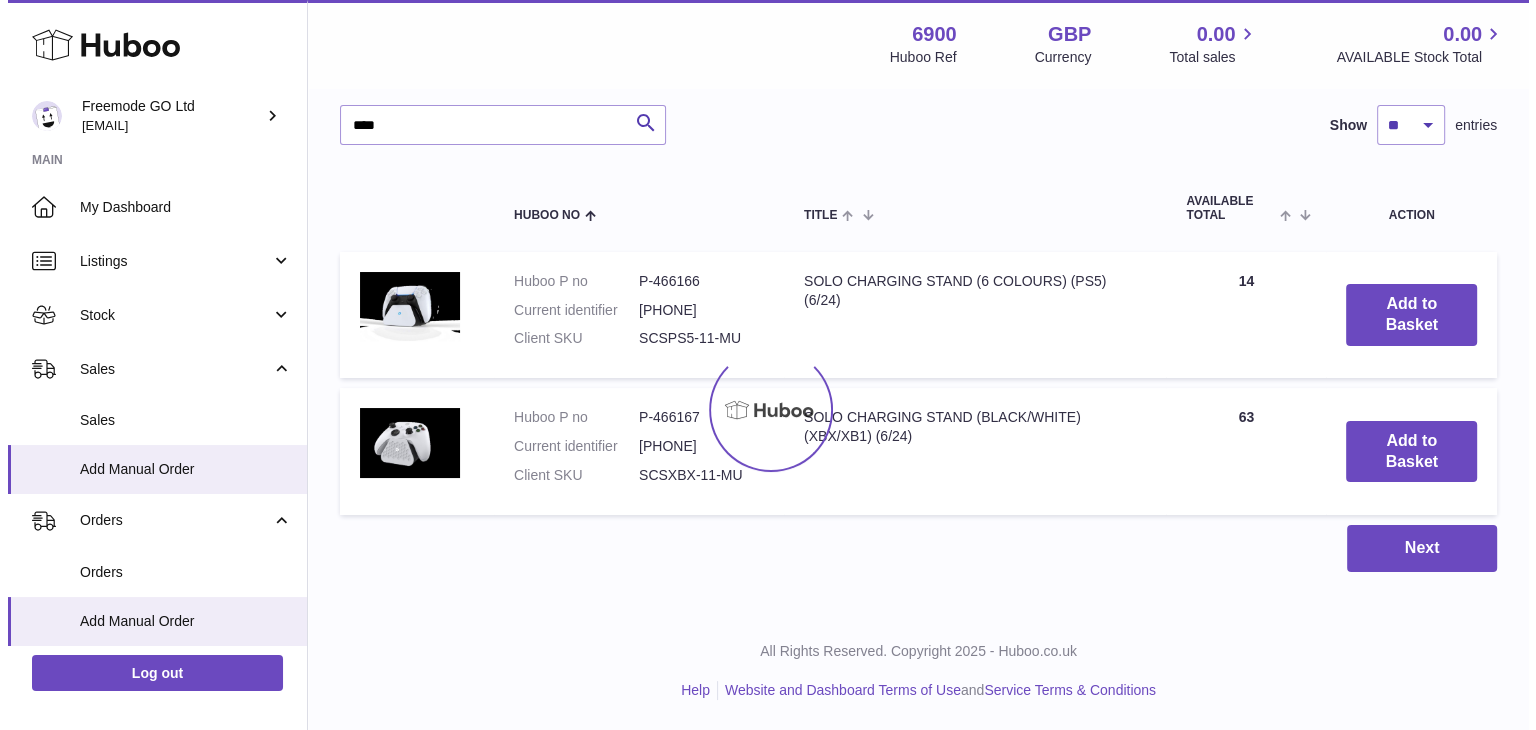 scroll, scrollTop: 0, scrollLeft: 0, axis: both 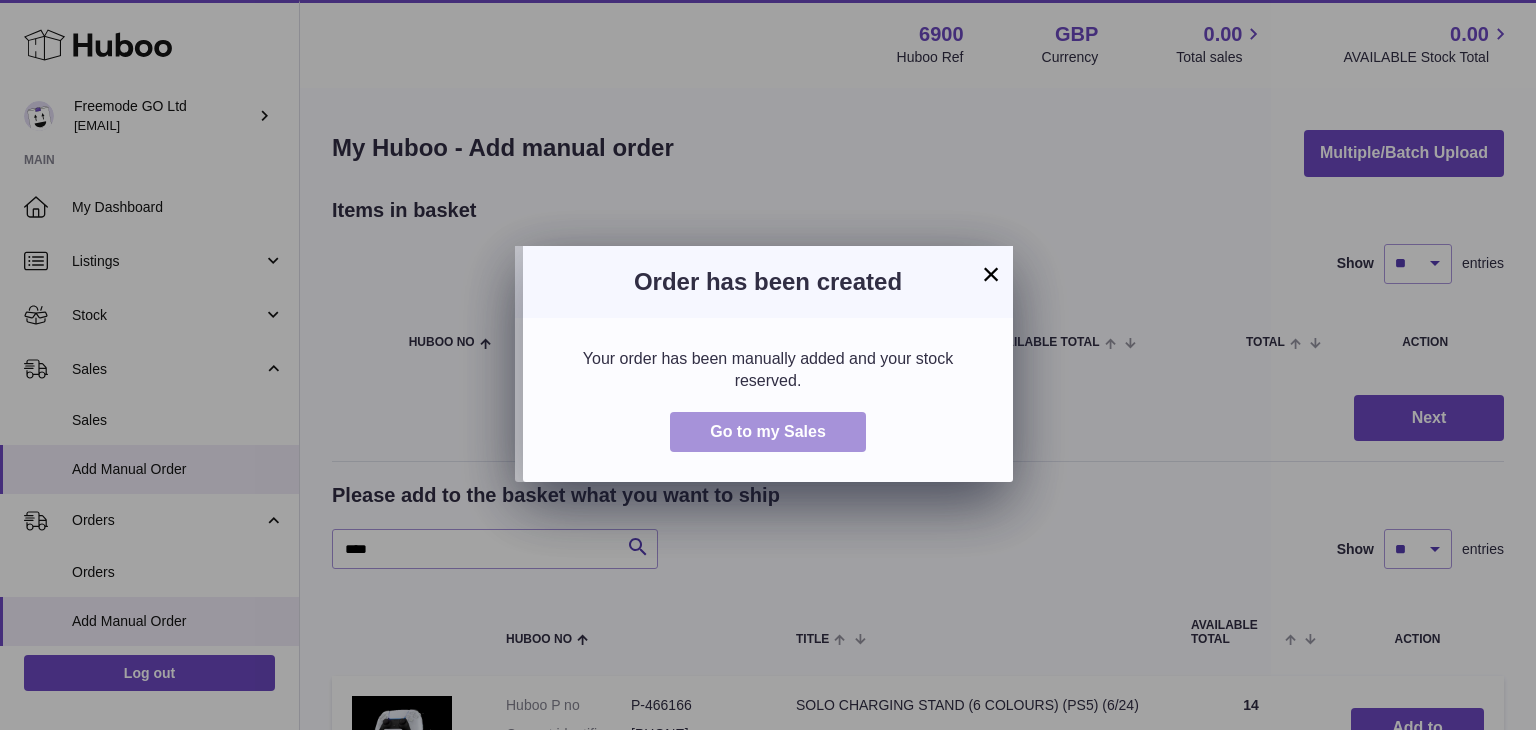 click on "Go to my Sales" at bounding box center (768, 432) 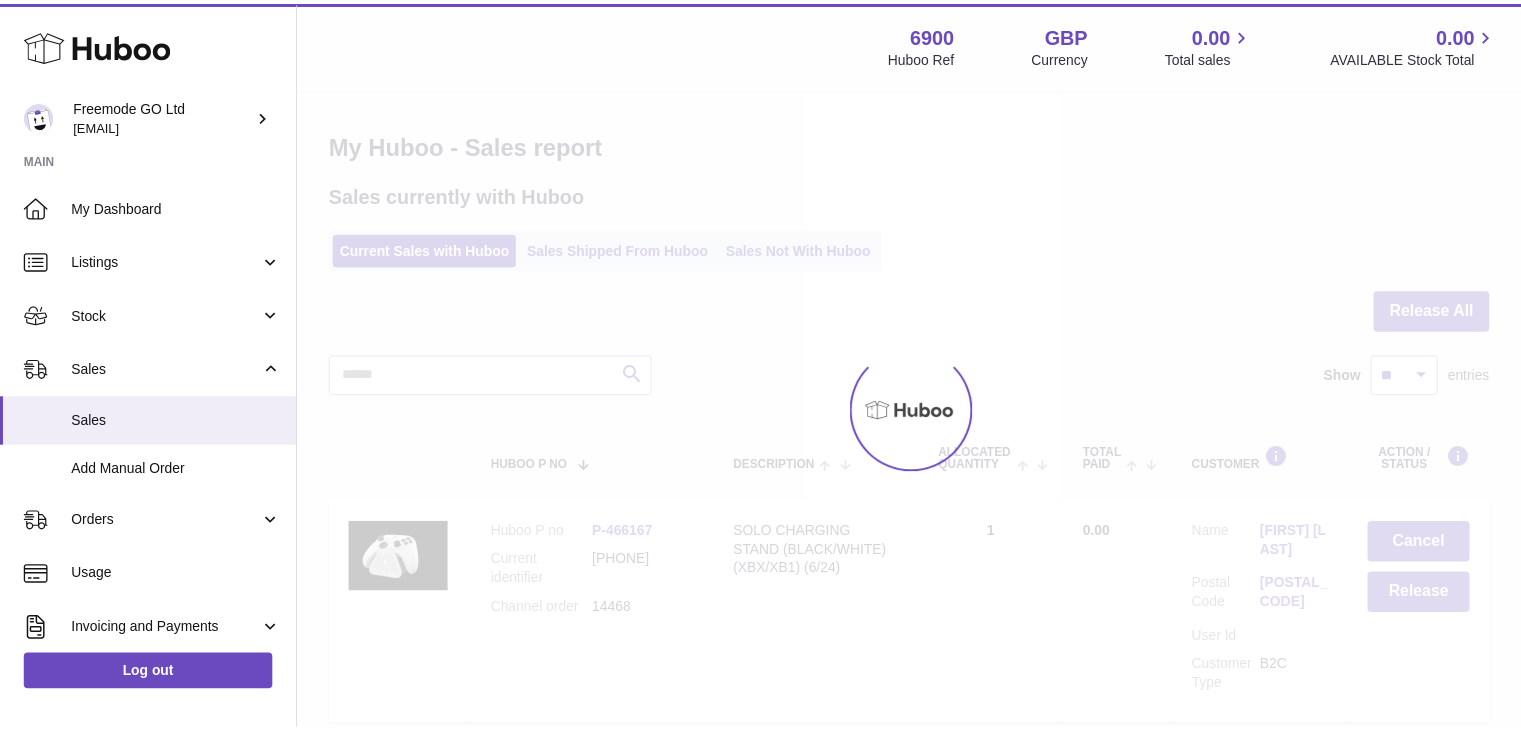 scroll, scrollTop: 0, scrollLeft: 0, axis: both 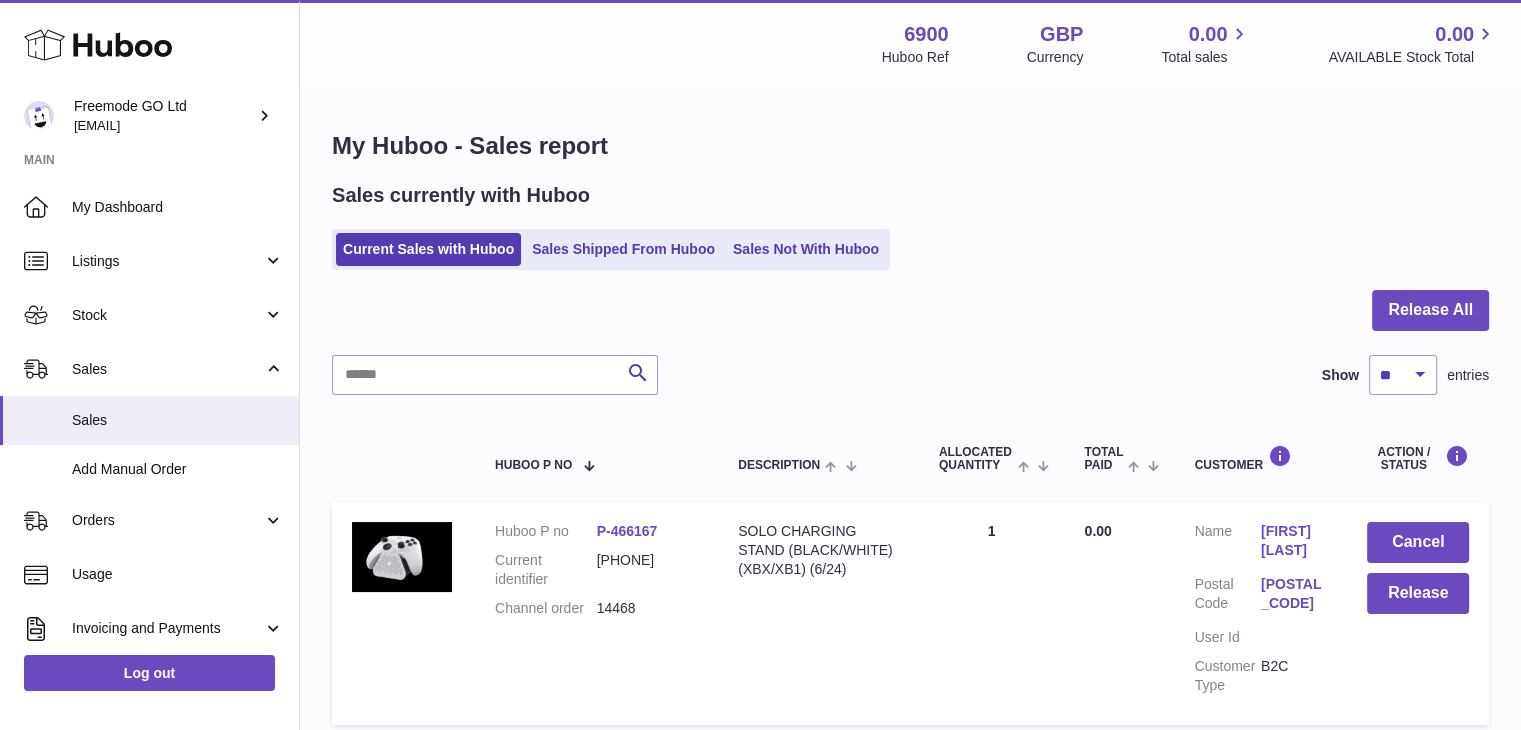 click on "My Huboo - Sales report   Sales currently with Huboo
Current Sales with Huboo
Sales Shipped From Huboo
Sales Not With Huboo
Release All
Search
Show
** ** ** ***
entries
Huboo P no       Description       ALLOCATED Quantity       Total paid
Customer
Action / Status
Huboo P no
P-466167
Current identifier   [PHONE]
Channel order
14468     Description   SOLO CHARGING STAND (BLACK/WHITE) (XBX/XB1) (6/24)     Quantity Sold
1
Total Paid   0.00   Customer  Name   [FIRST] [LAST]   Postal Code   [POSTAL_CODE]   User Id     Customer Type   B2C" at bounding box center (910, 664) 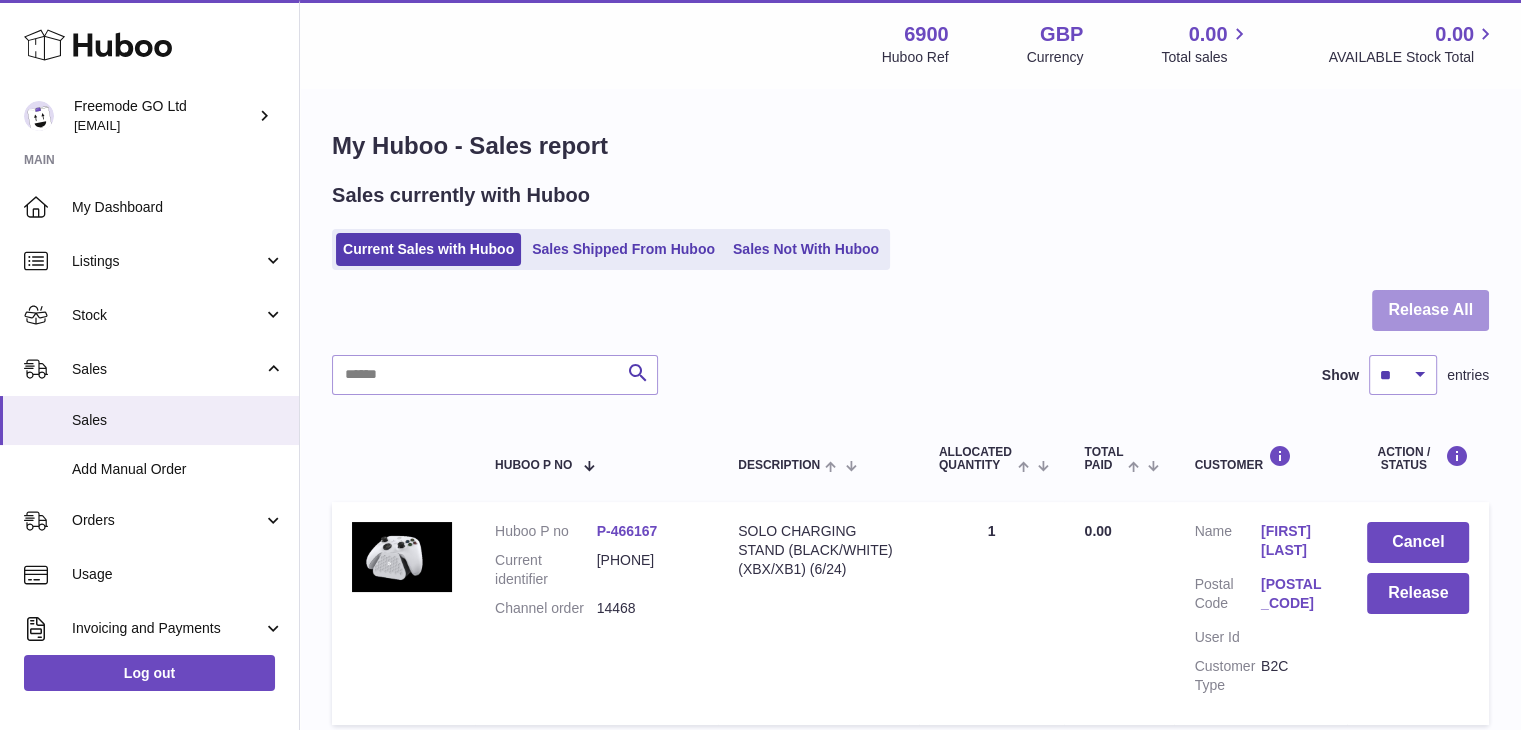 click on "Release All" at bounding box center [1430, 310] 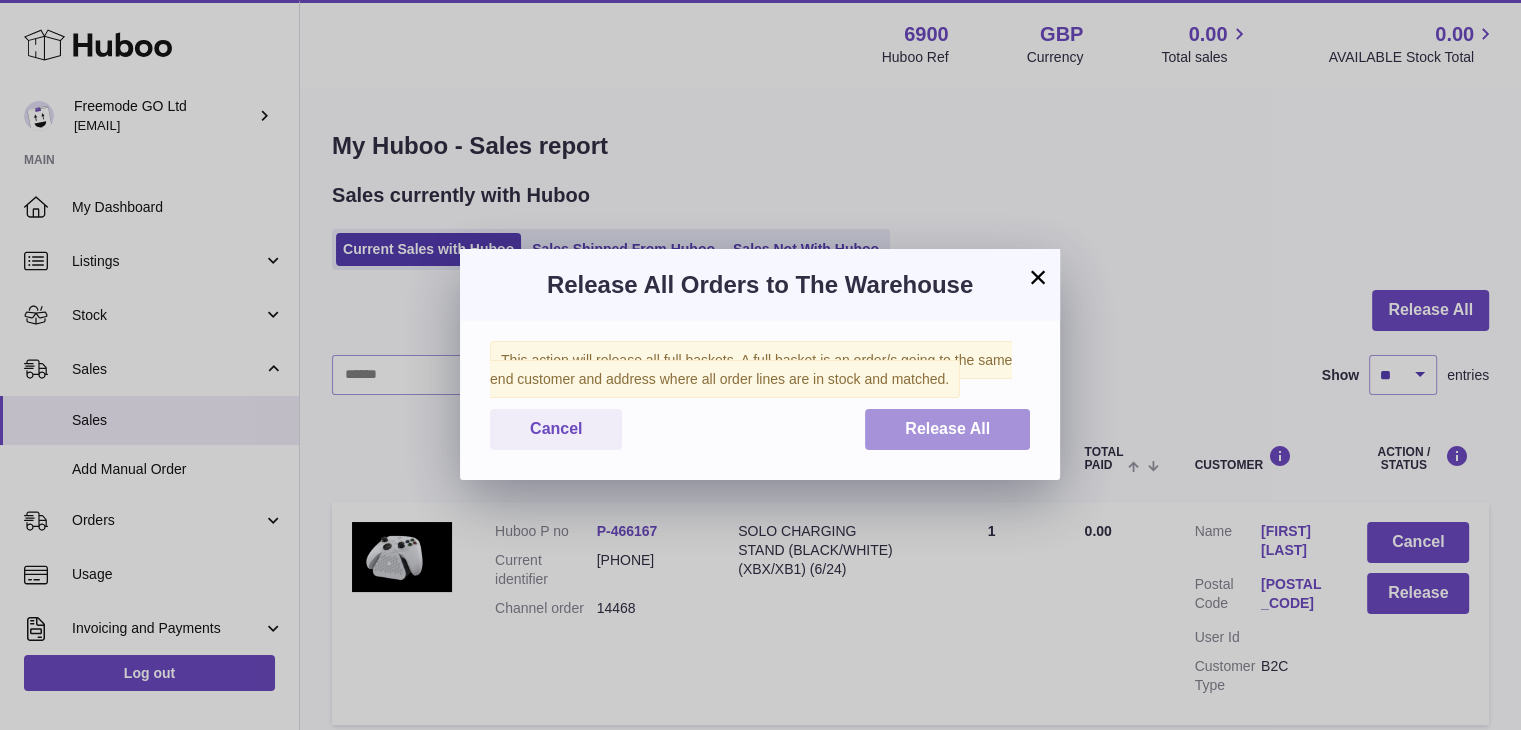 click on "Release All" at bounding box center (947, 429) 